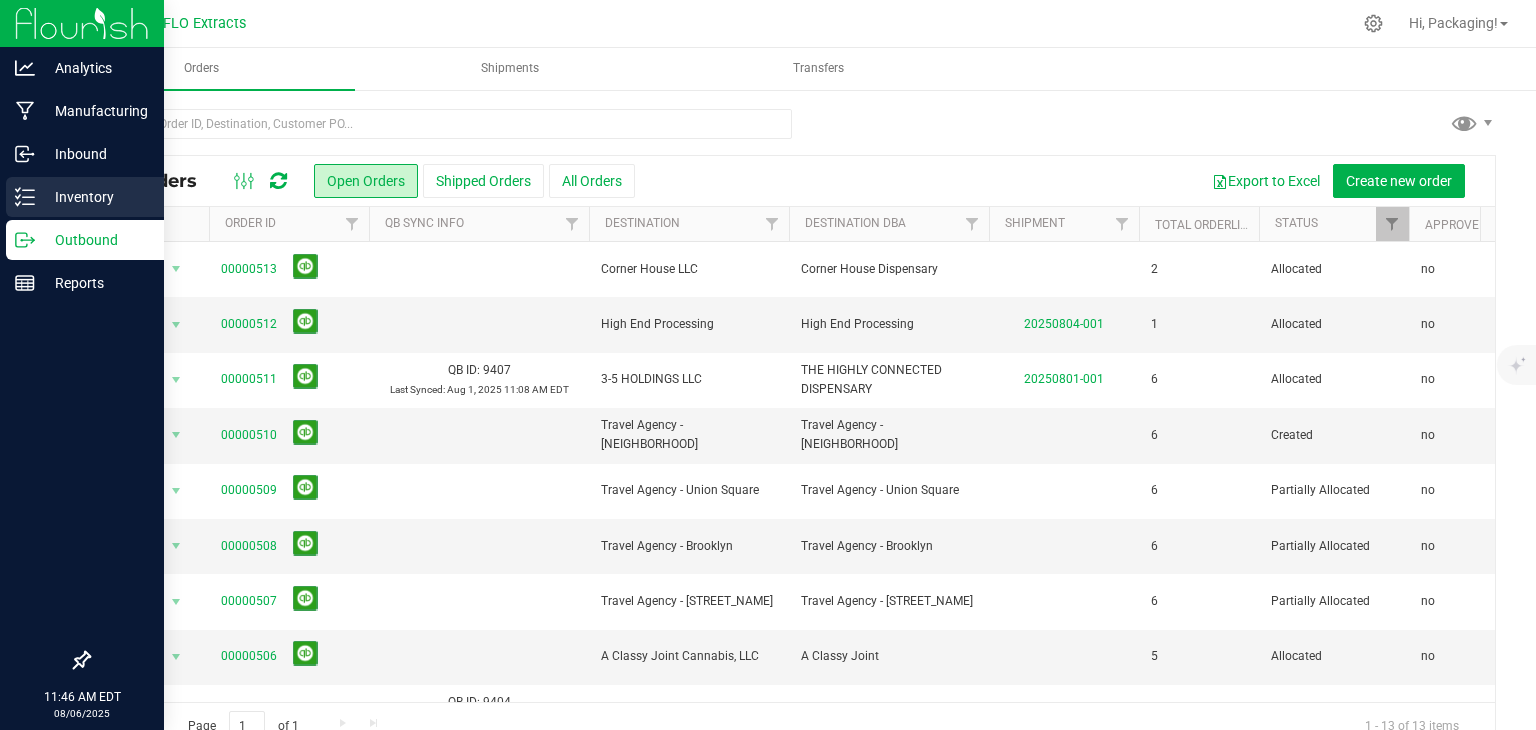 scroll, scrollTop: 0, scrollLeft: 0, axis: both 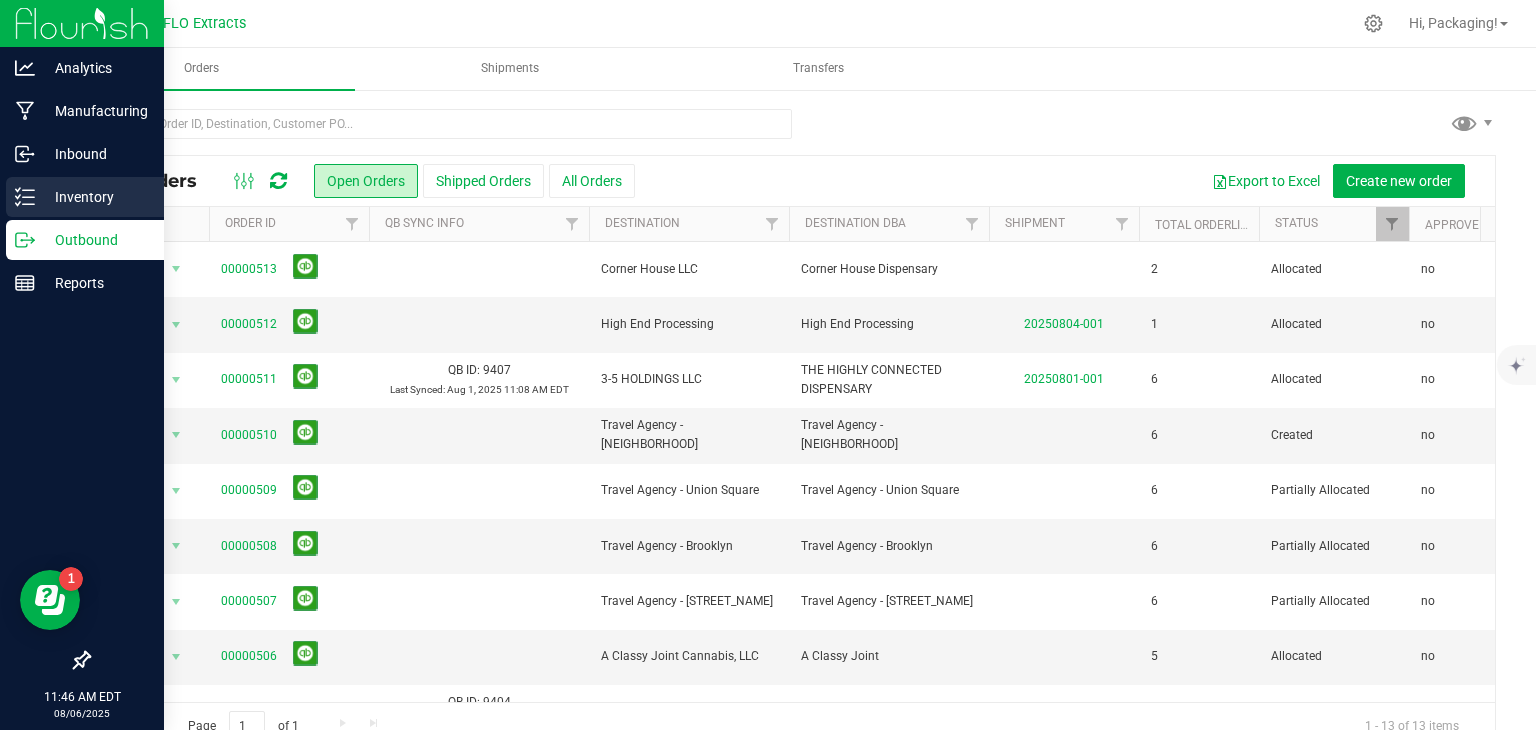 click on "Inventory" at bounding box center (95, 197) 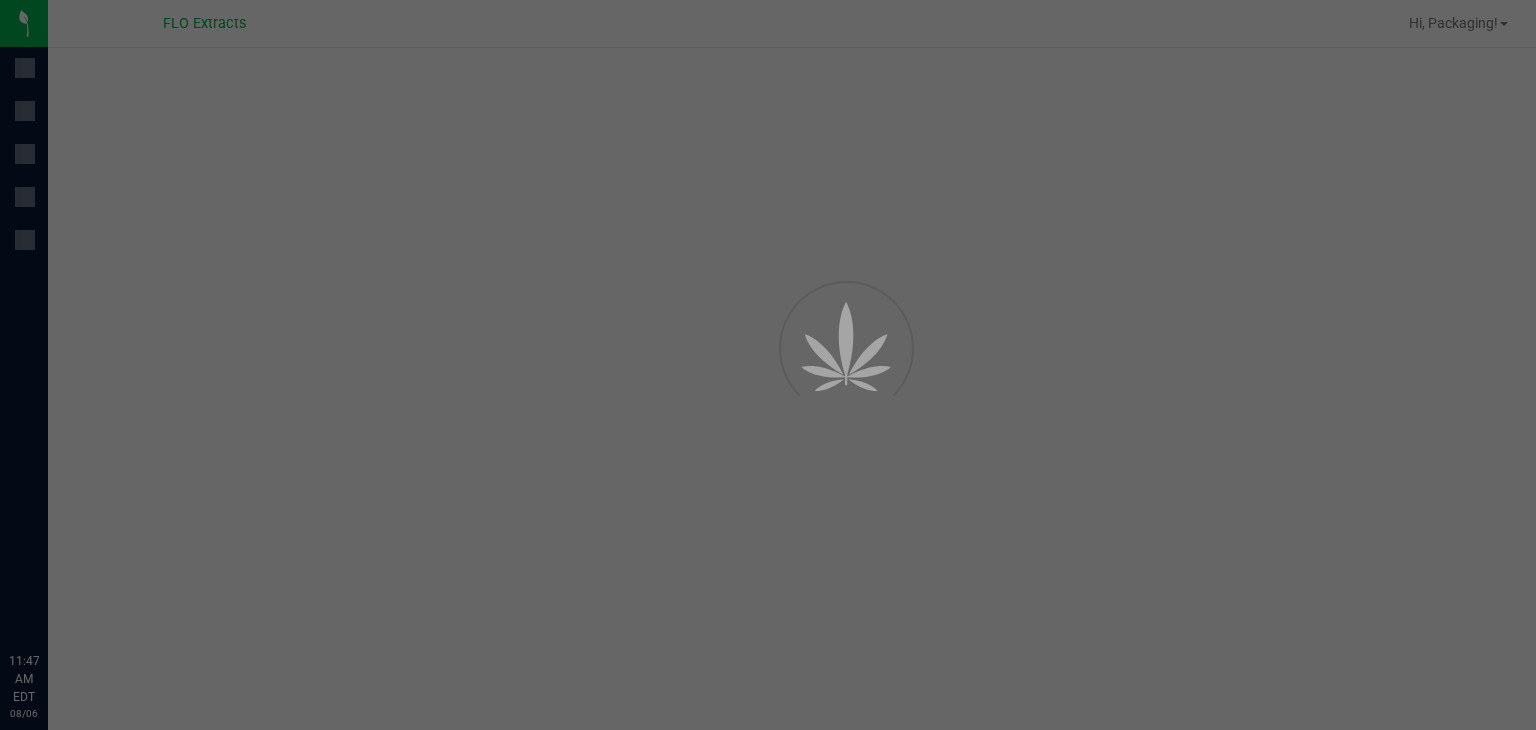 scroll, scrollTop: 0, scrollLeft: 0, axis: both 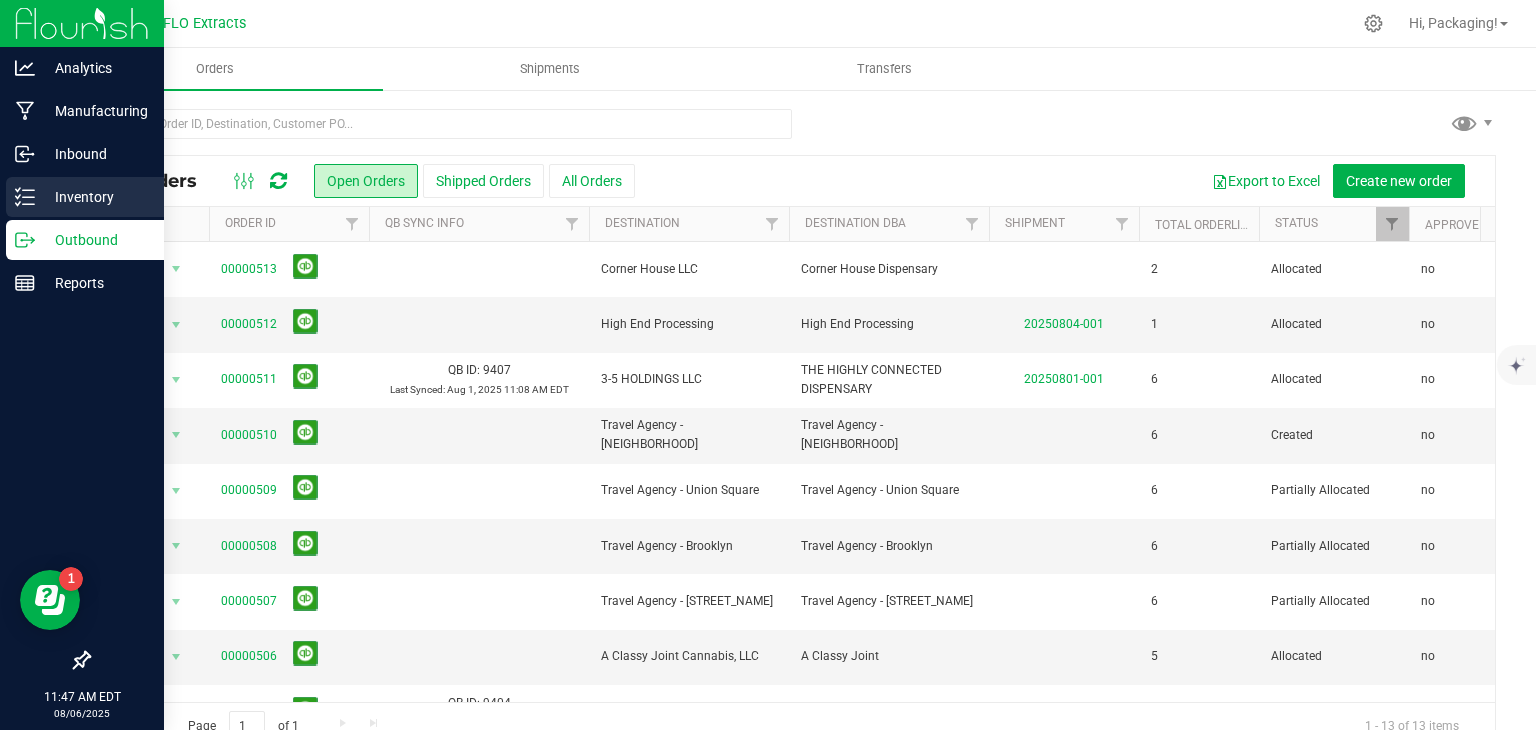 click 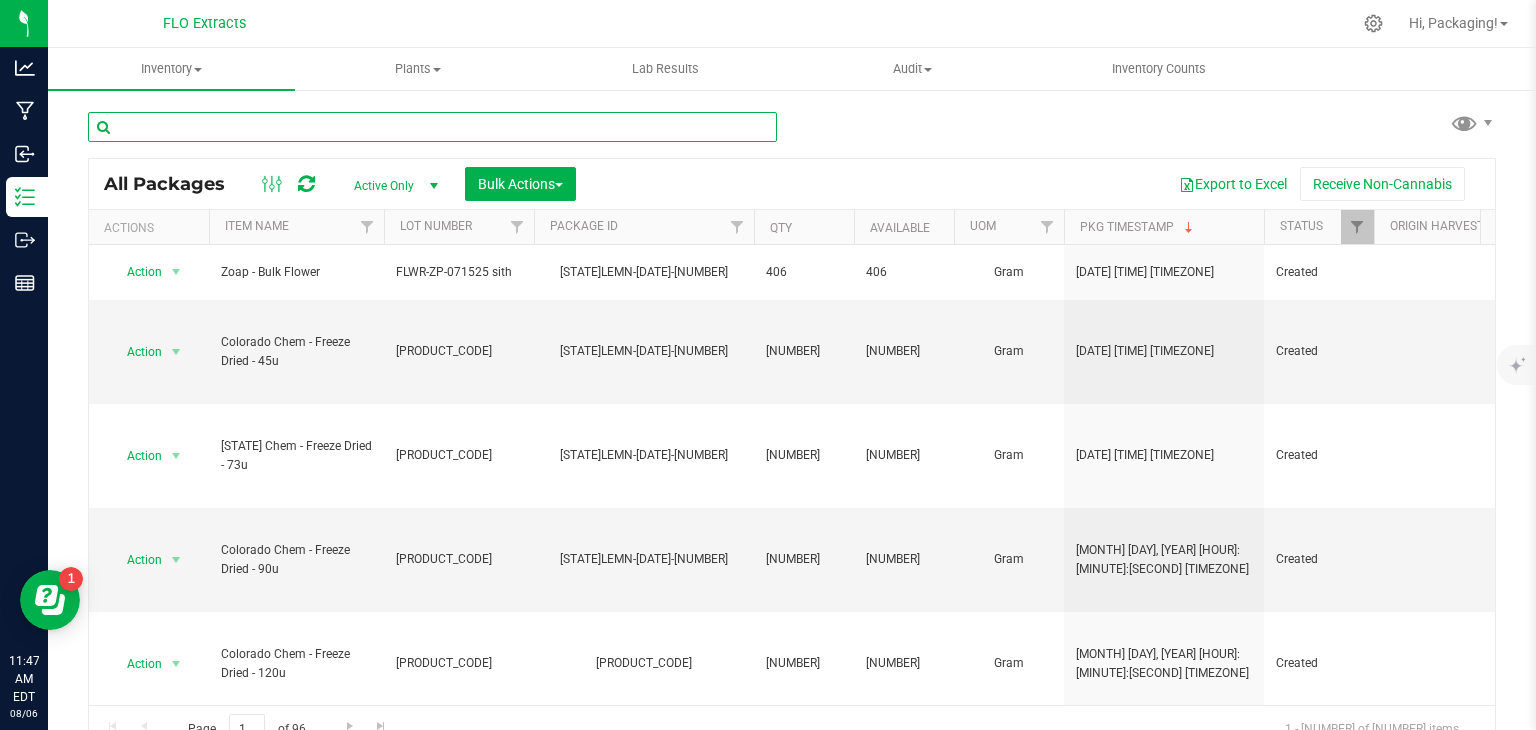click at bounding box center [432, 127] 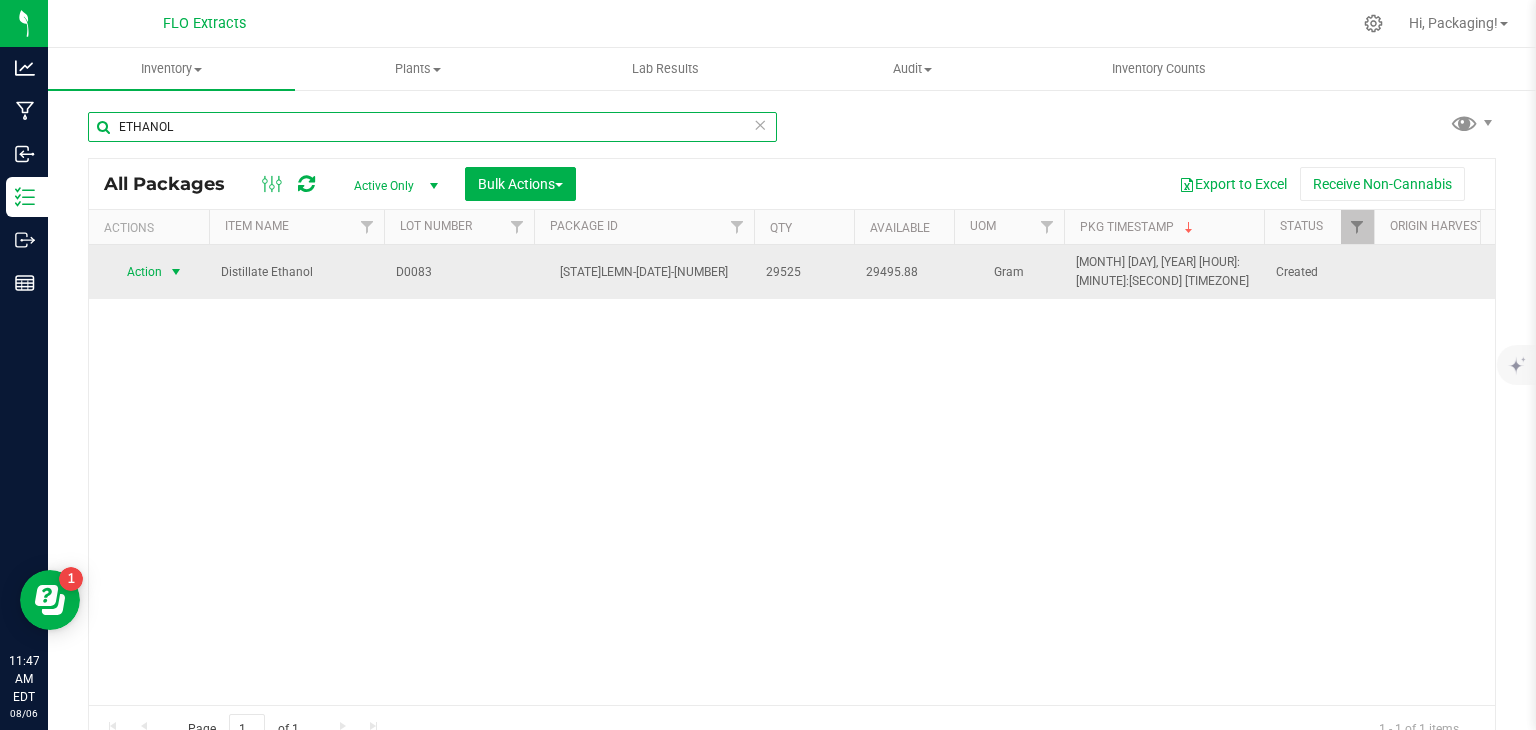 type on "ETHANOL" 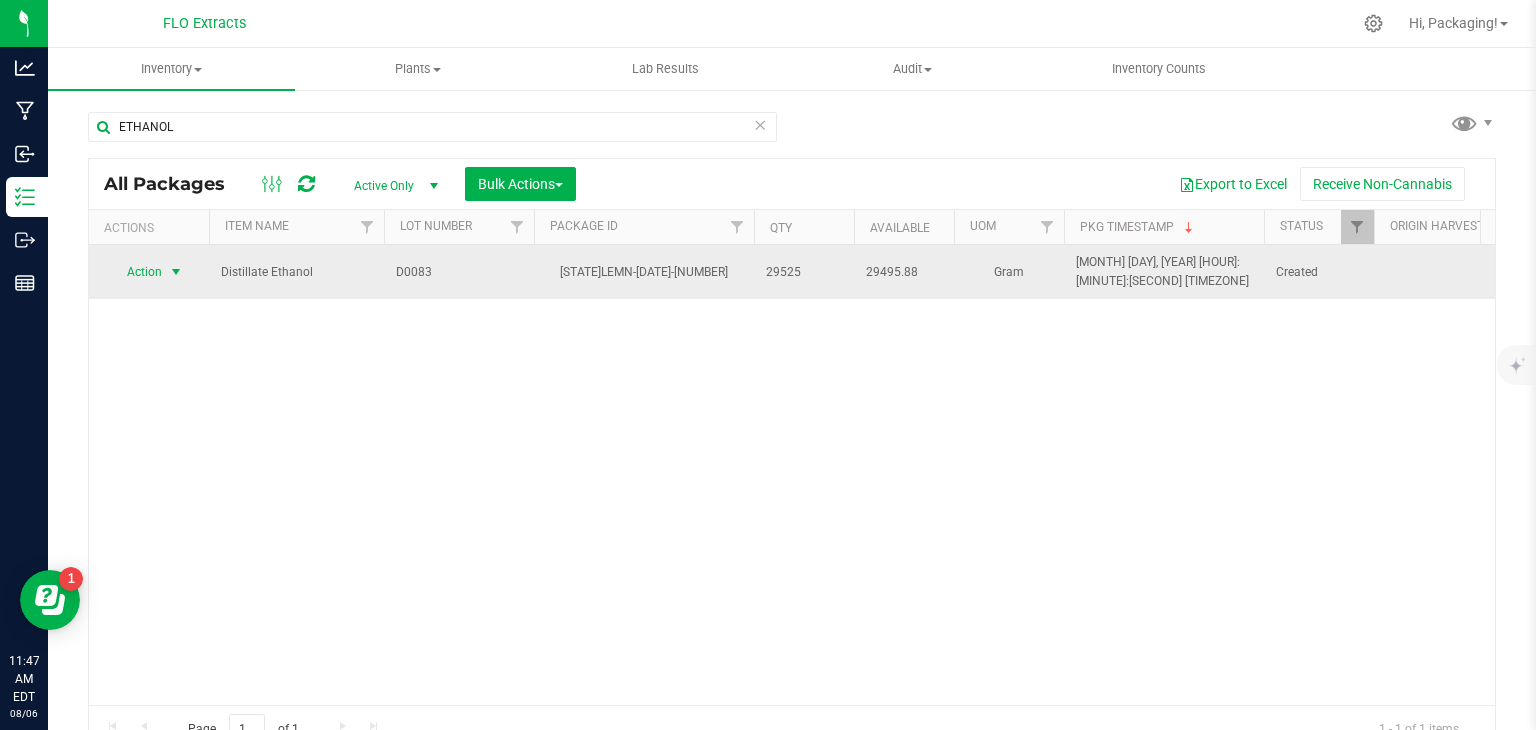 click at bounding box center (176, 272) 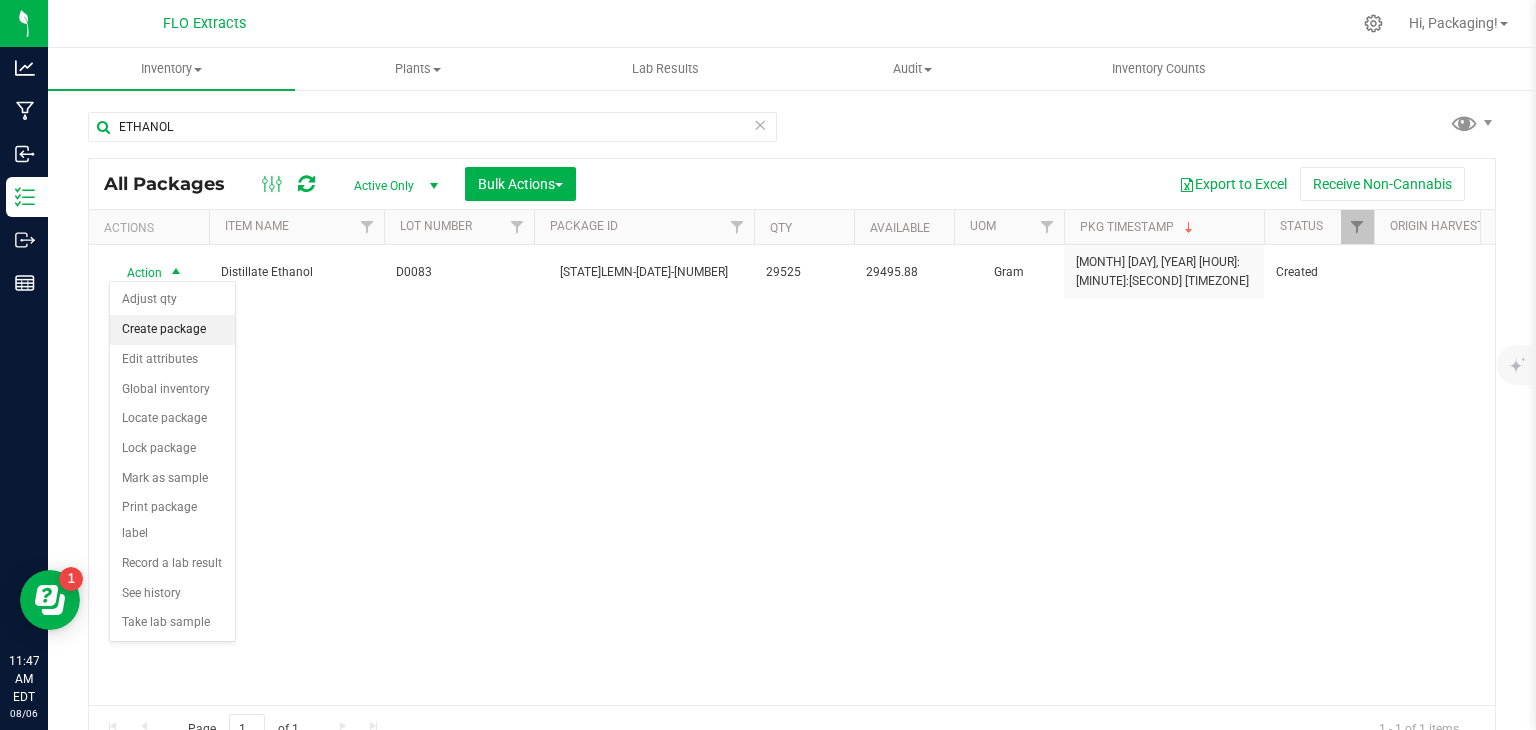 click on "Create package" at bounding box center (172, 330) 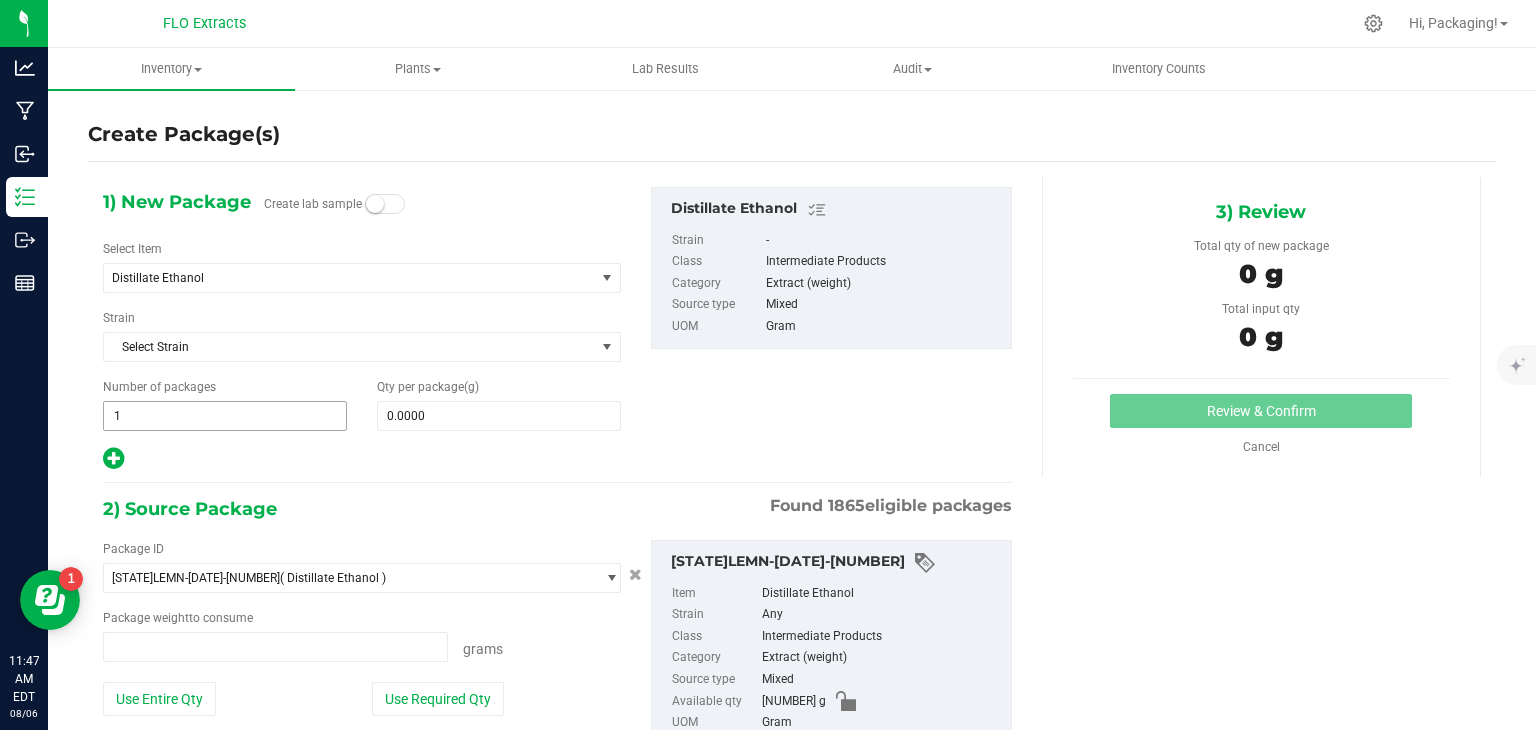 type on "0.0000 g" 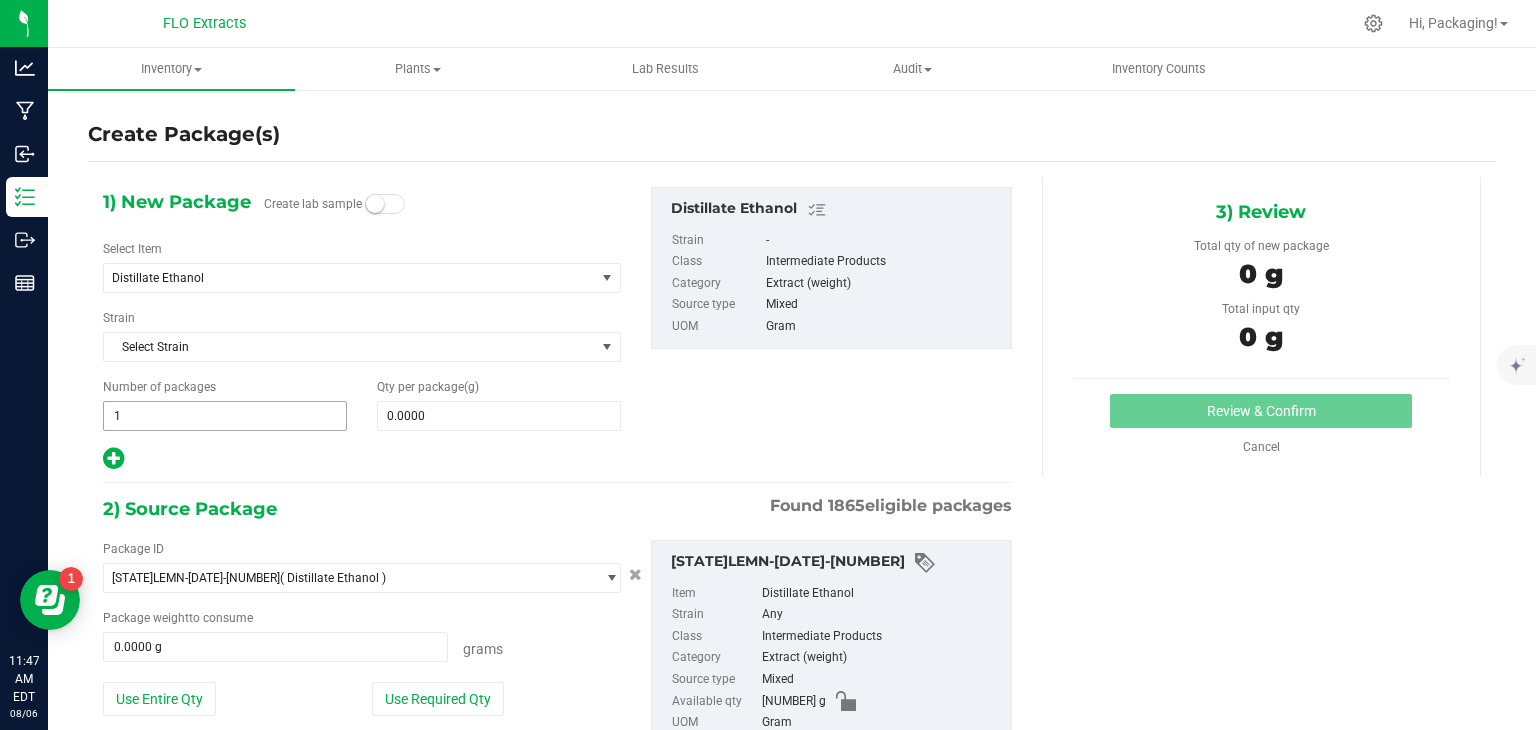 click on "1 1" at bounding box center [225, 416] 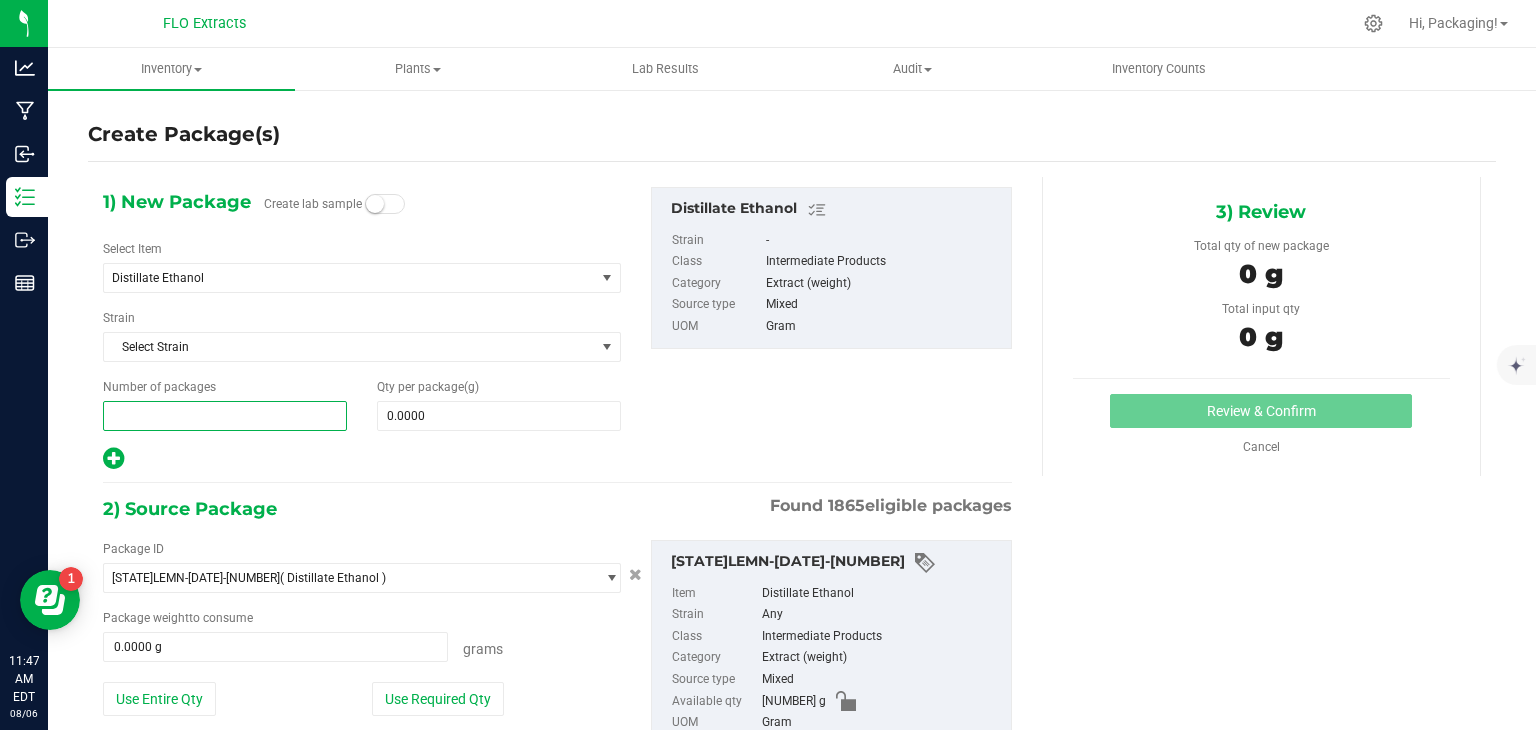 type on "3" 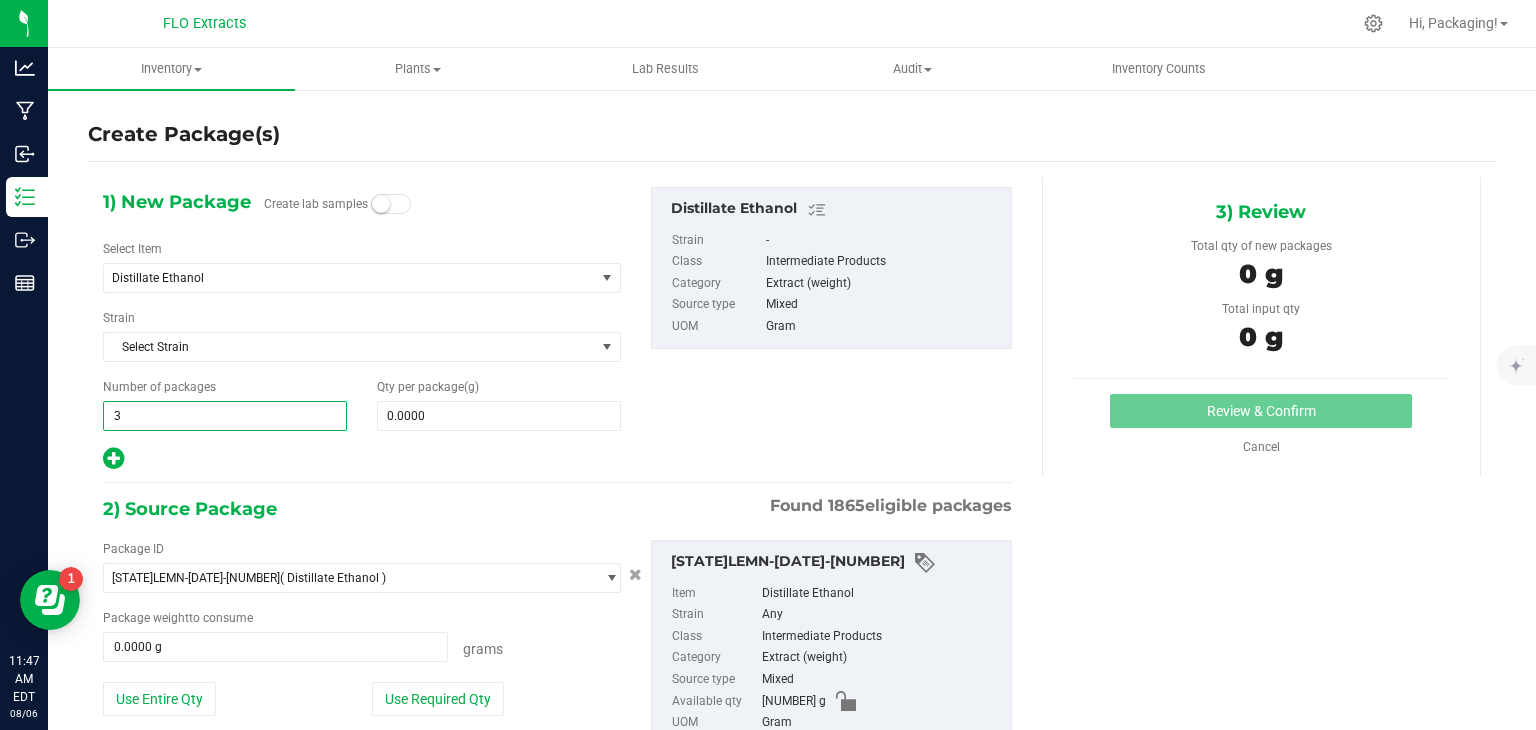 type on "3" 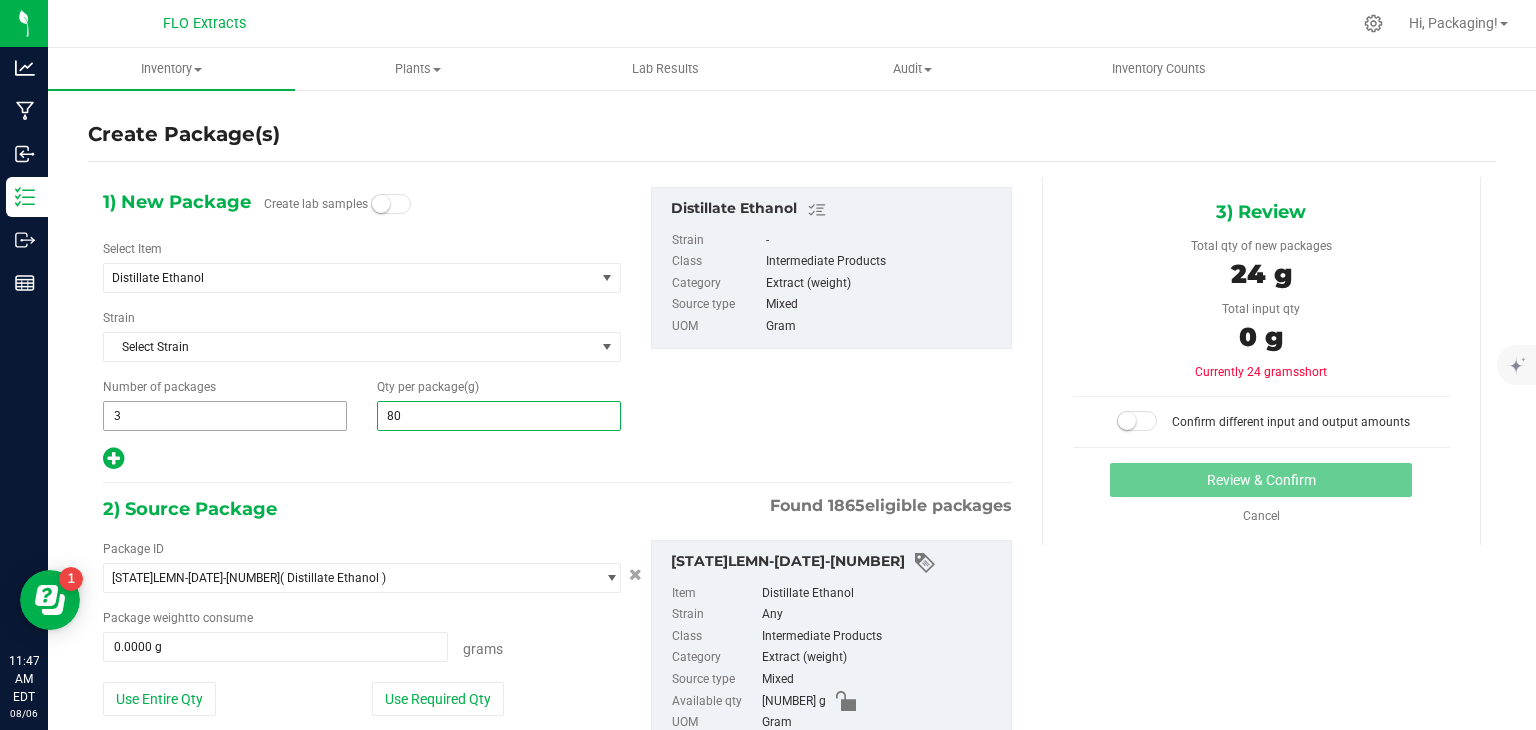 type on "800" 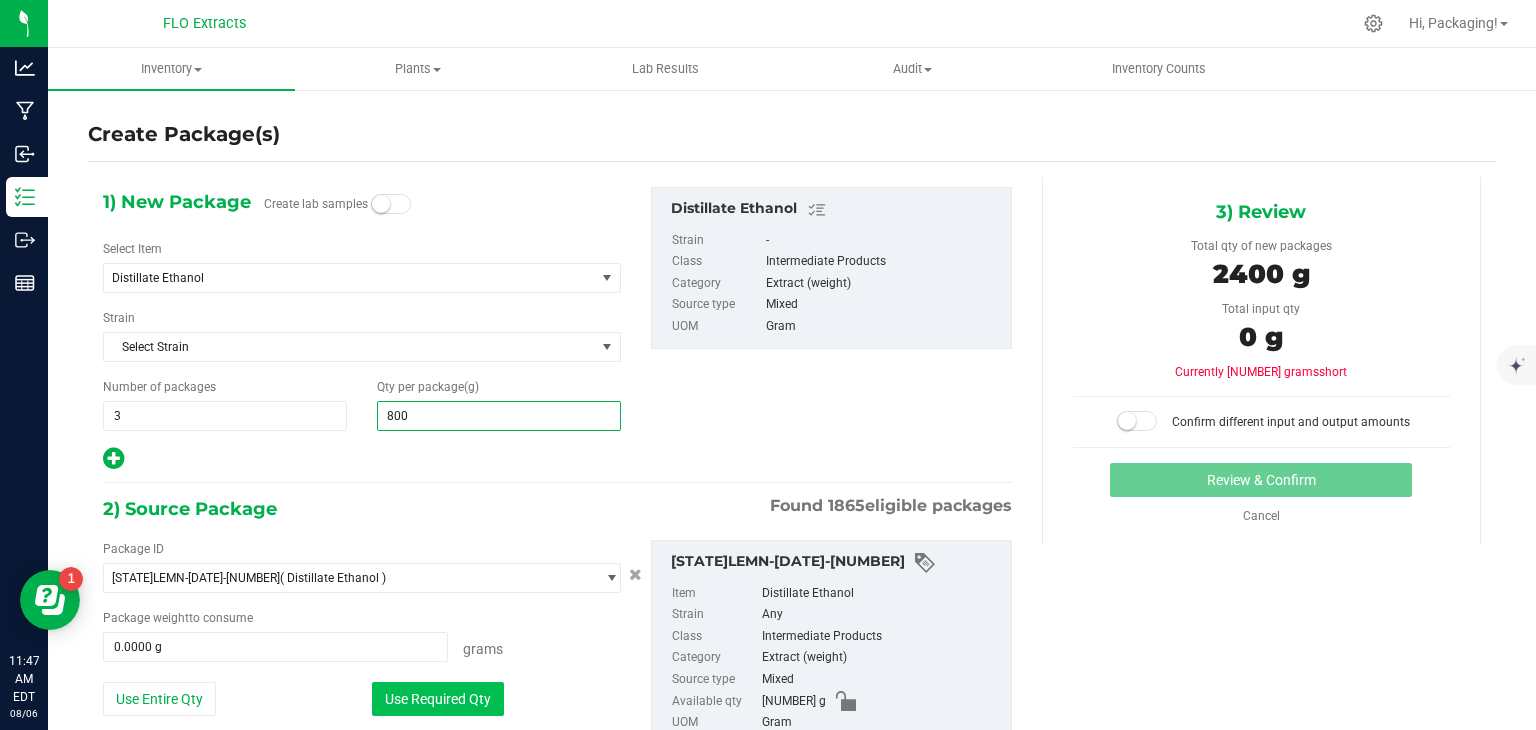 type on "800.0000" 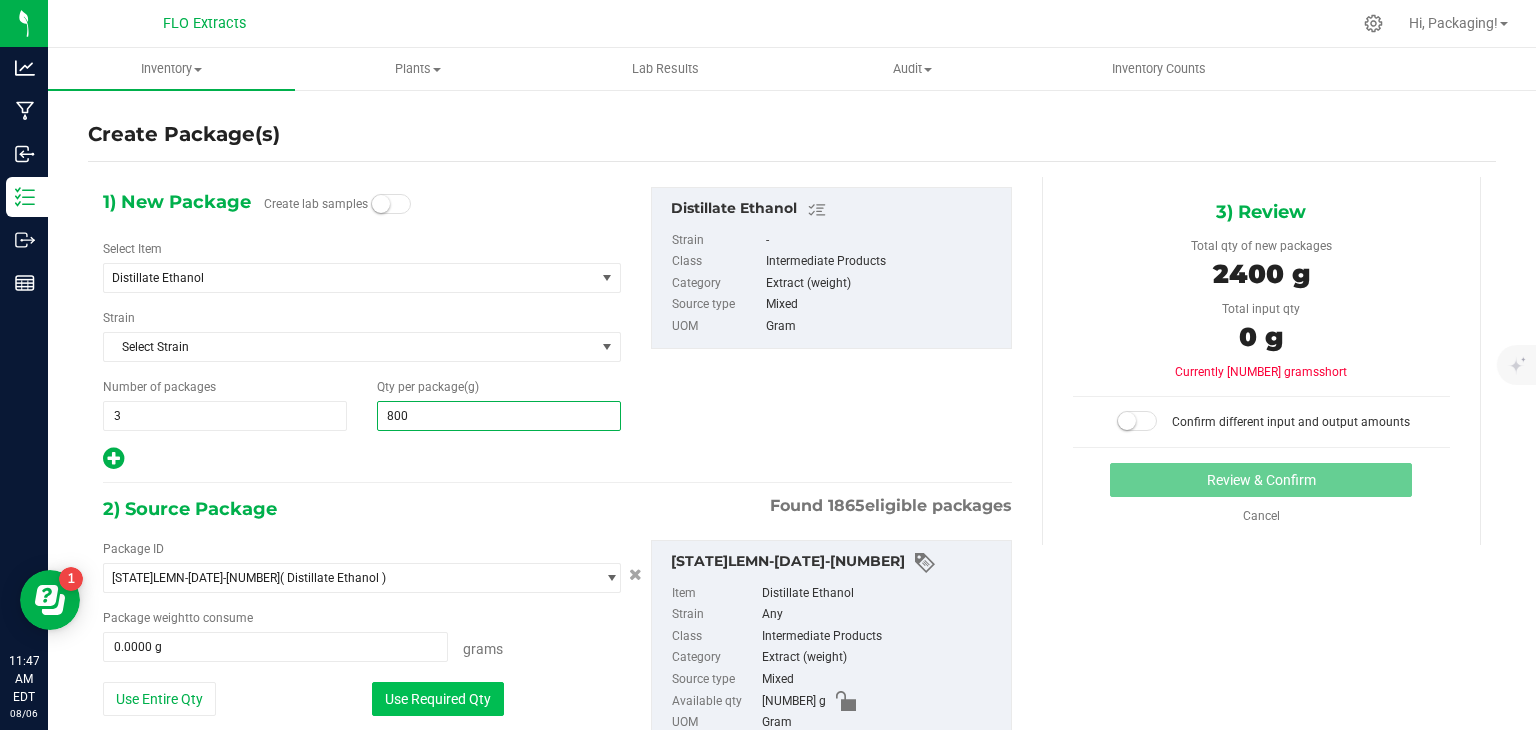 click on "Use Required Qty" at bounding box center [438, 699] 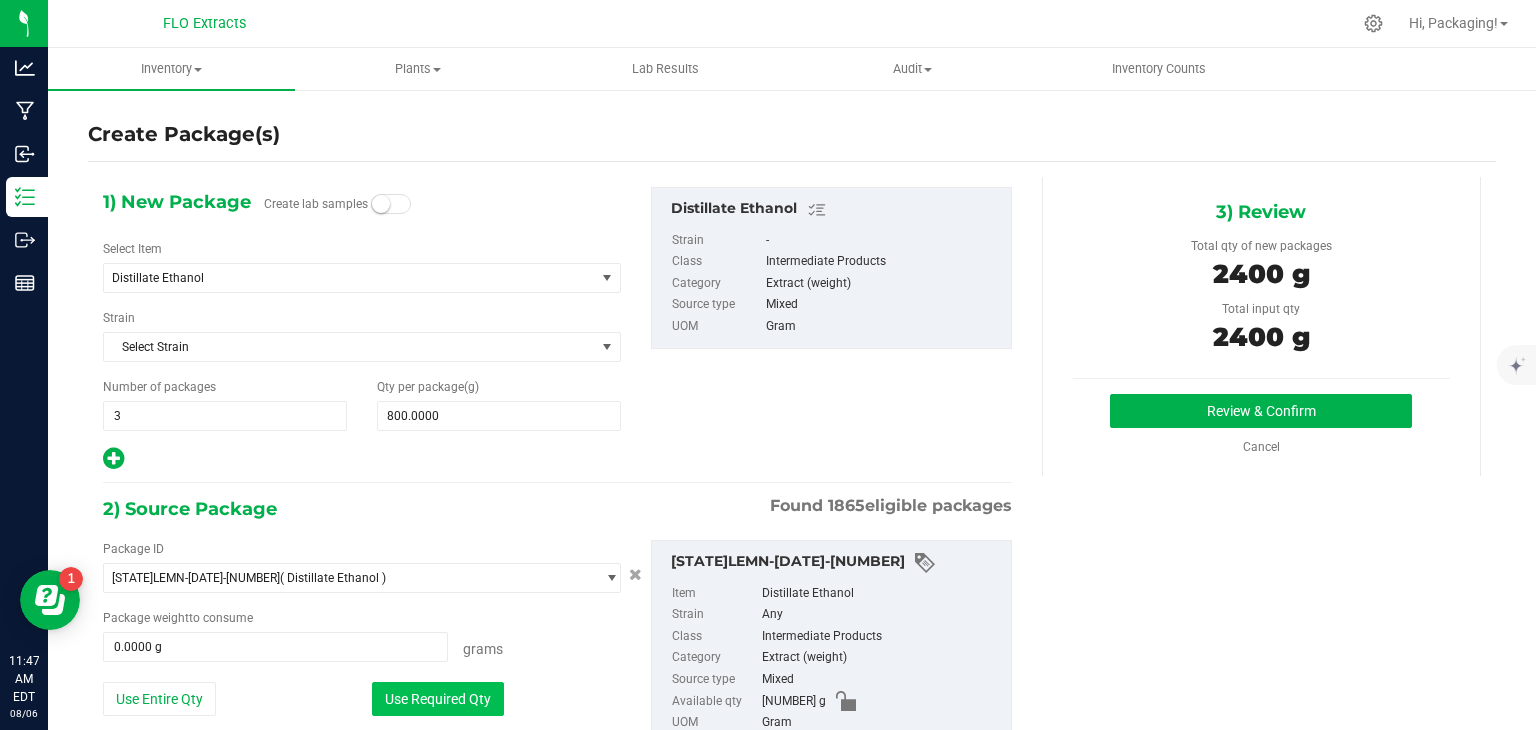 type on "2400.0000 g" 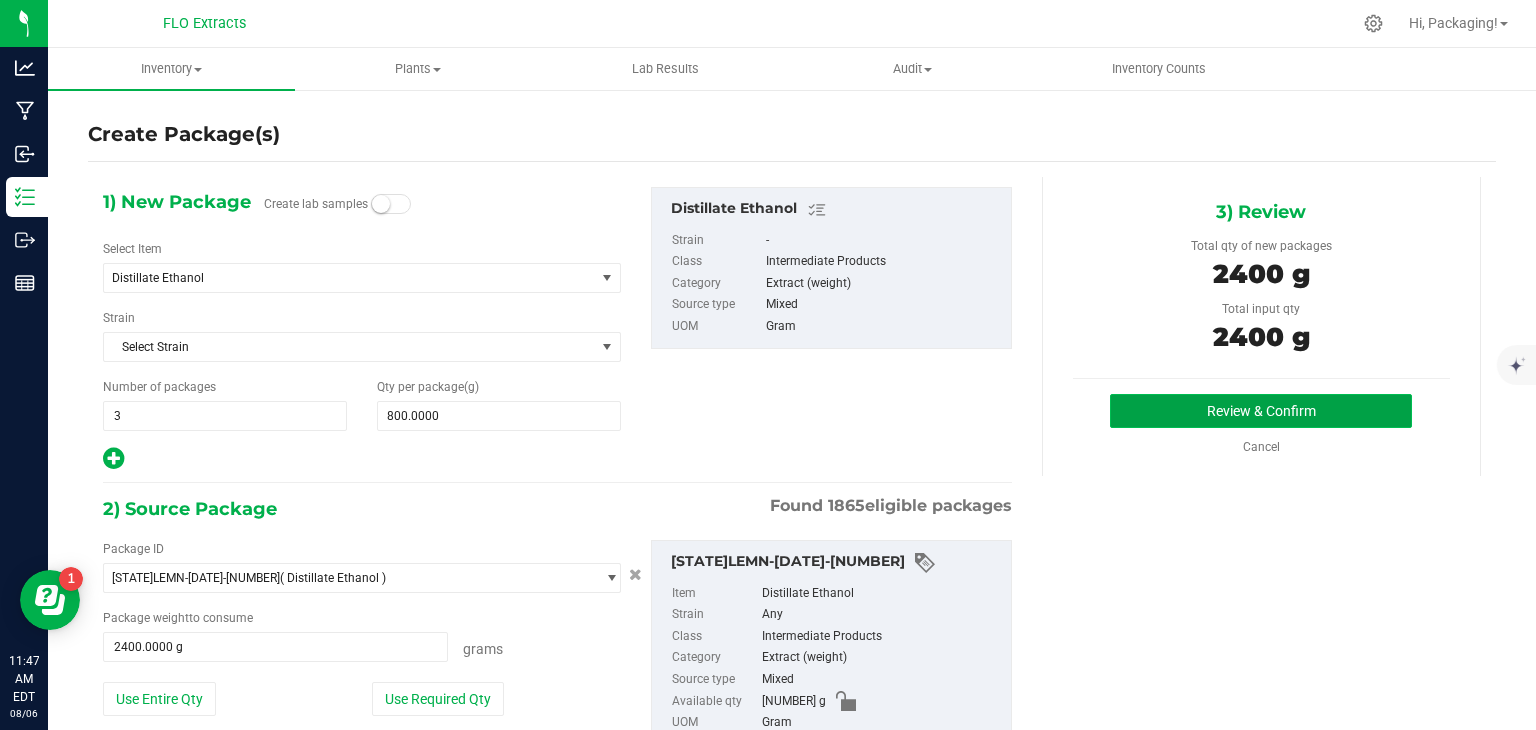 click on "Review & Confirm" at bounding box center [1261, 411] 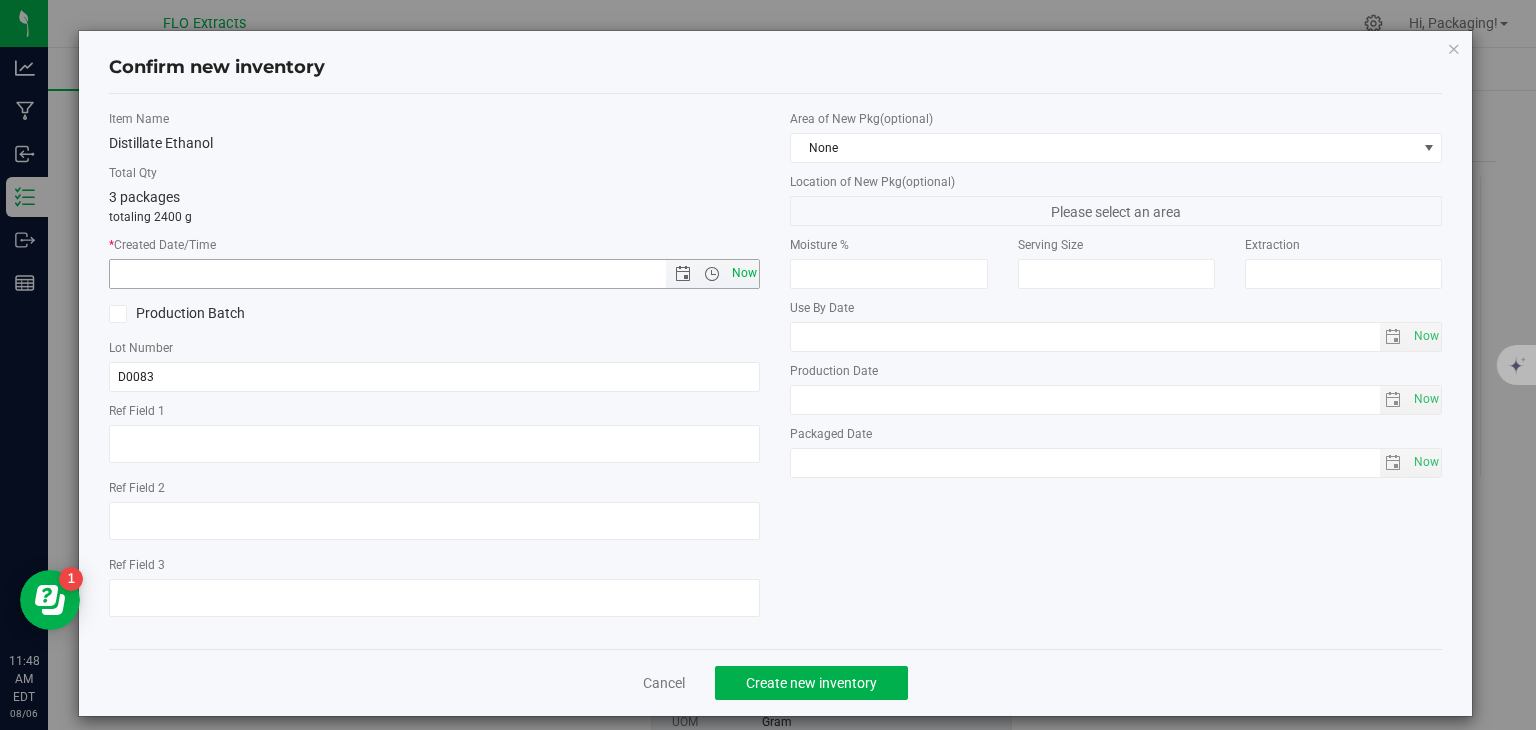 click on "Now" at bounding box center (744, 273) 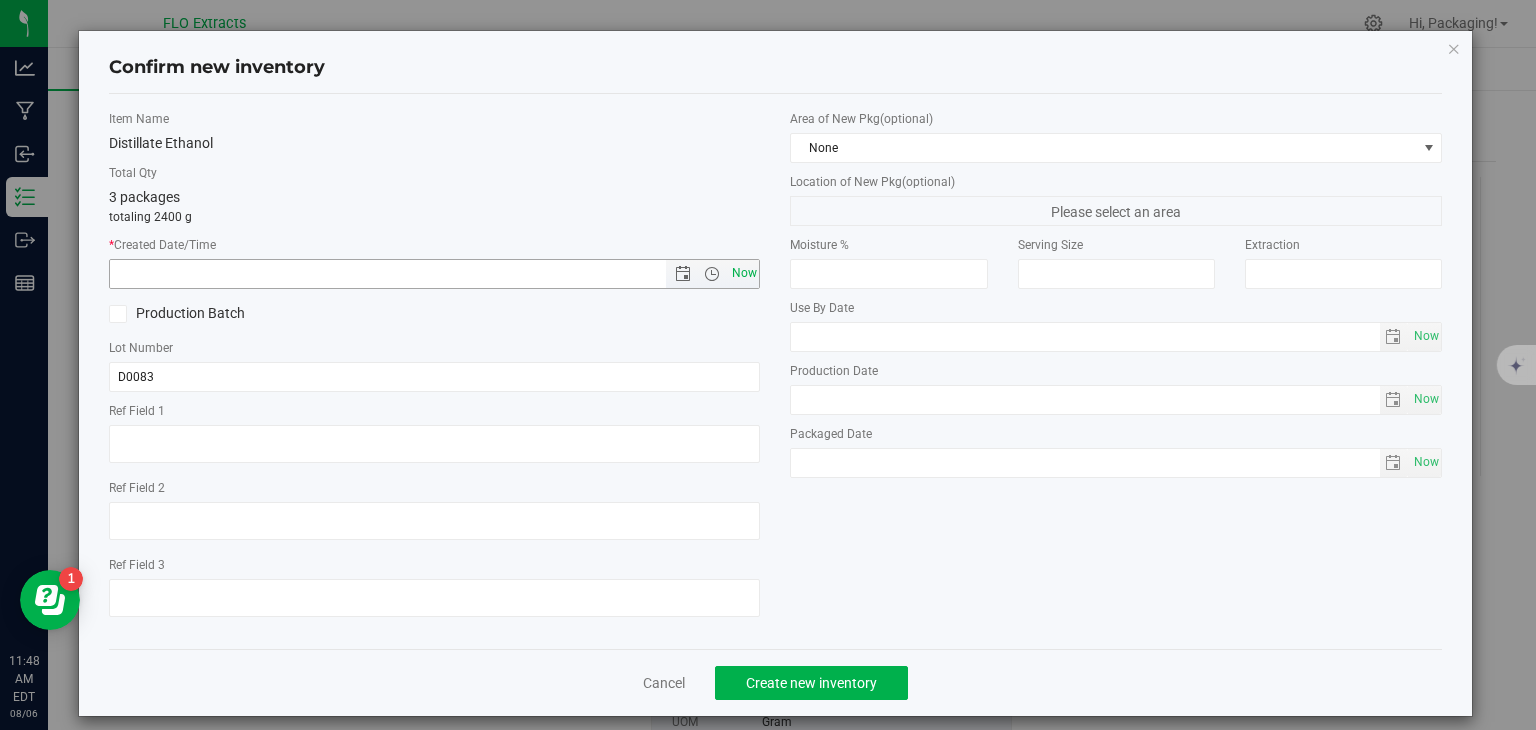type on "[MONTH]/[DAY]/[YEAR] [HOUR]:[MINUTE] [AM/PM]" 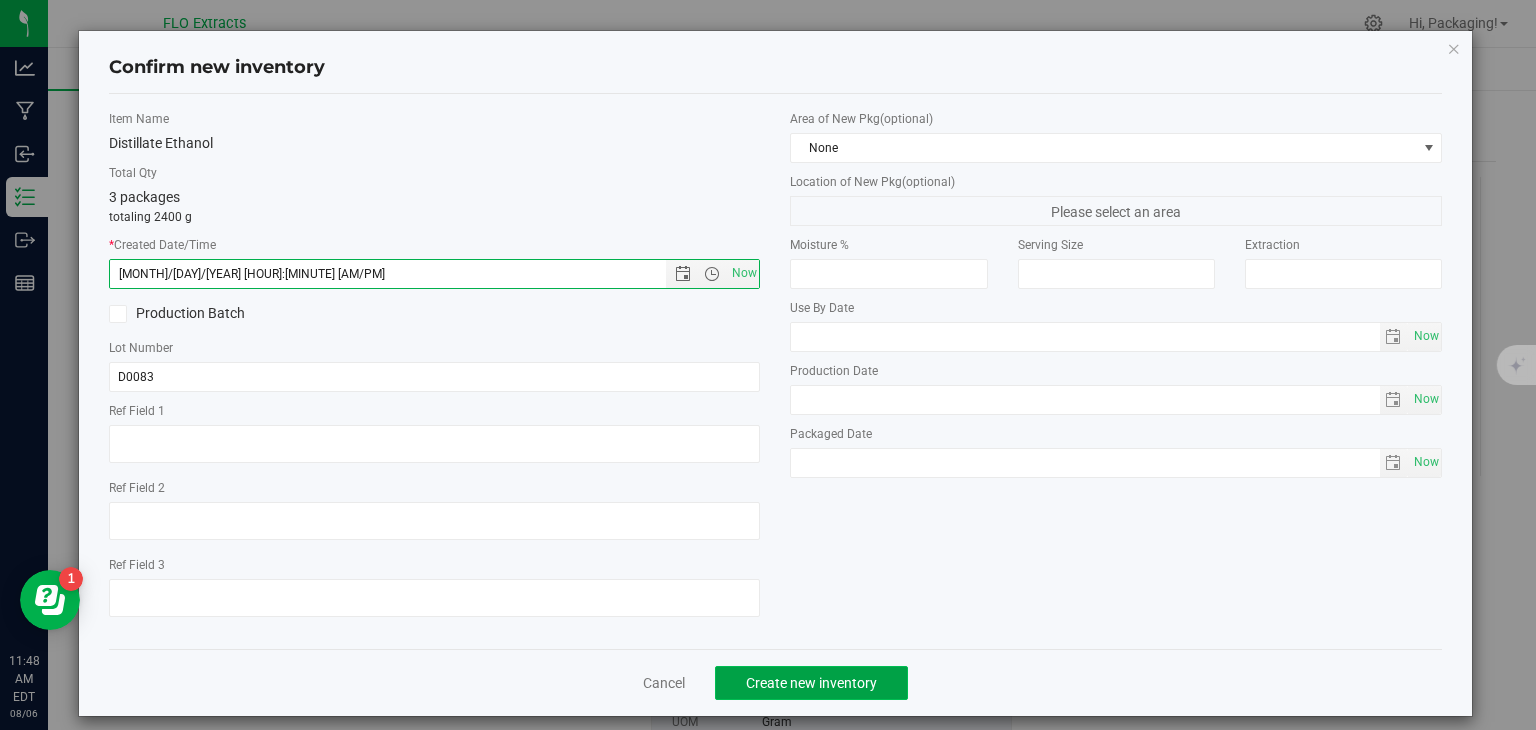 click on "Create new inventory" 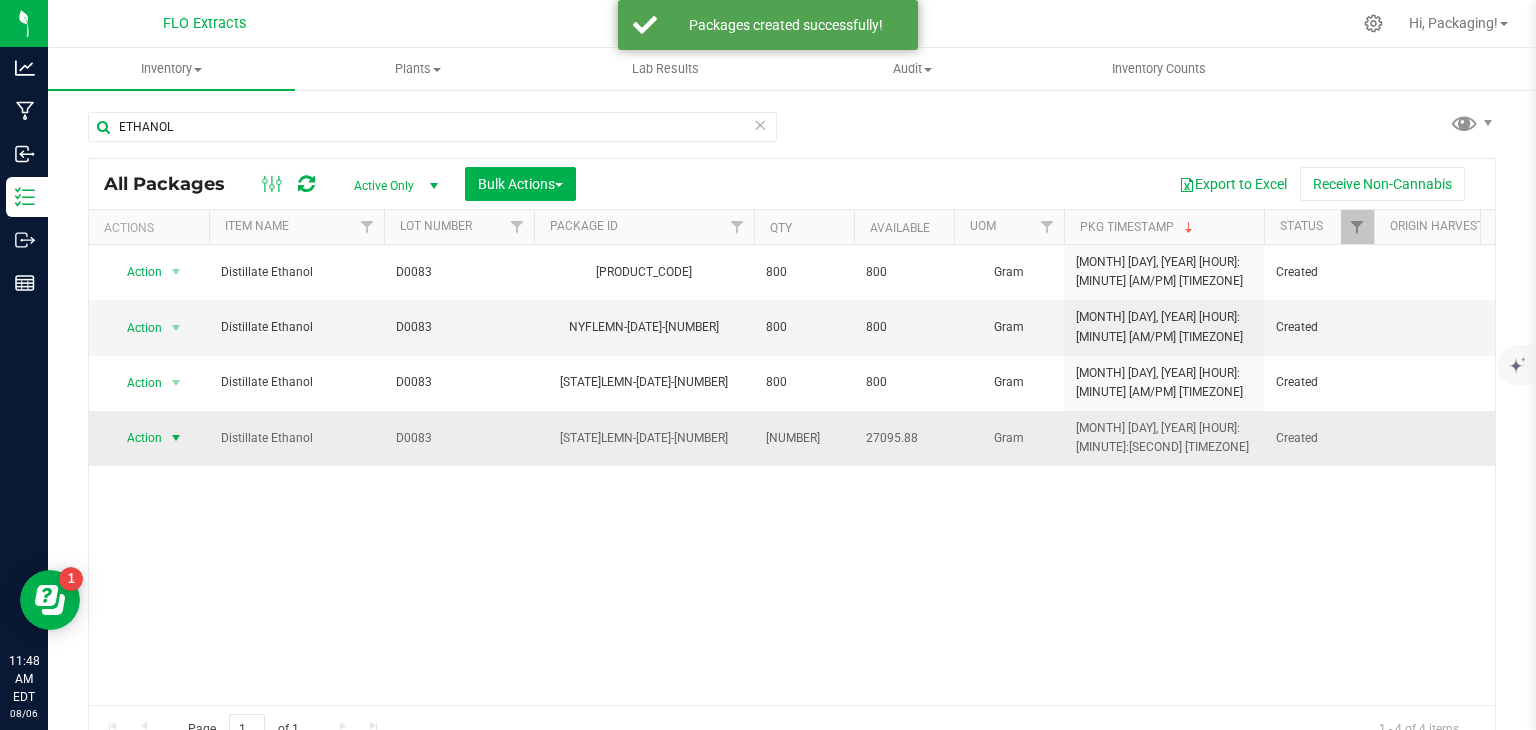 click on "Action" at bounding box center (136, 438) 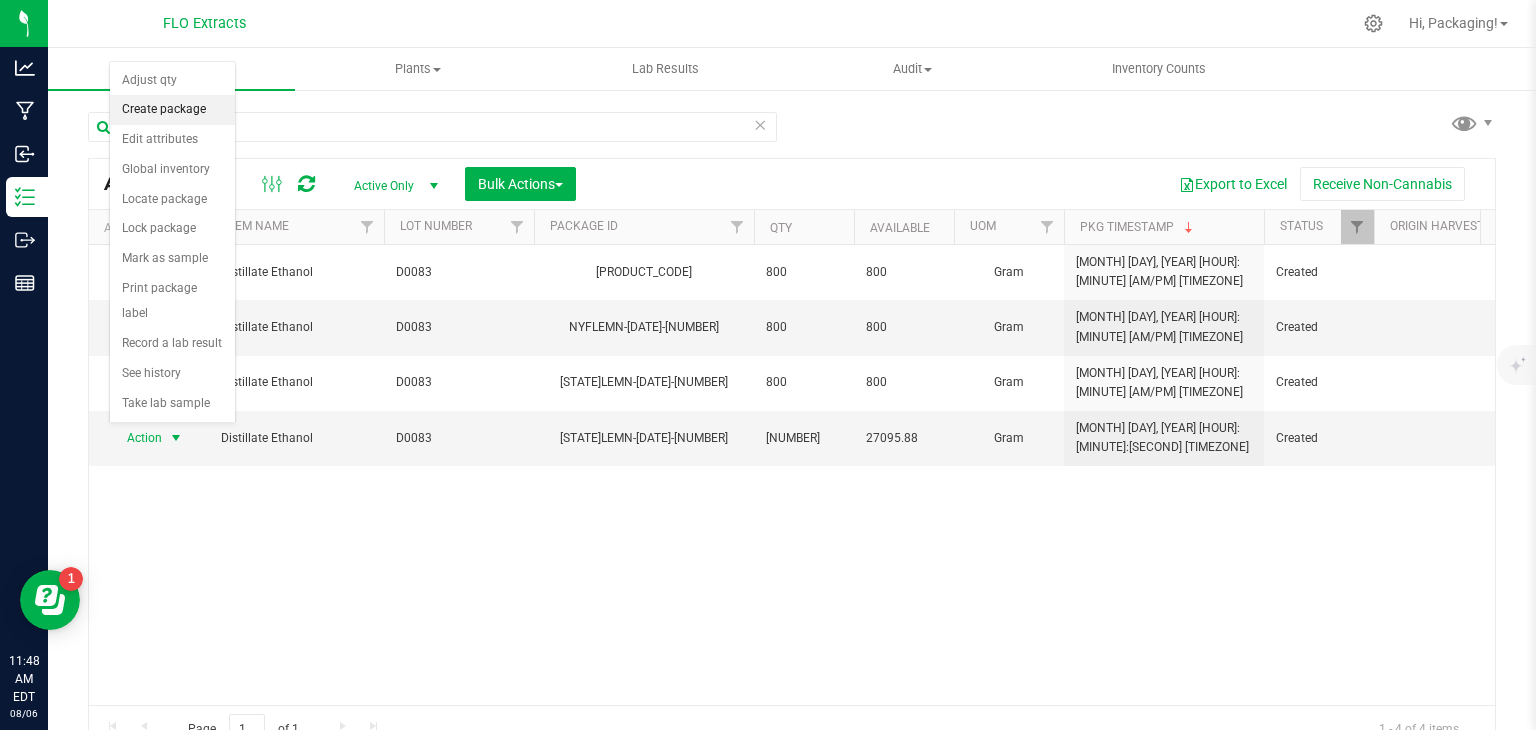 click on "Create package" at bounding box center [172, 110] 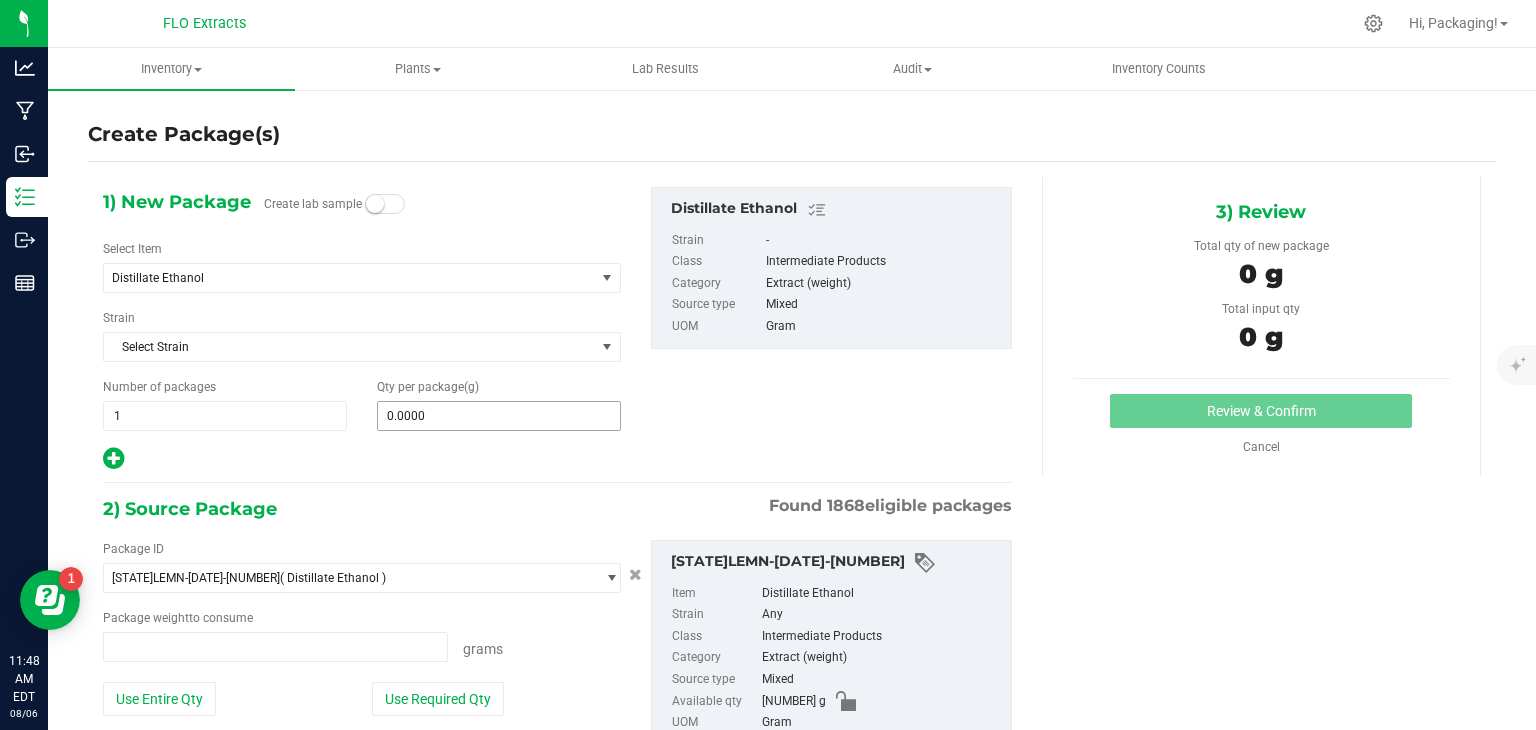 type on "0.0000 g" 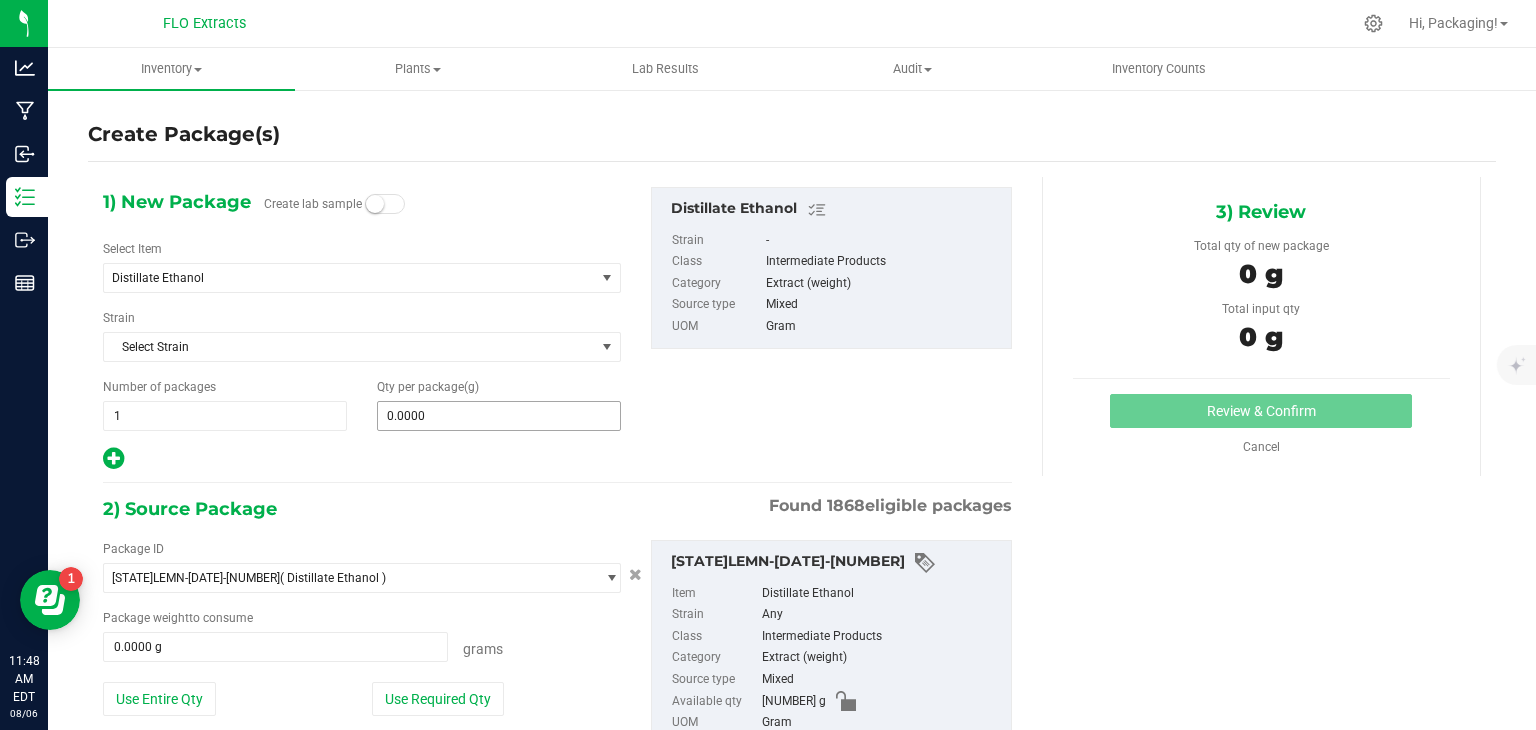 type 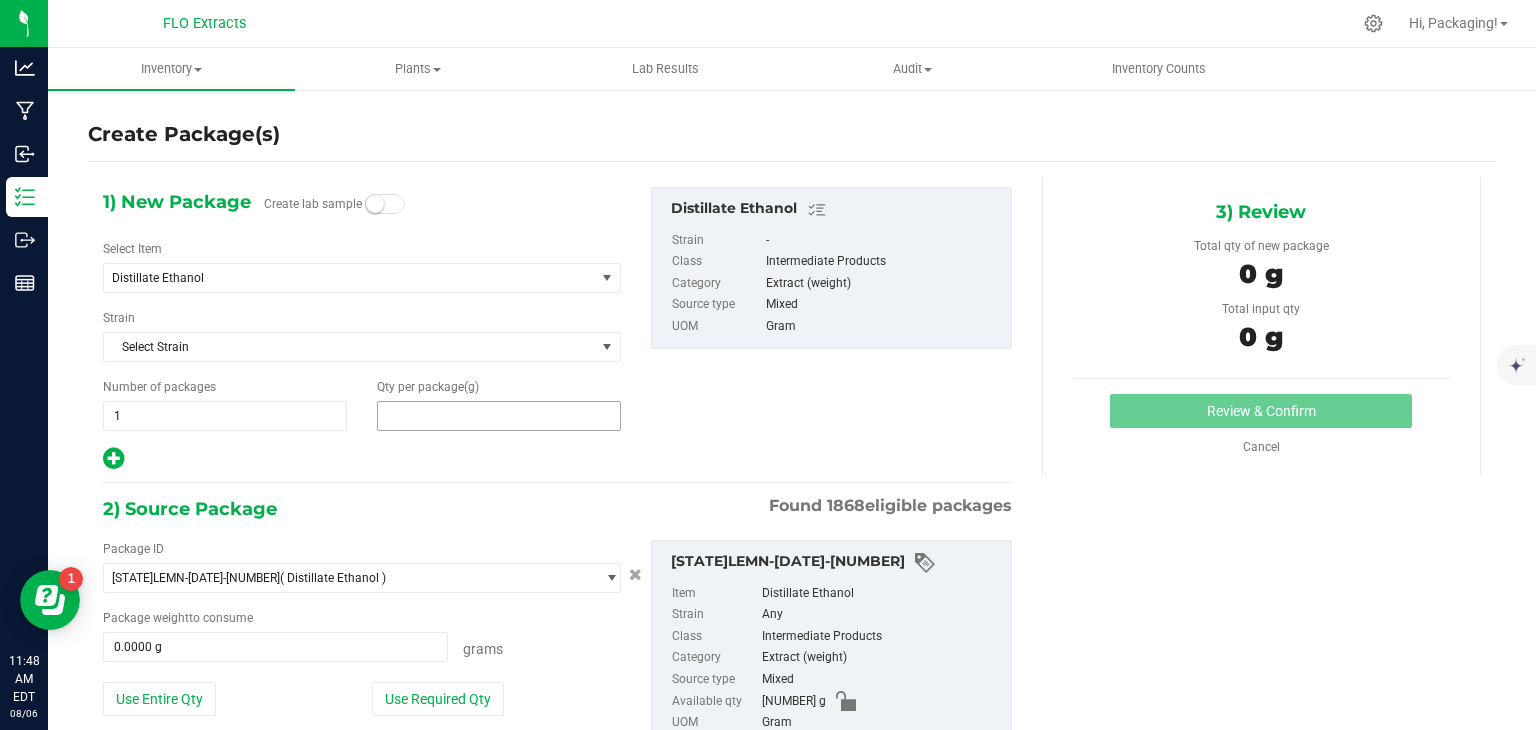click at bounding box center [499, 416] 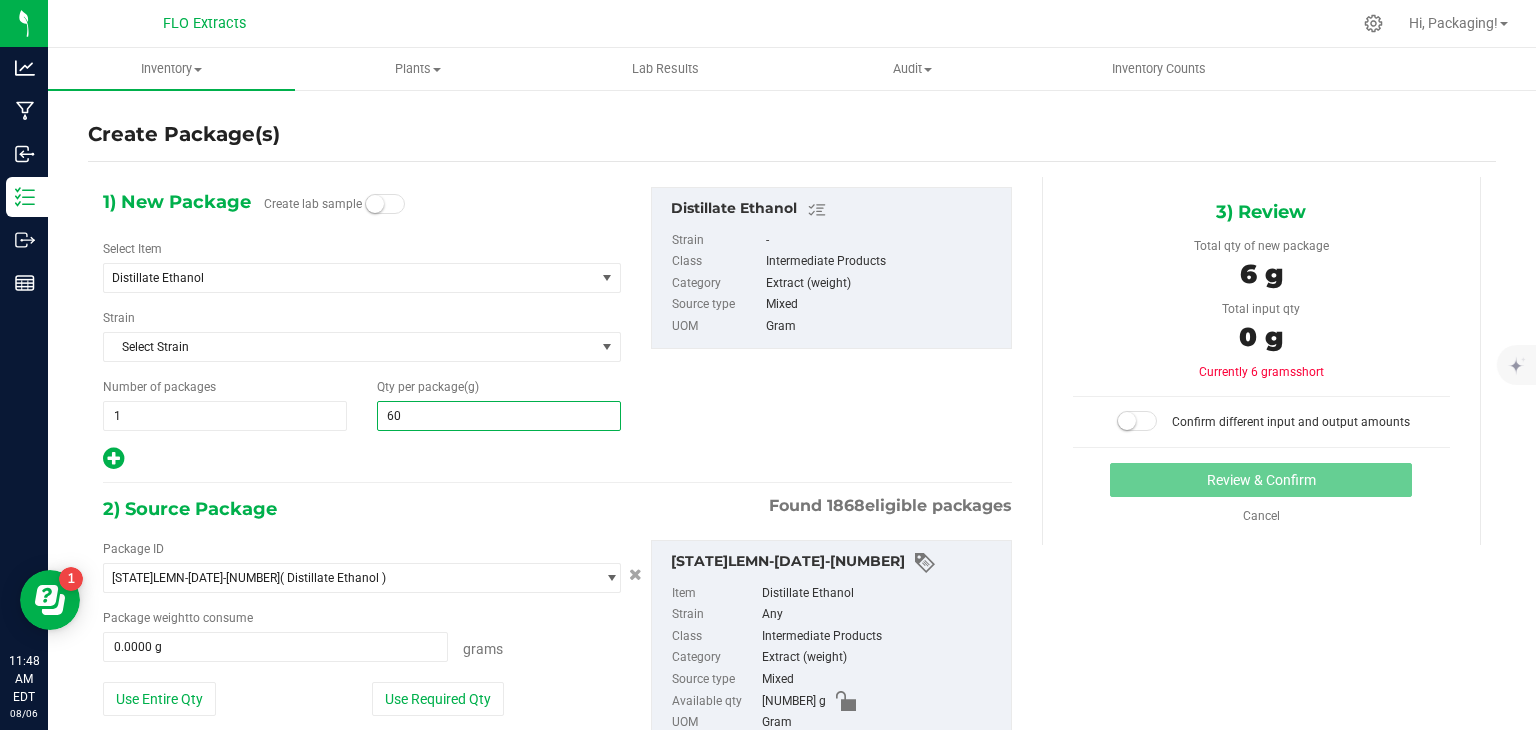 type on "600" 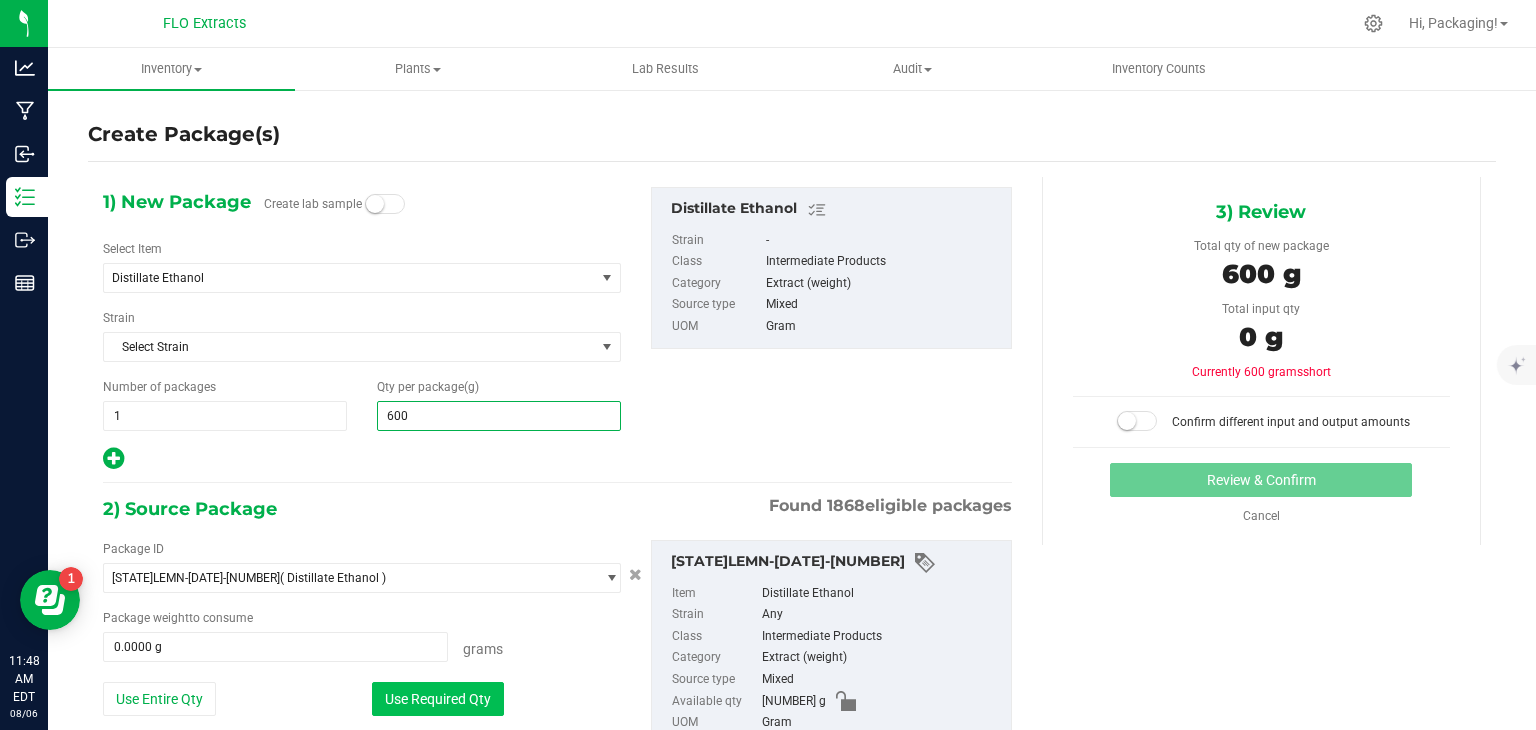 type on "600.0000" 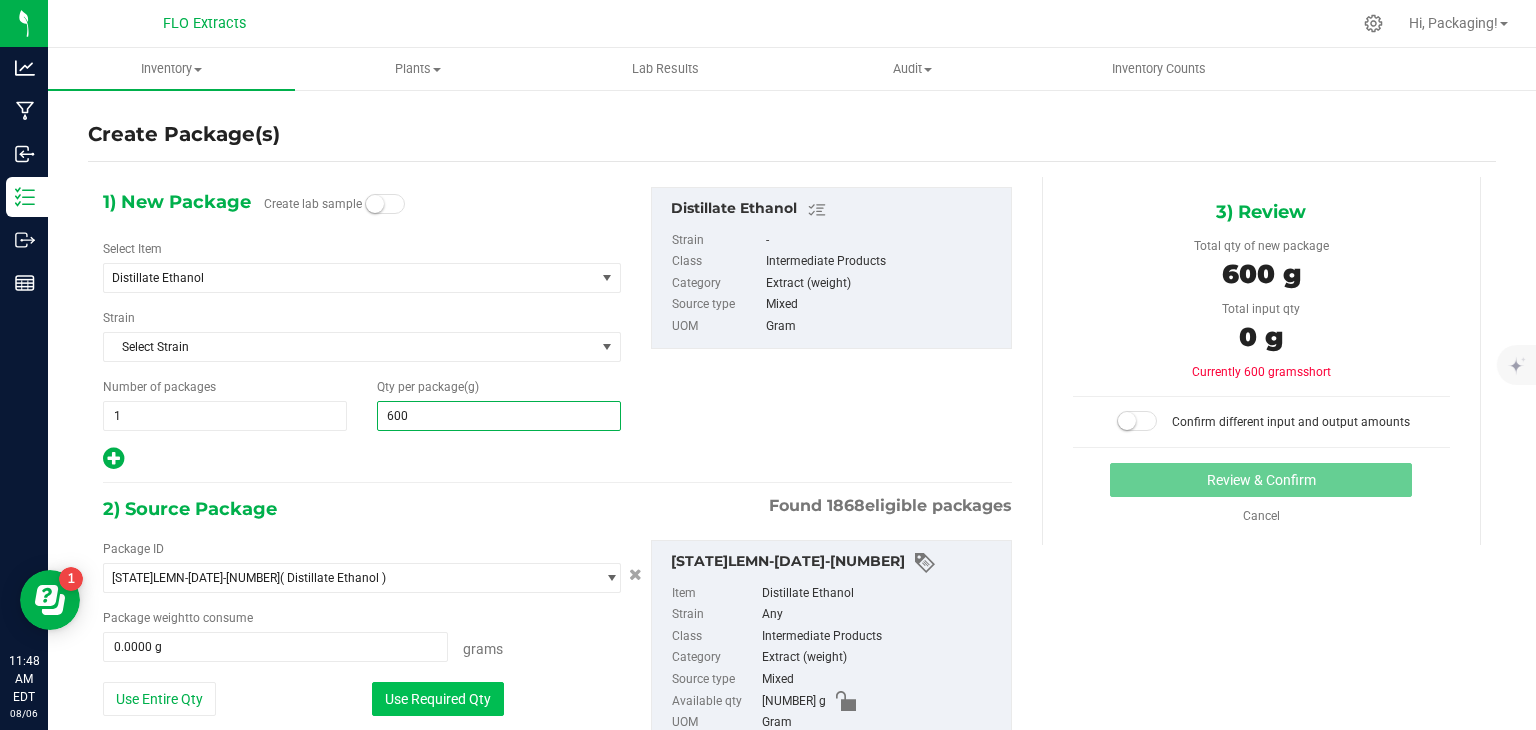 click on "Use Required Qty" at bounding box center (438, 699) 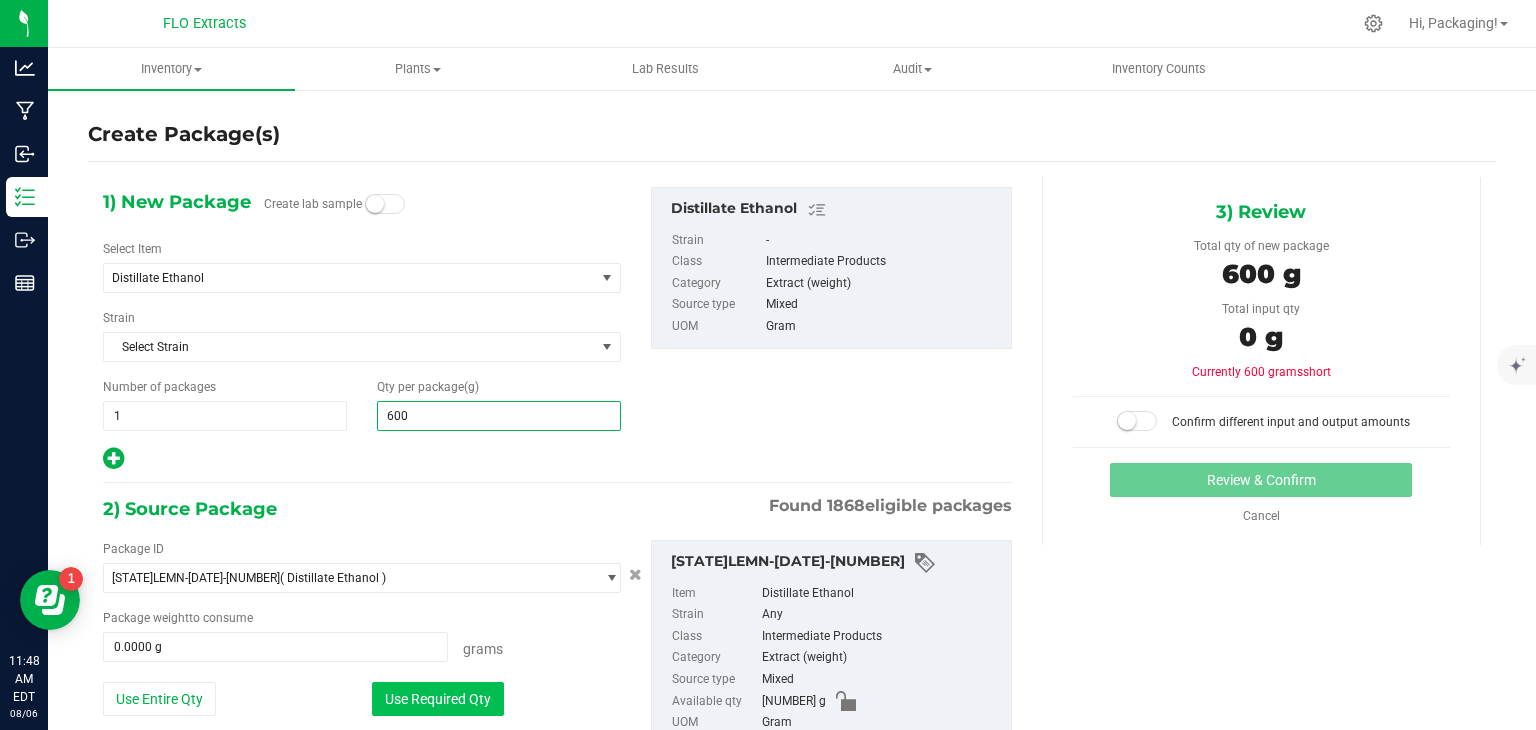 type on "600.0000 g" 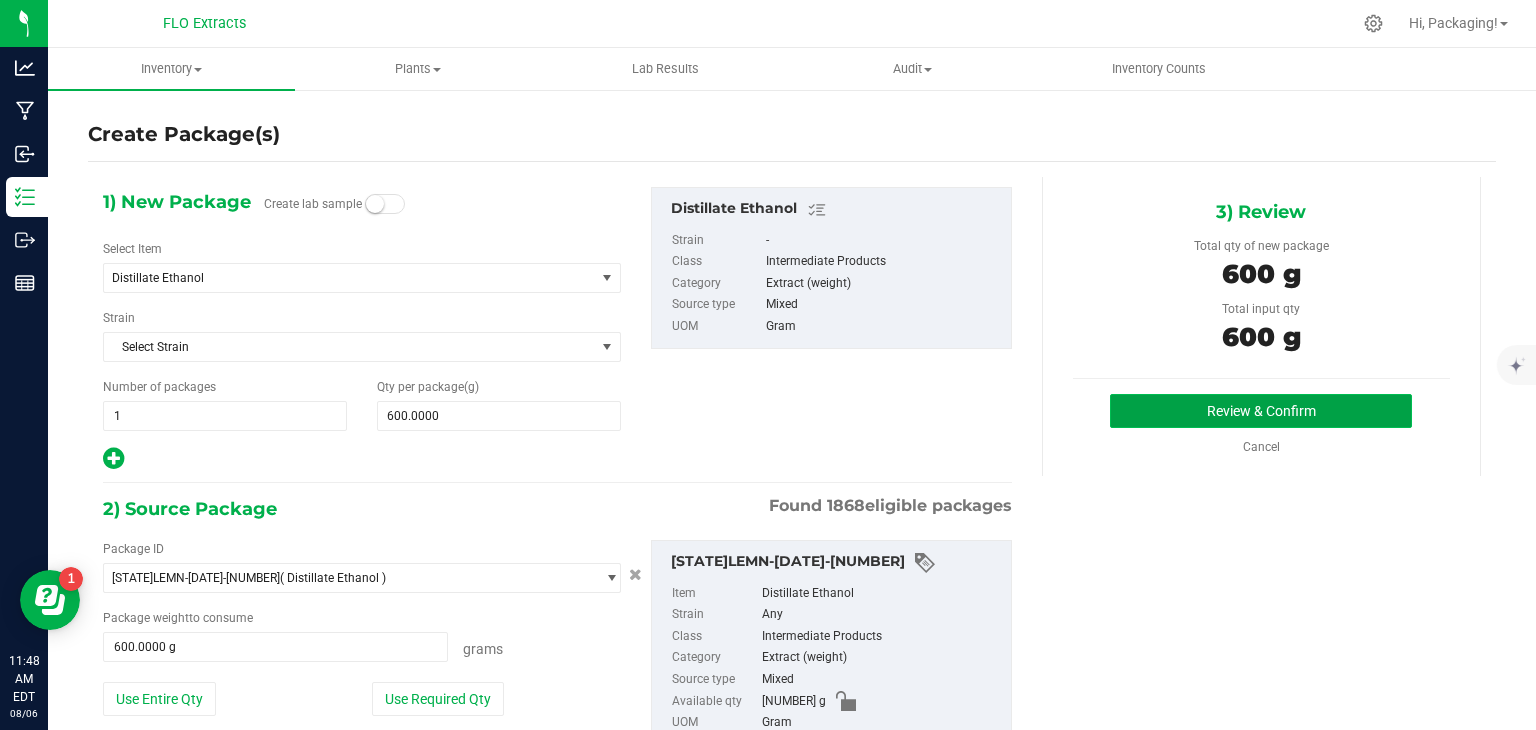 click on "Review & Confirm" at bounding box center [1261, 411] 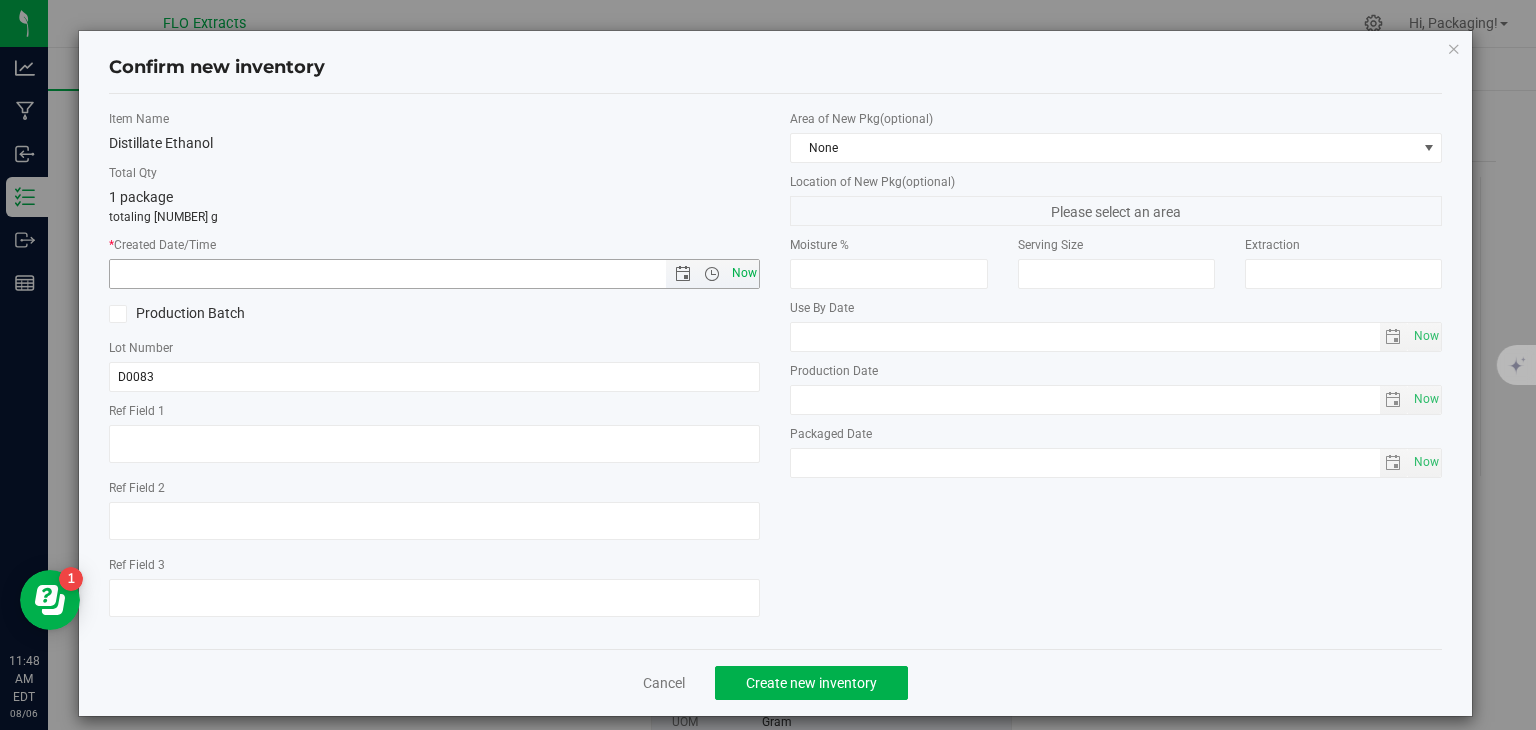 click on "Now" at bounding box center [744, 273] 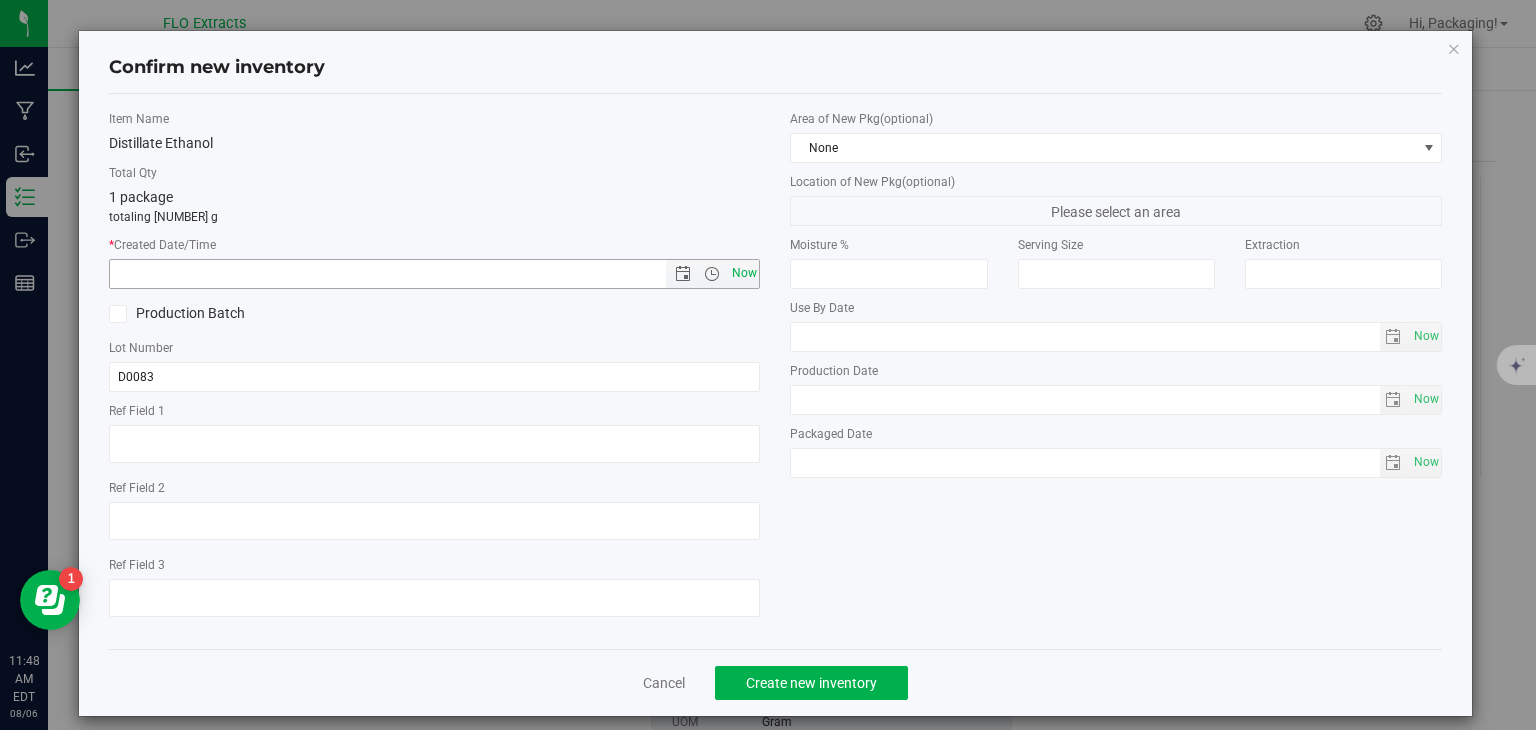 type on "[MONTH]/[DAY]/[YEAR] [HOUR]:[MINUTE] [AM/PM]" 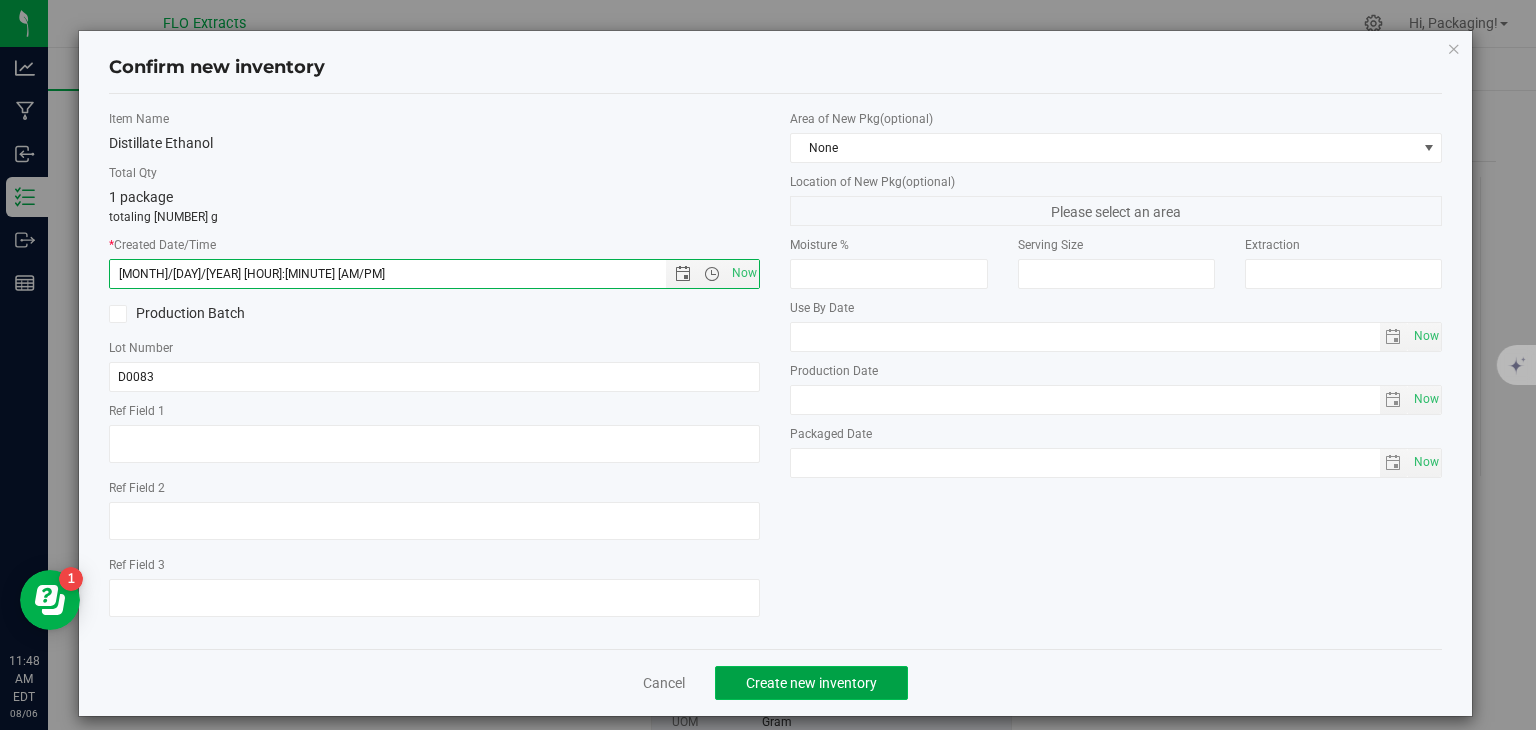 click on "Create new inventory" 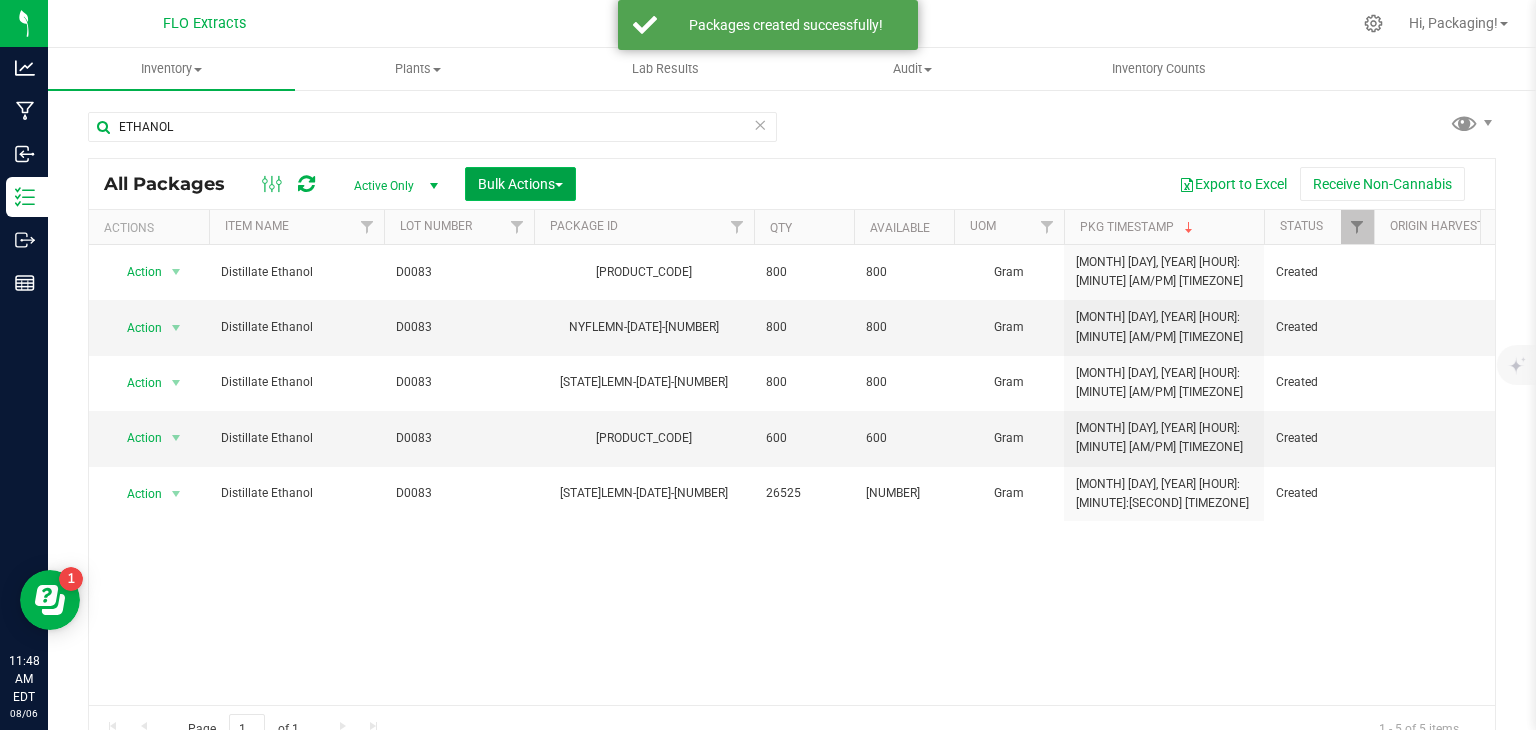 click on "Bulk Actions" at bounding box center (520, 184) 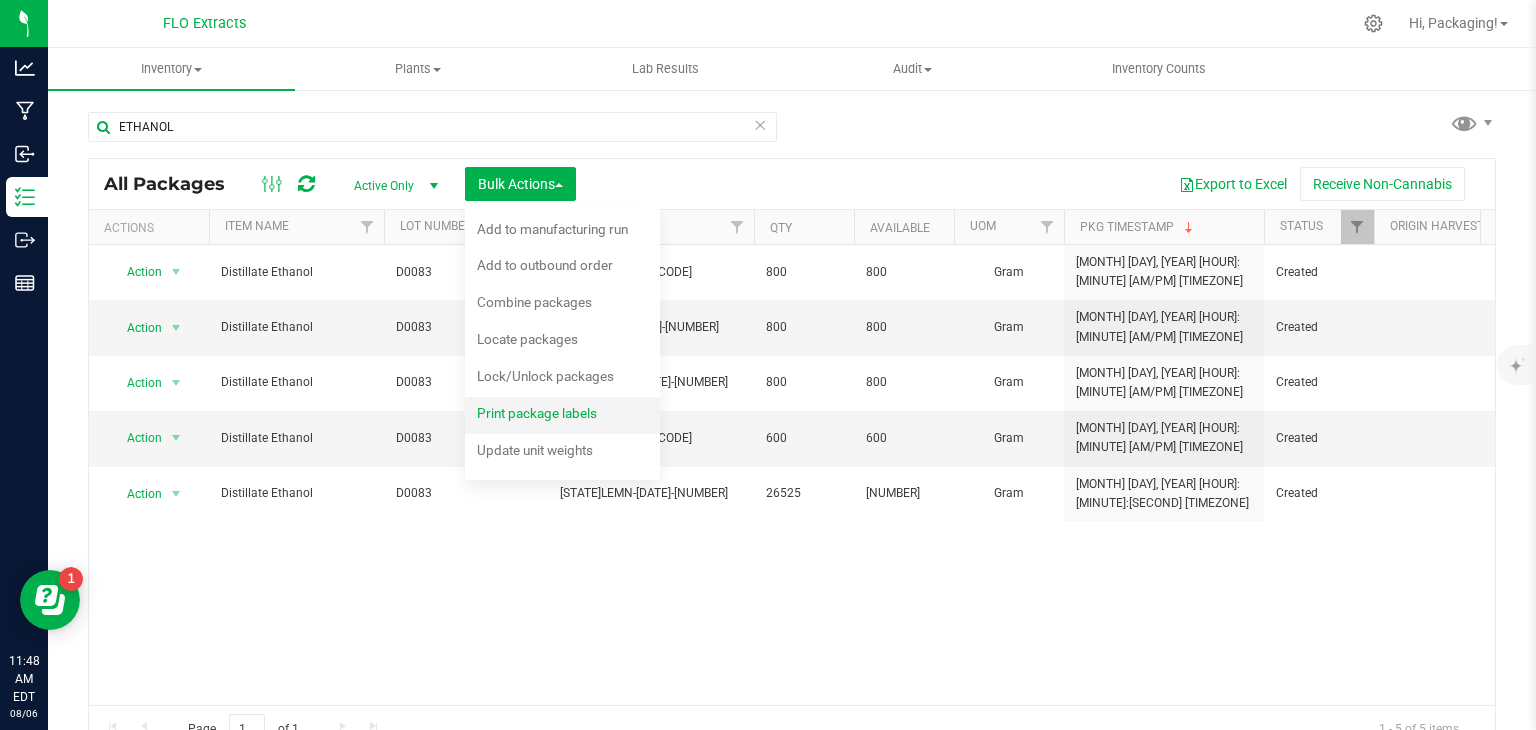 click on "Print package labels" at bounding box center [537, 413] 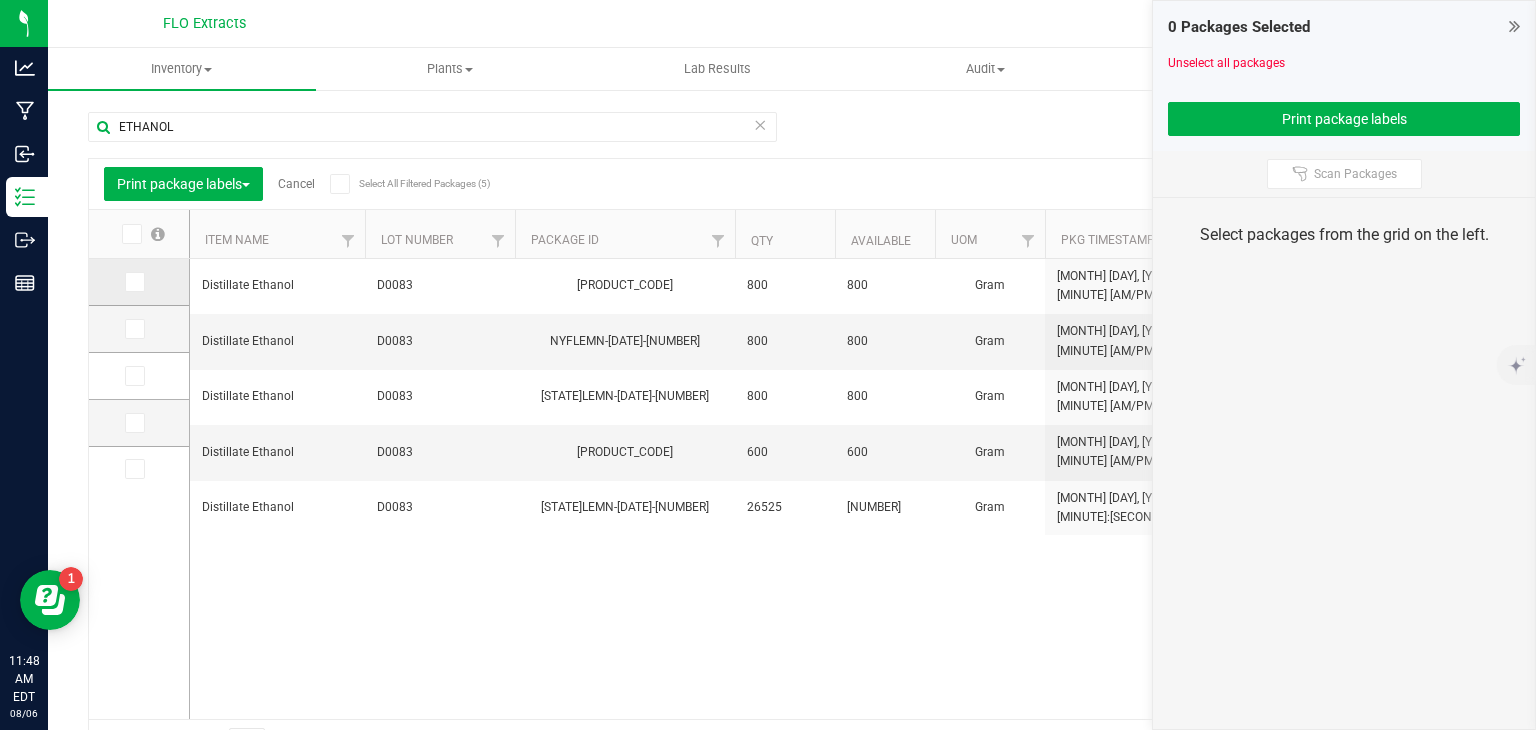 click at bounding box center [135, 282] 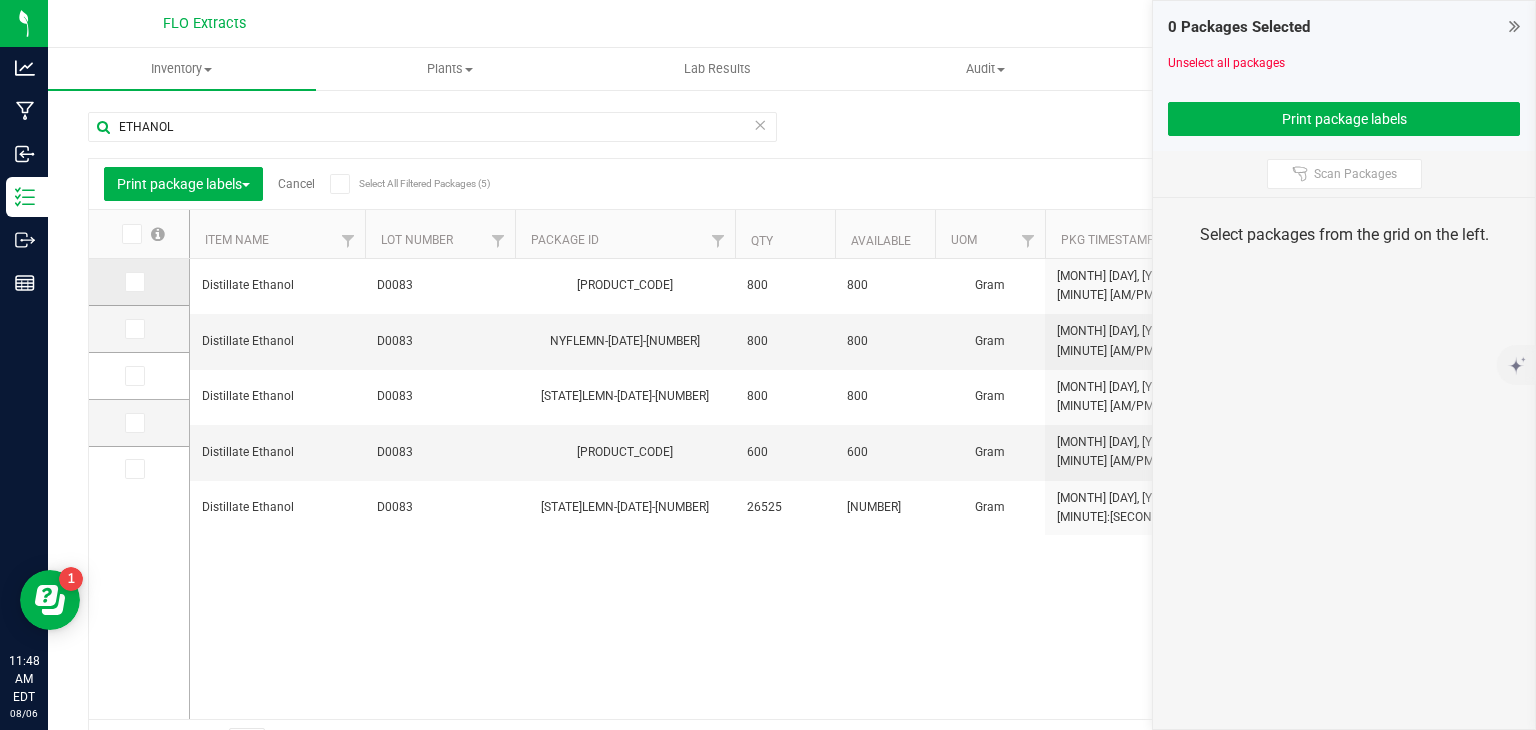 click at bounding box center [0, 0] 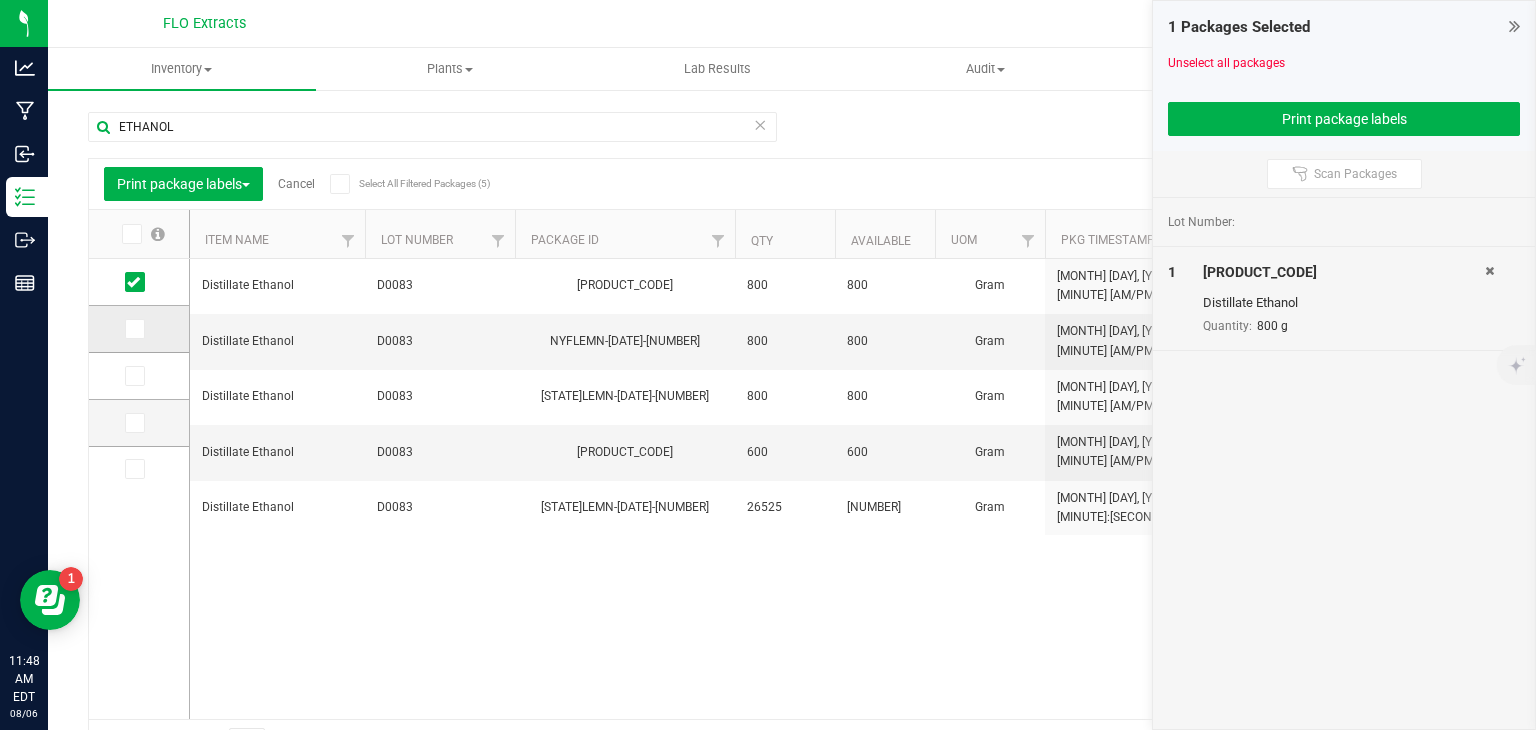 click at bounding box center [133, 329] 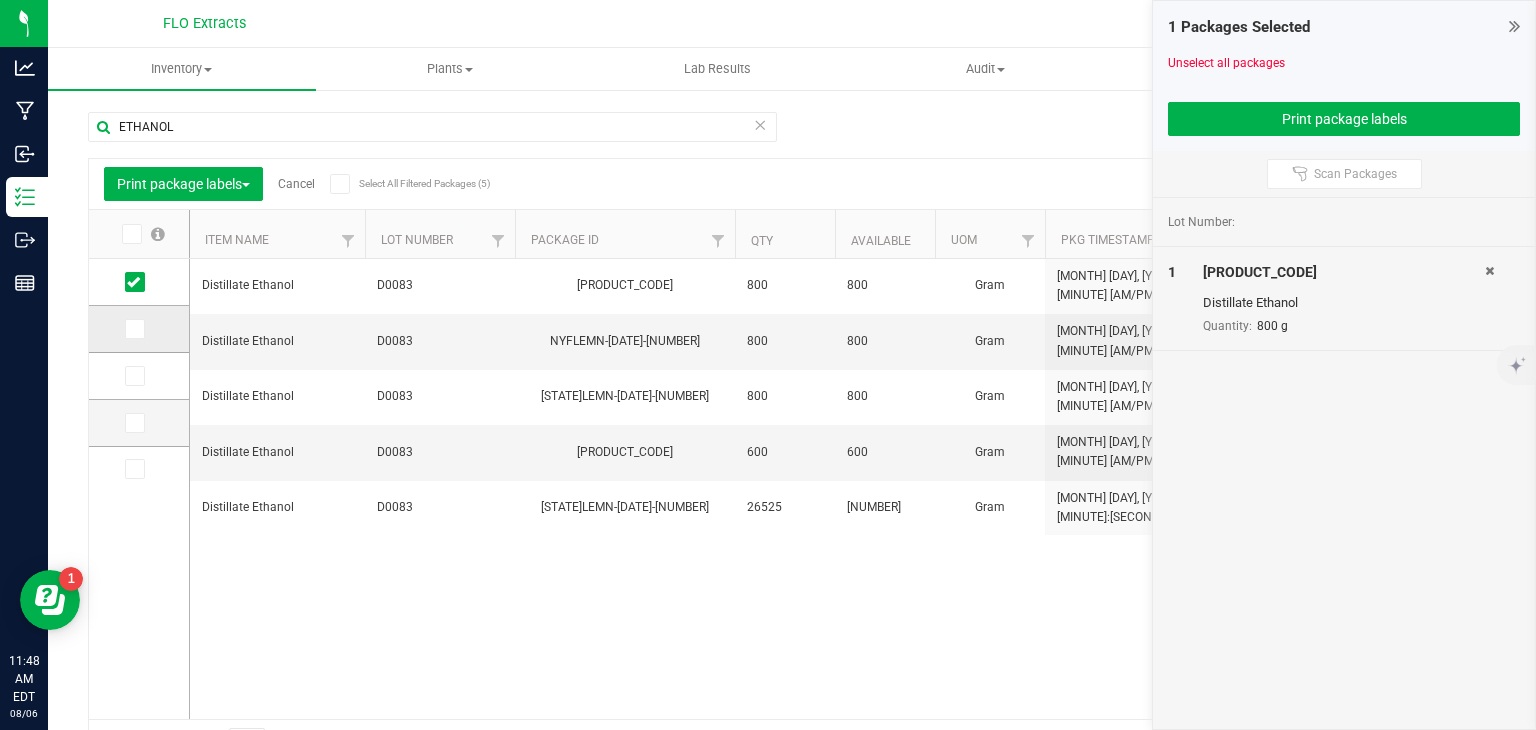 click at bounding box center (0, 0) 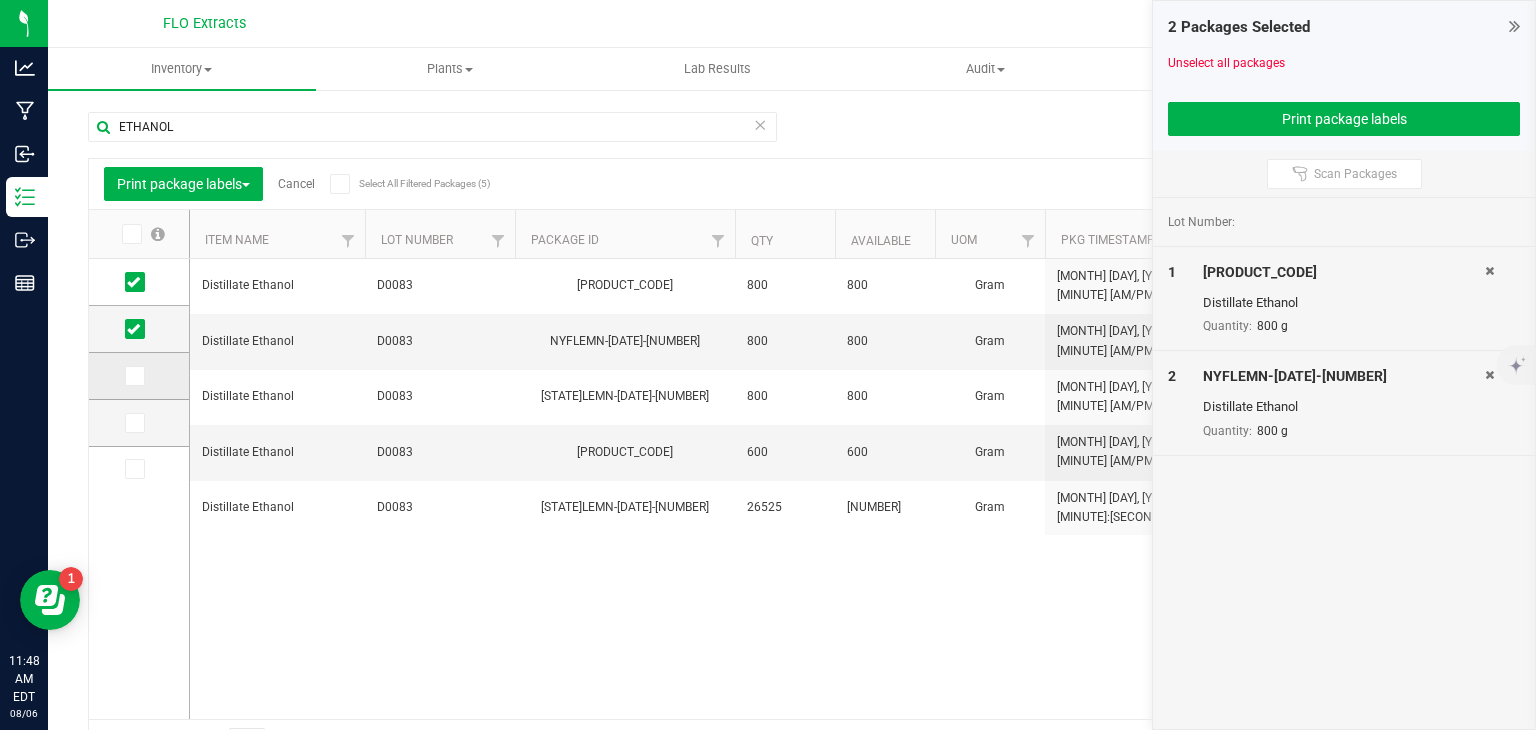 click at bounding box center (133, 376) 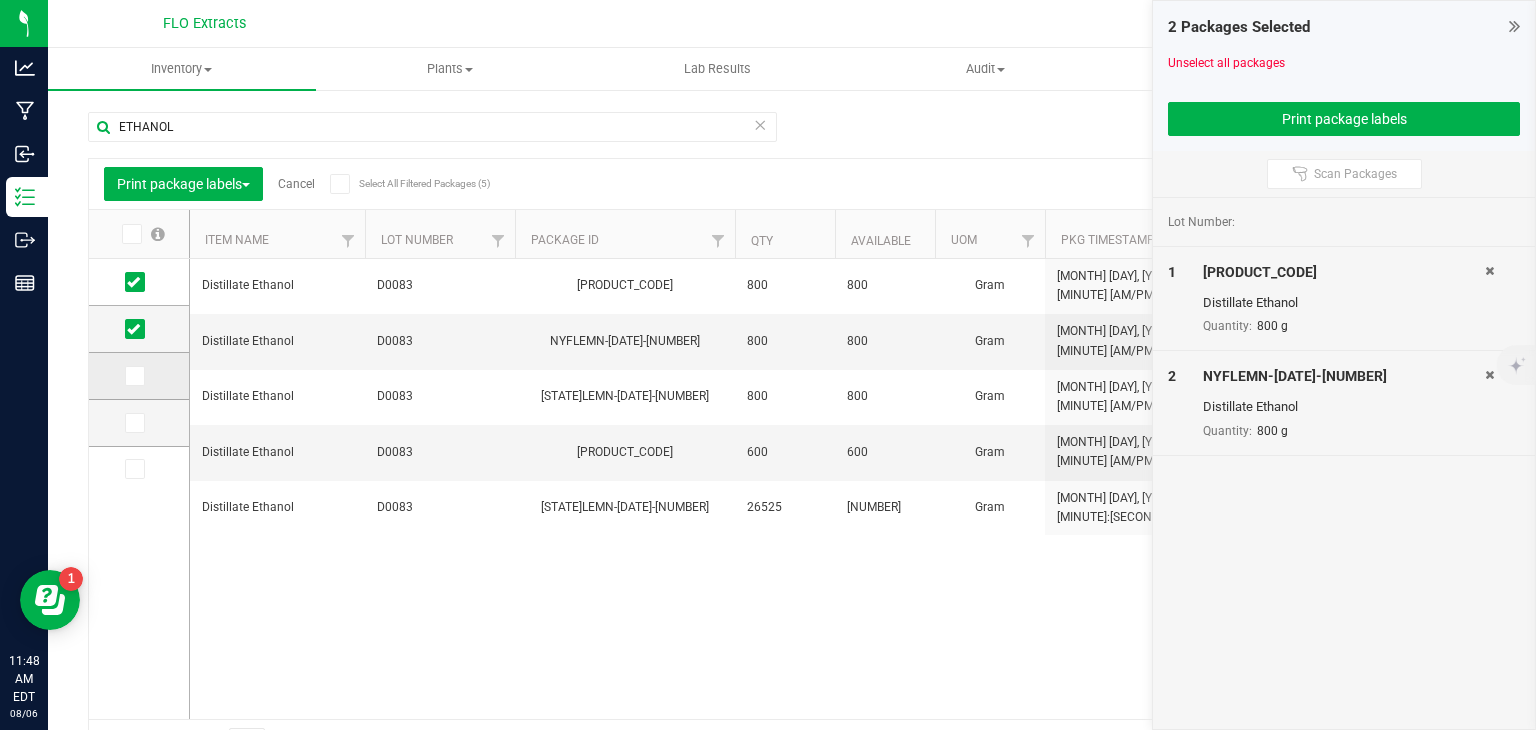 click at bounding box center (0, 0) 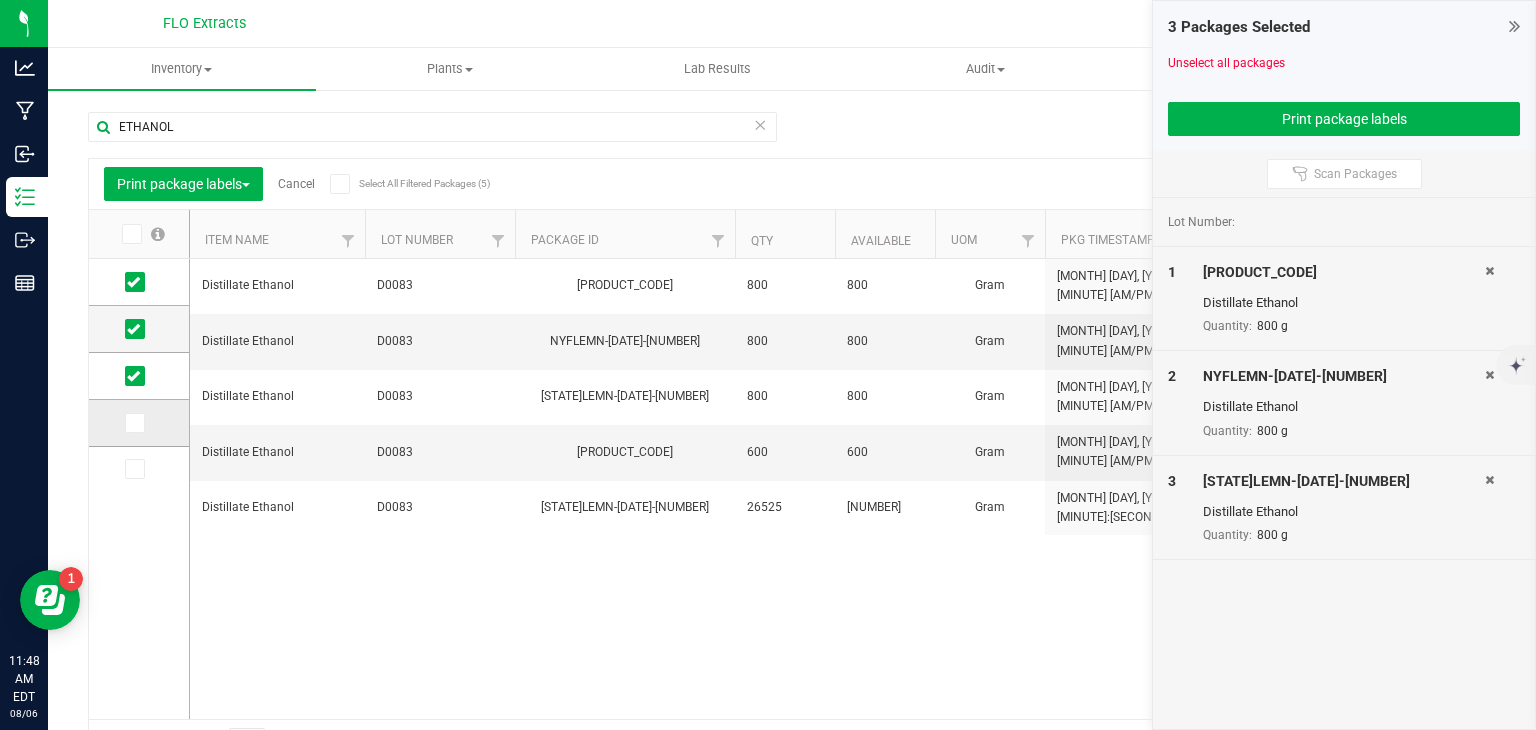 click at bounding box center (133, 423) 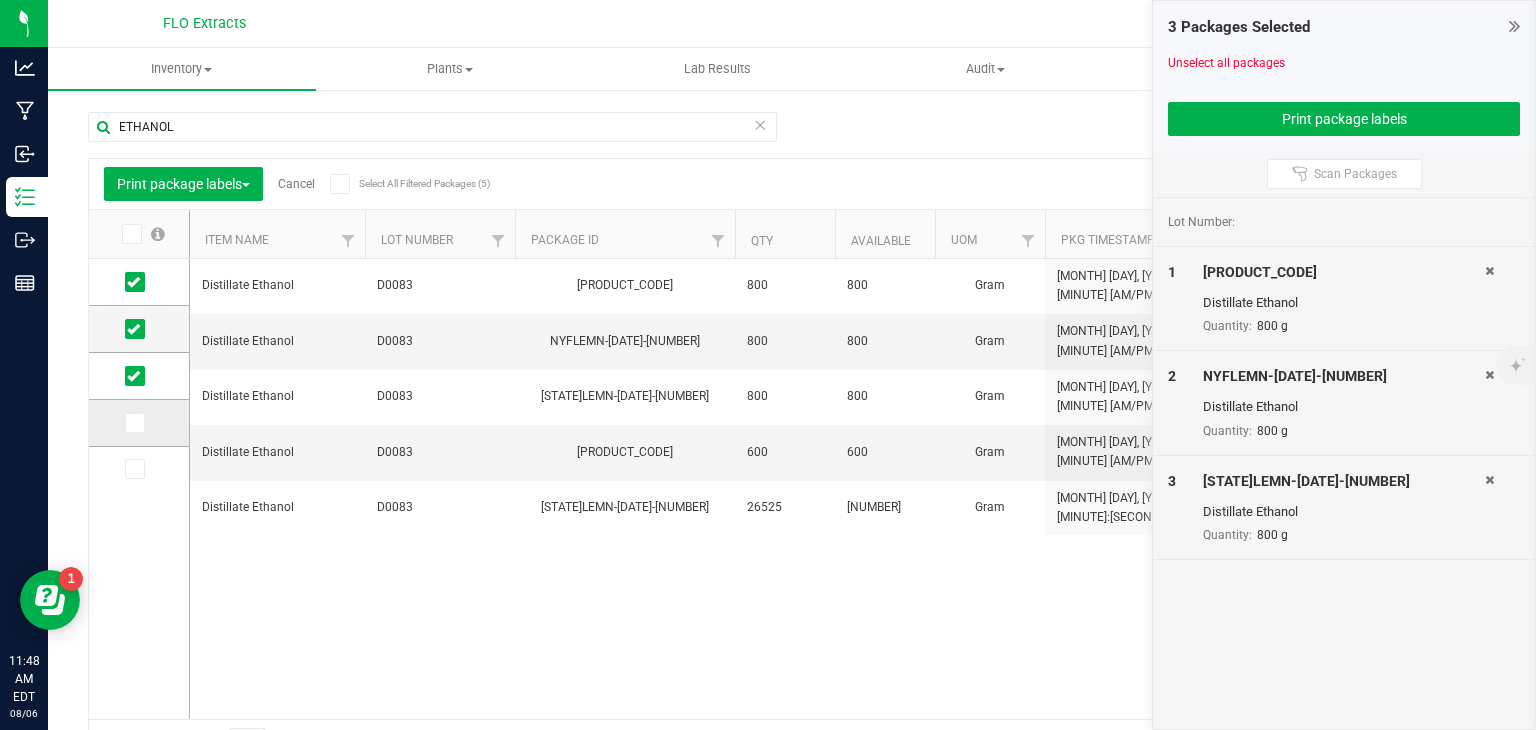 click at bounding box center (0, 0) 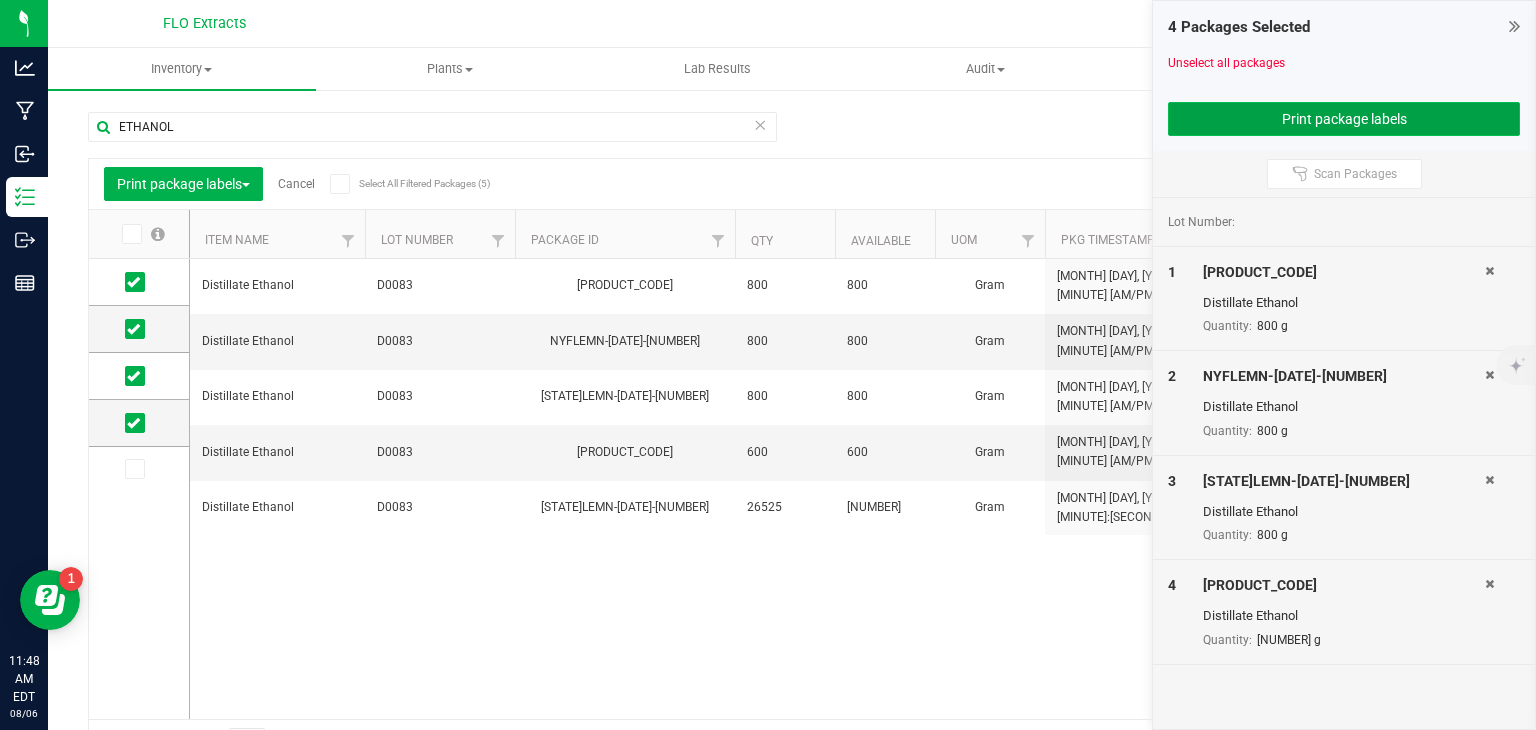 click on "Print package labels" at bounding box center (1344, 119) 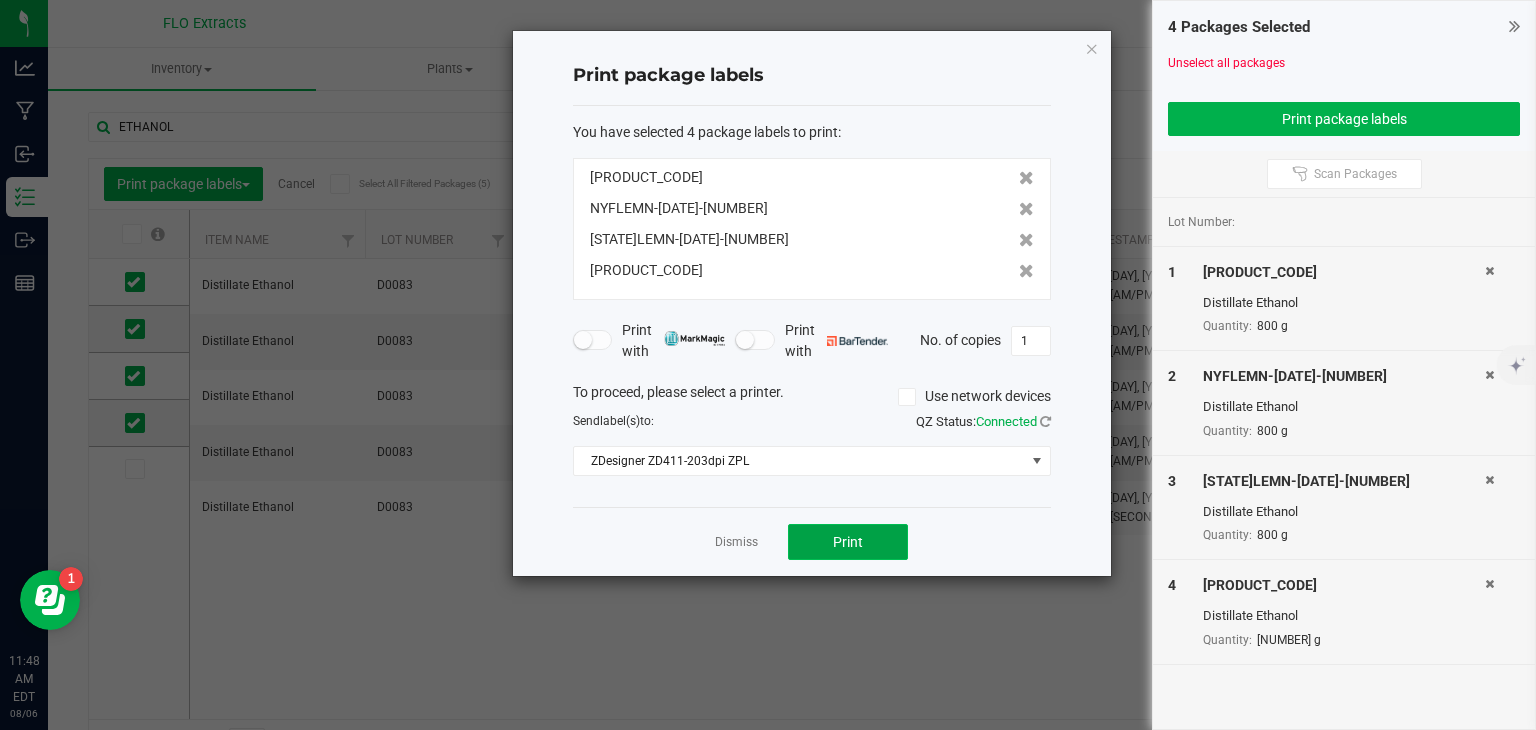 click on "Print" 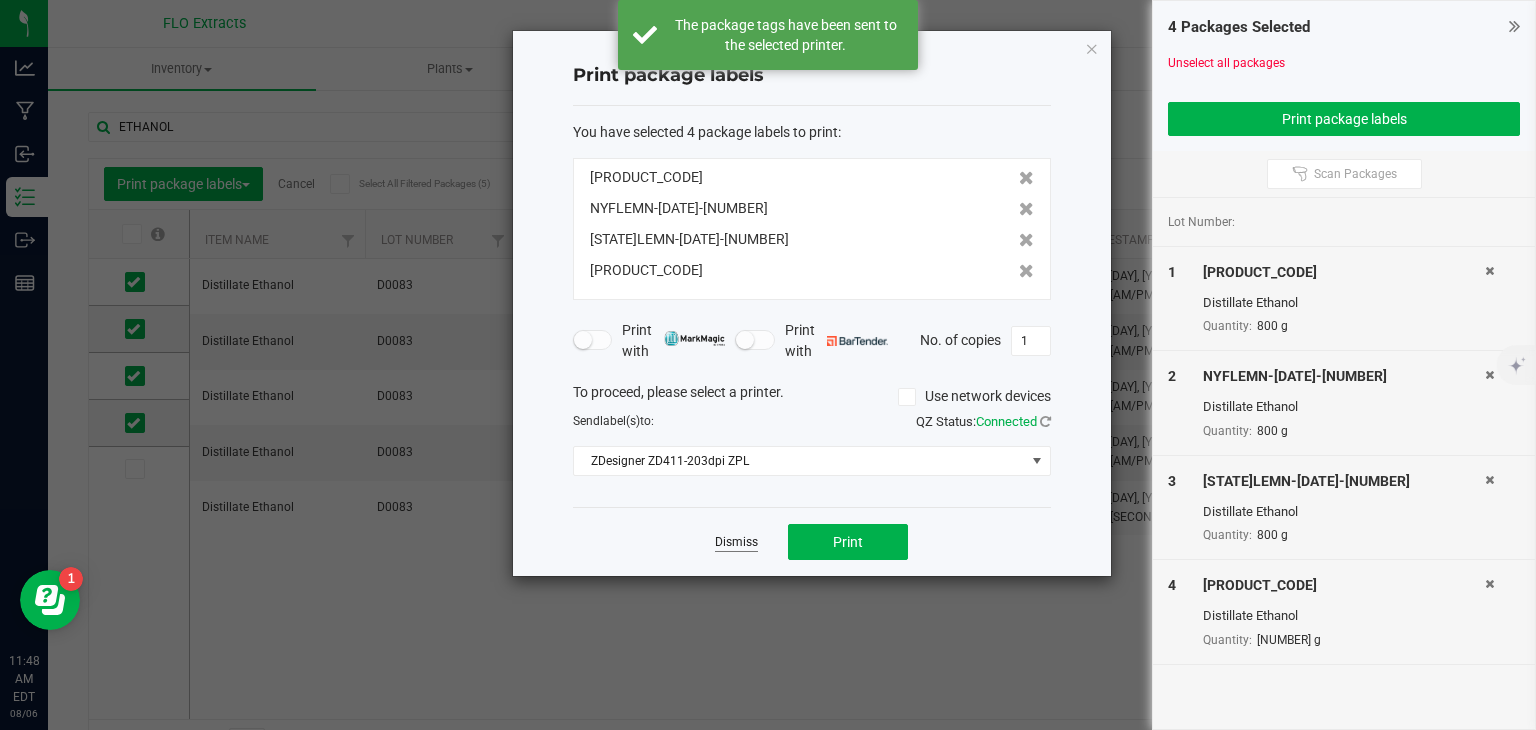 click on "Dismiss" 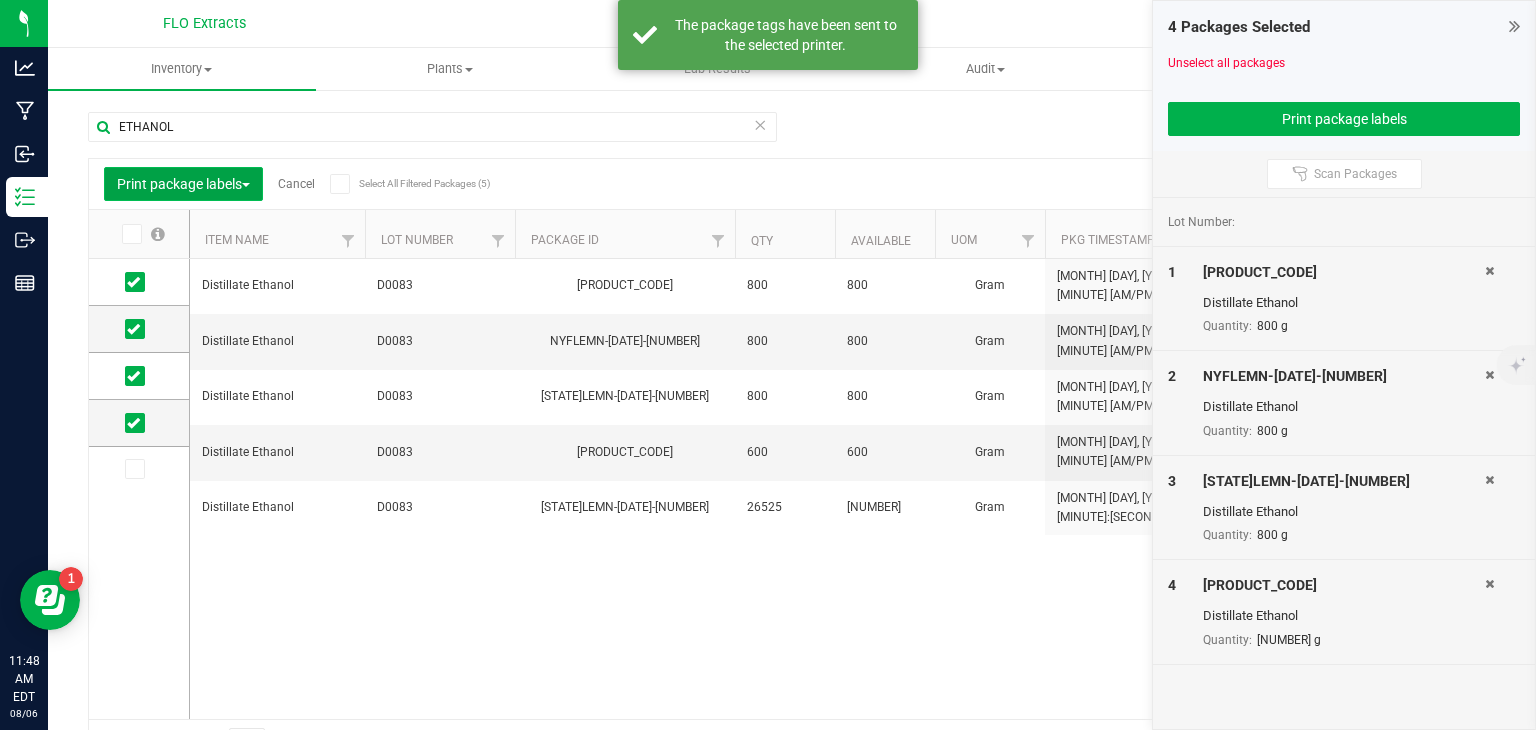 click on "Print package labels" at bounding box center (183, 184) 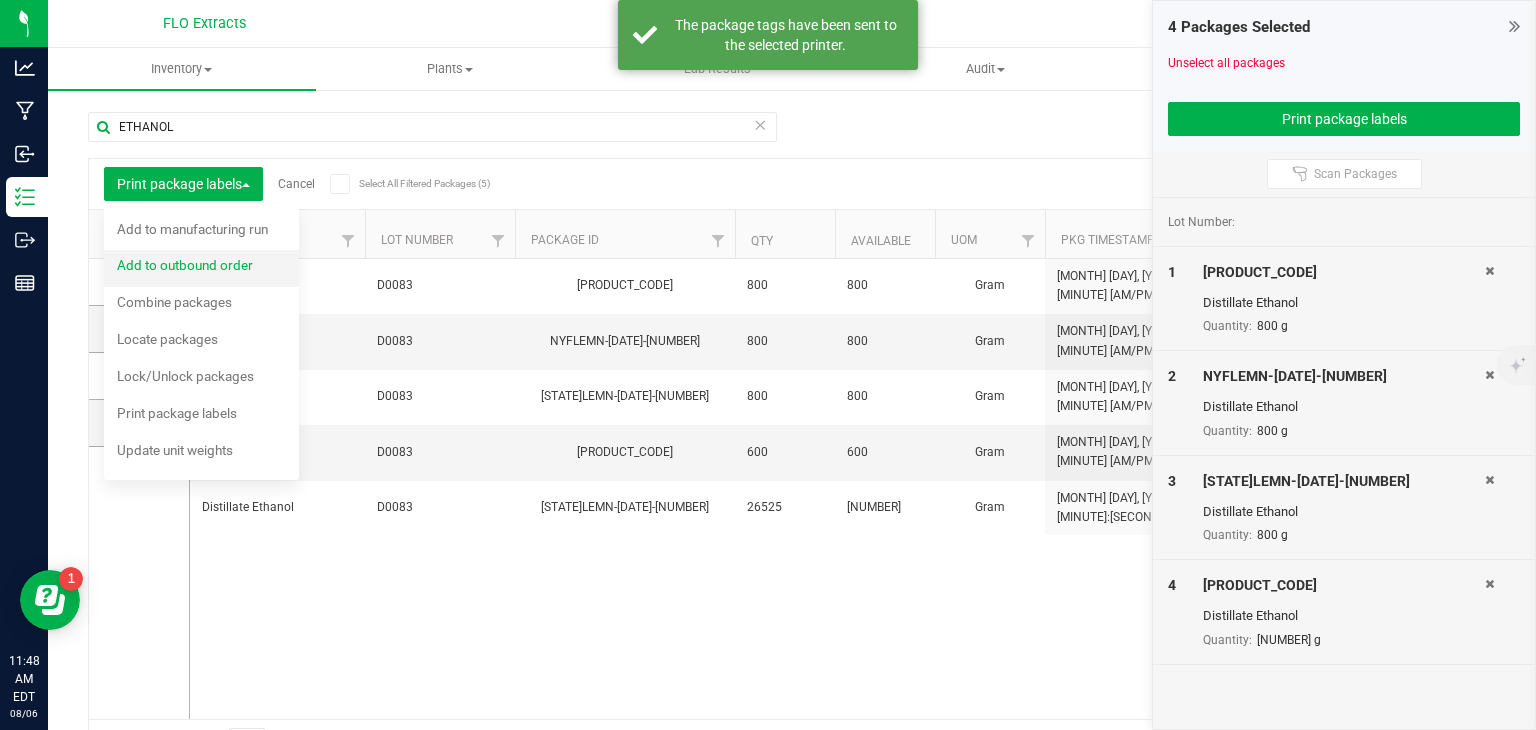 click on "Add to outbound order" at bounding box center (185, 265) 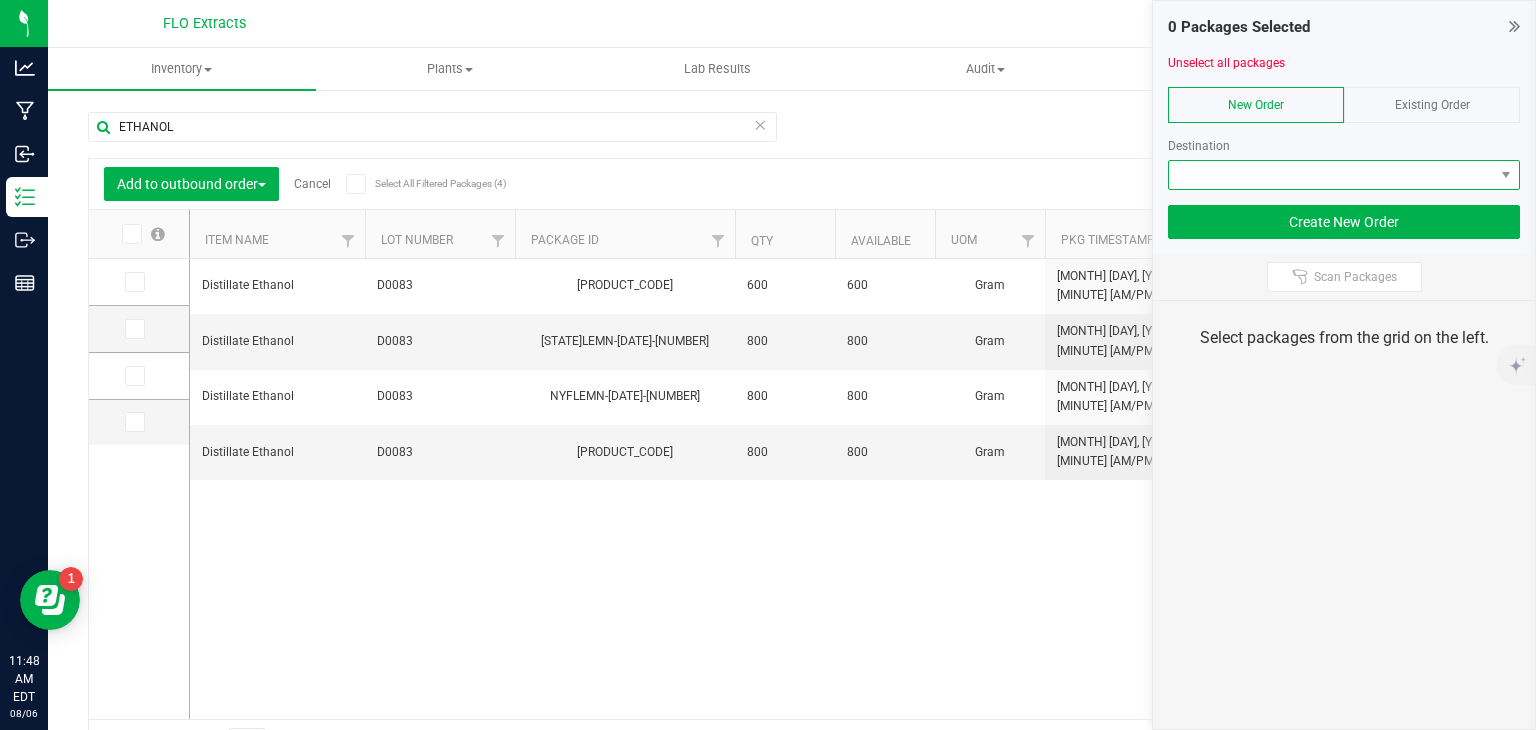 click at bounding box center [1331, 175] 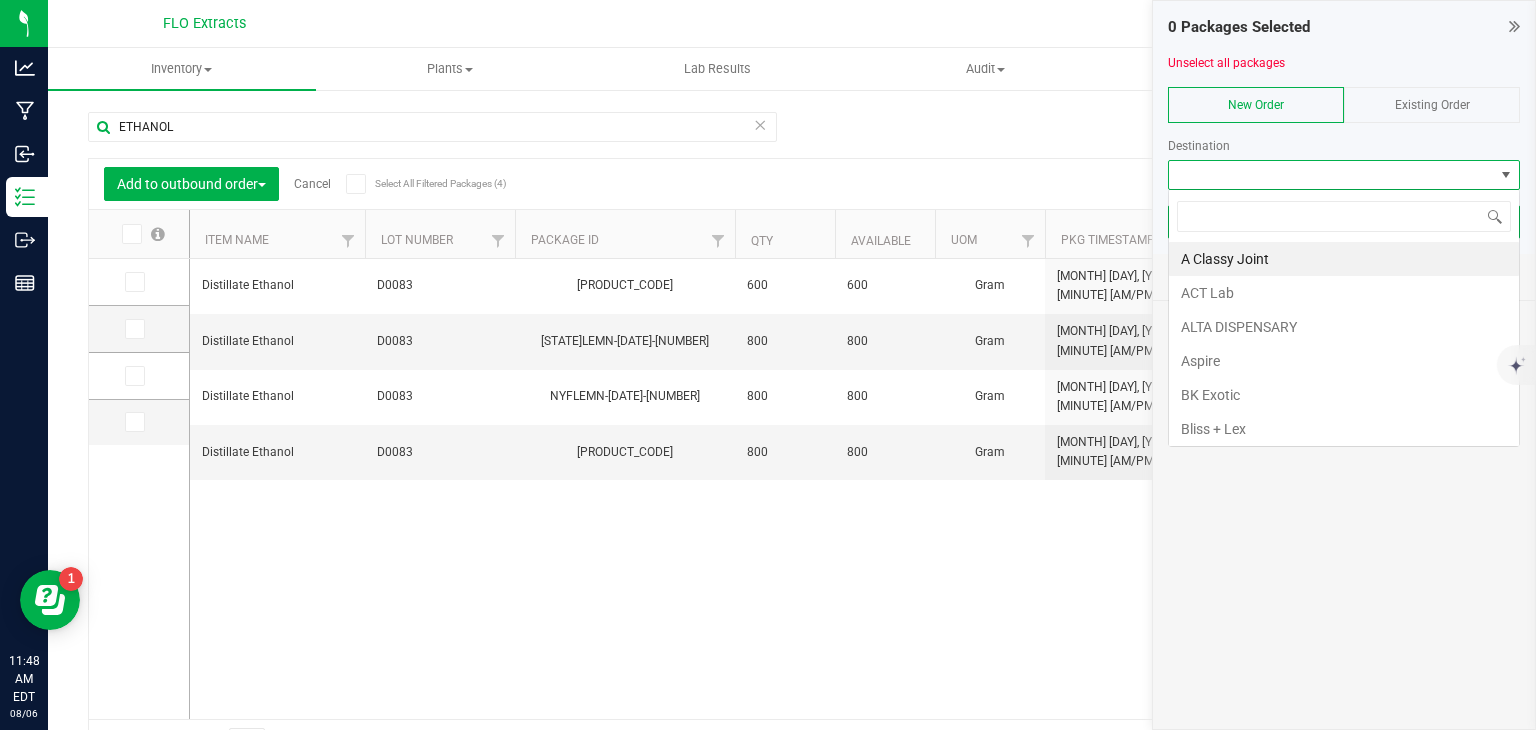 scroll, scrollTop: 99970, scrollLeft: 99647, axis: both 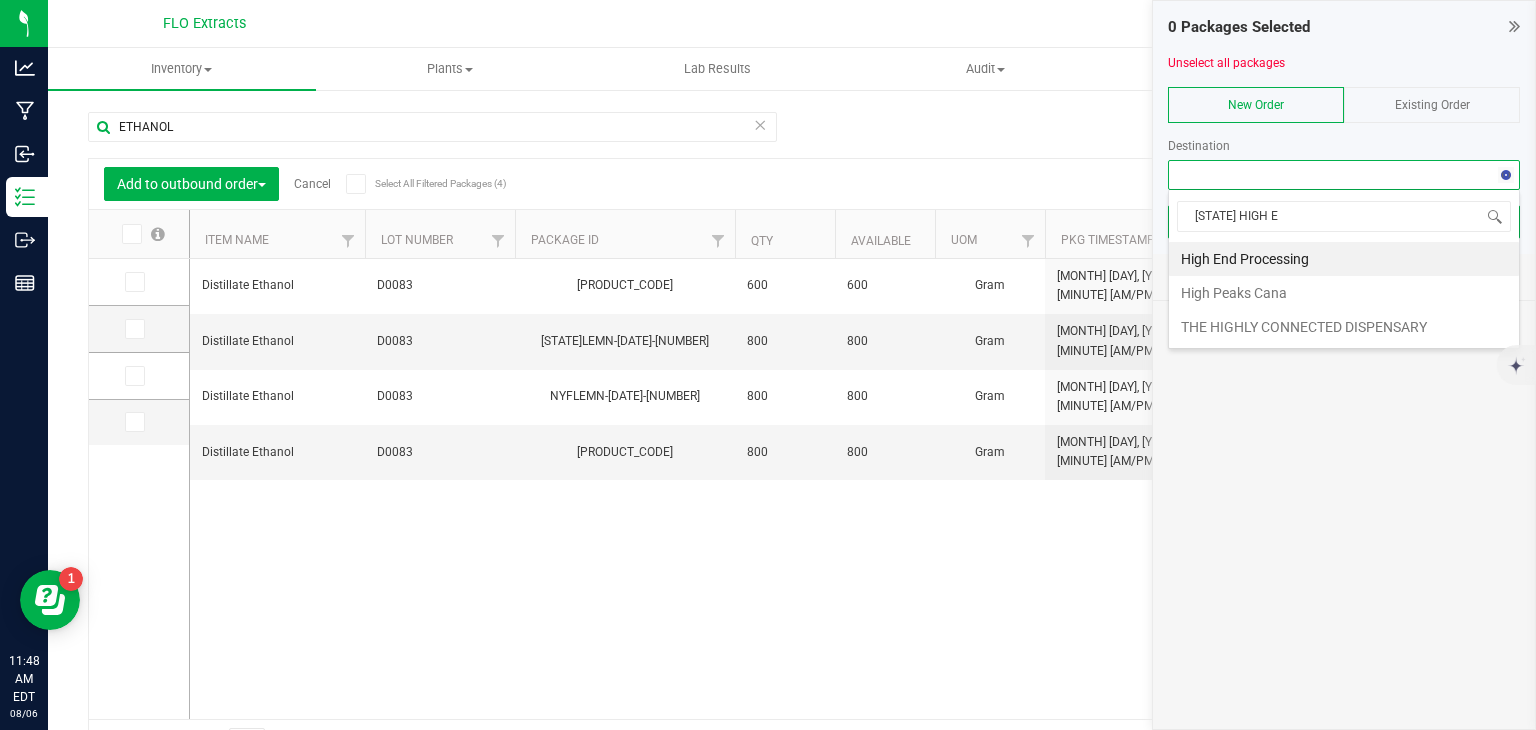 type on "[STATE] HIGH EN" 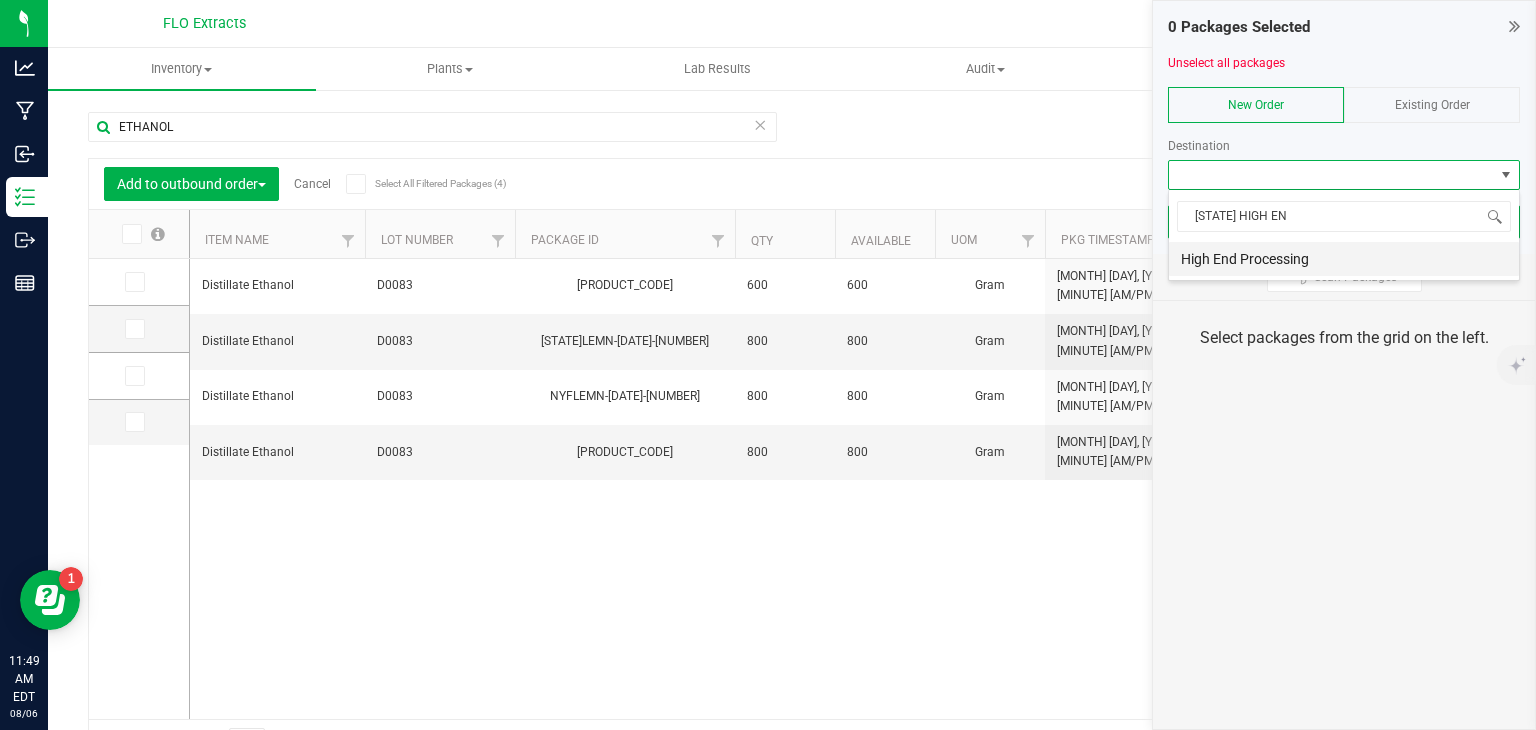 click on "High End Processing" at bounding box center (1344, 259) 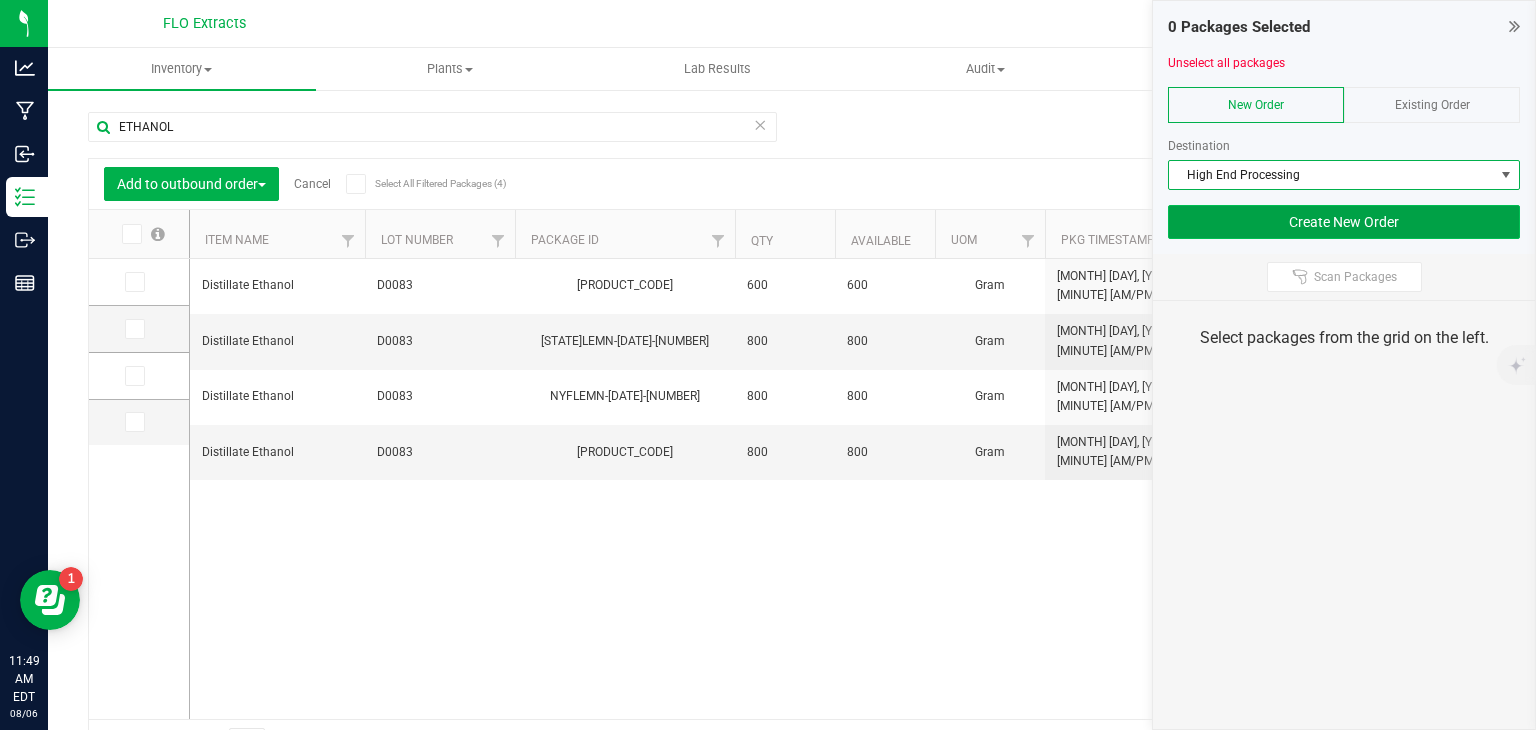 click on "Create New Order" at bounding box center (1344, 222) 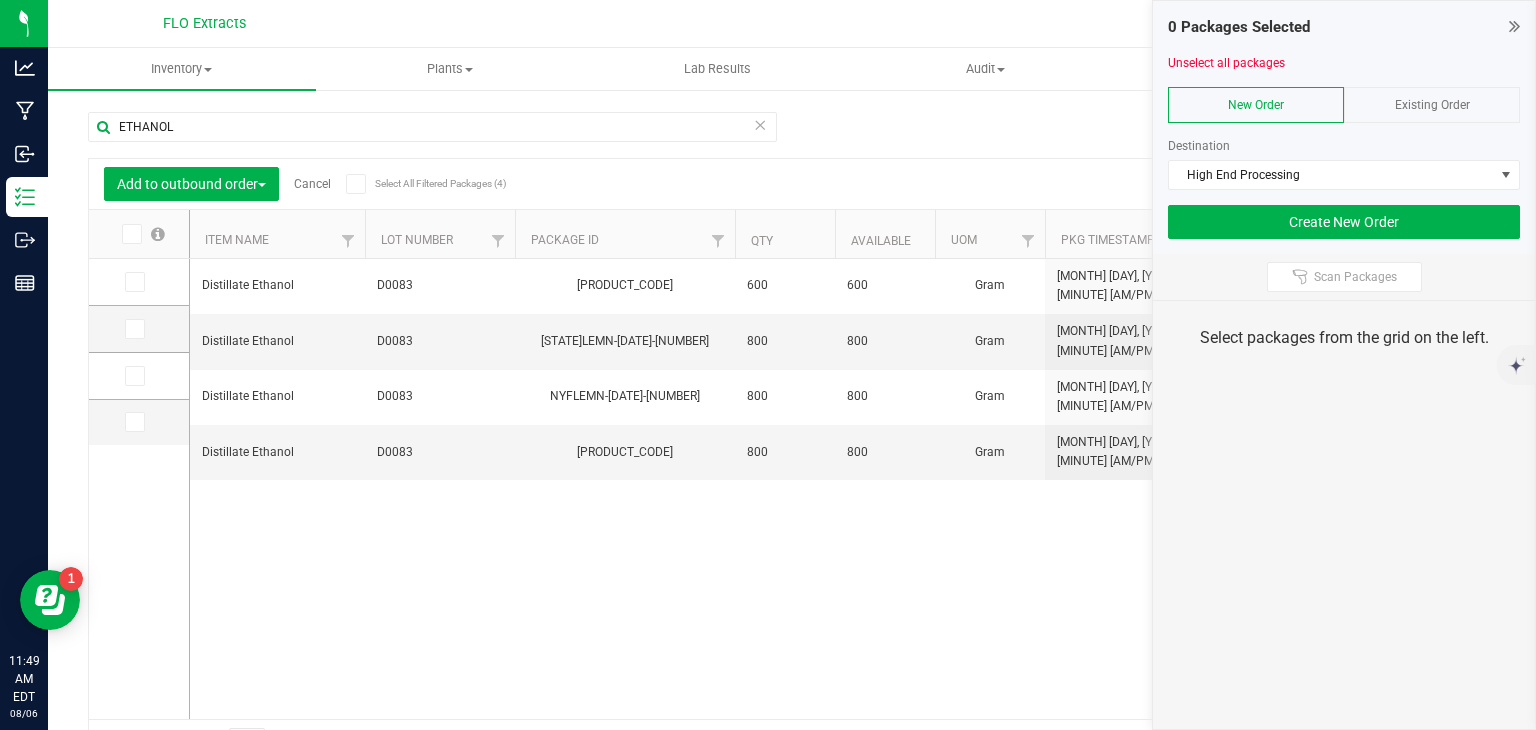click at bounding box center [130, 234] 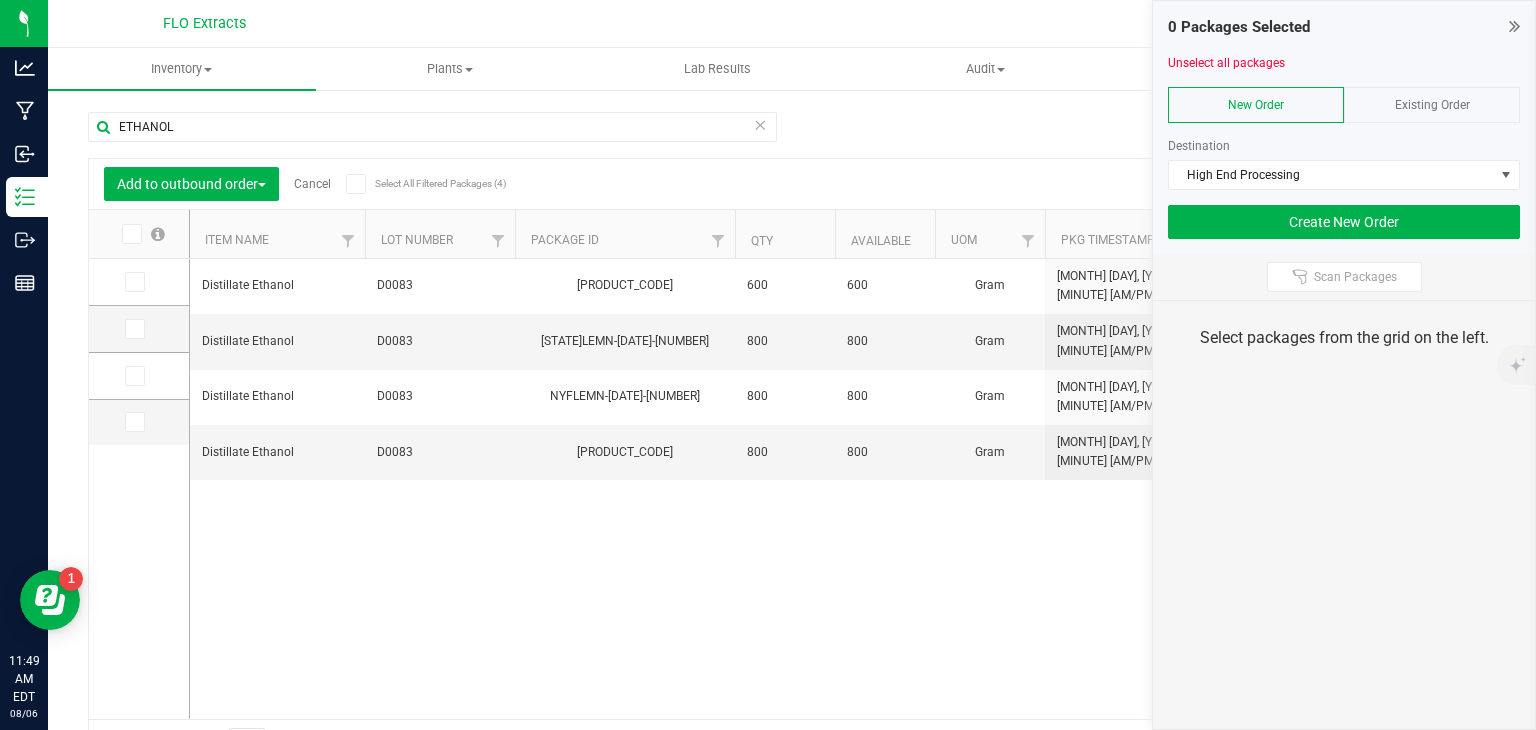 click at bounding box center (0, 0) 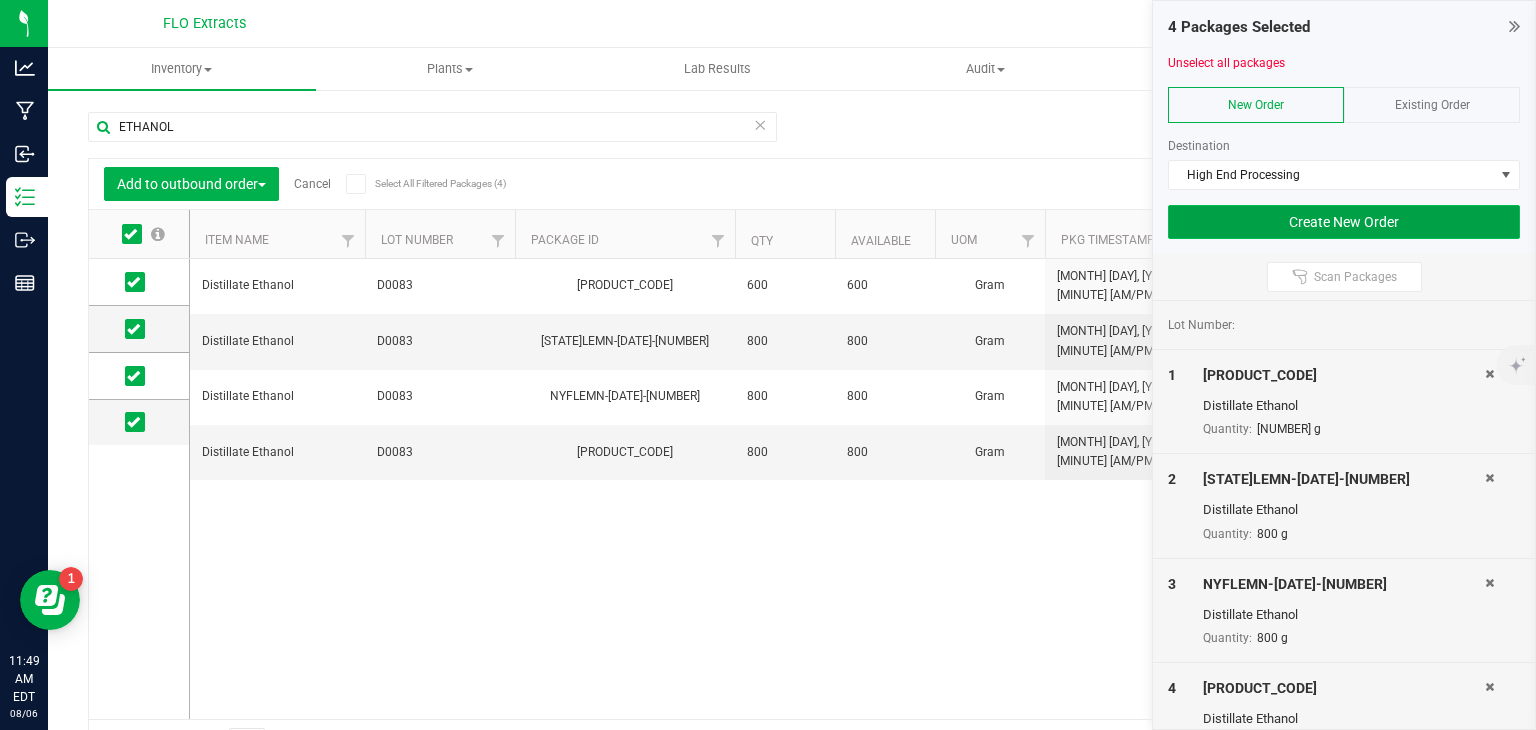 click on "Create New Order" at bounding box center [1344, 222] 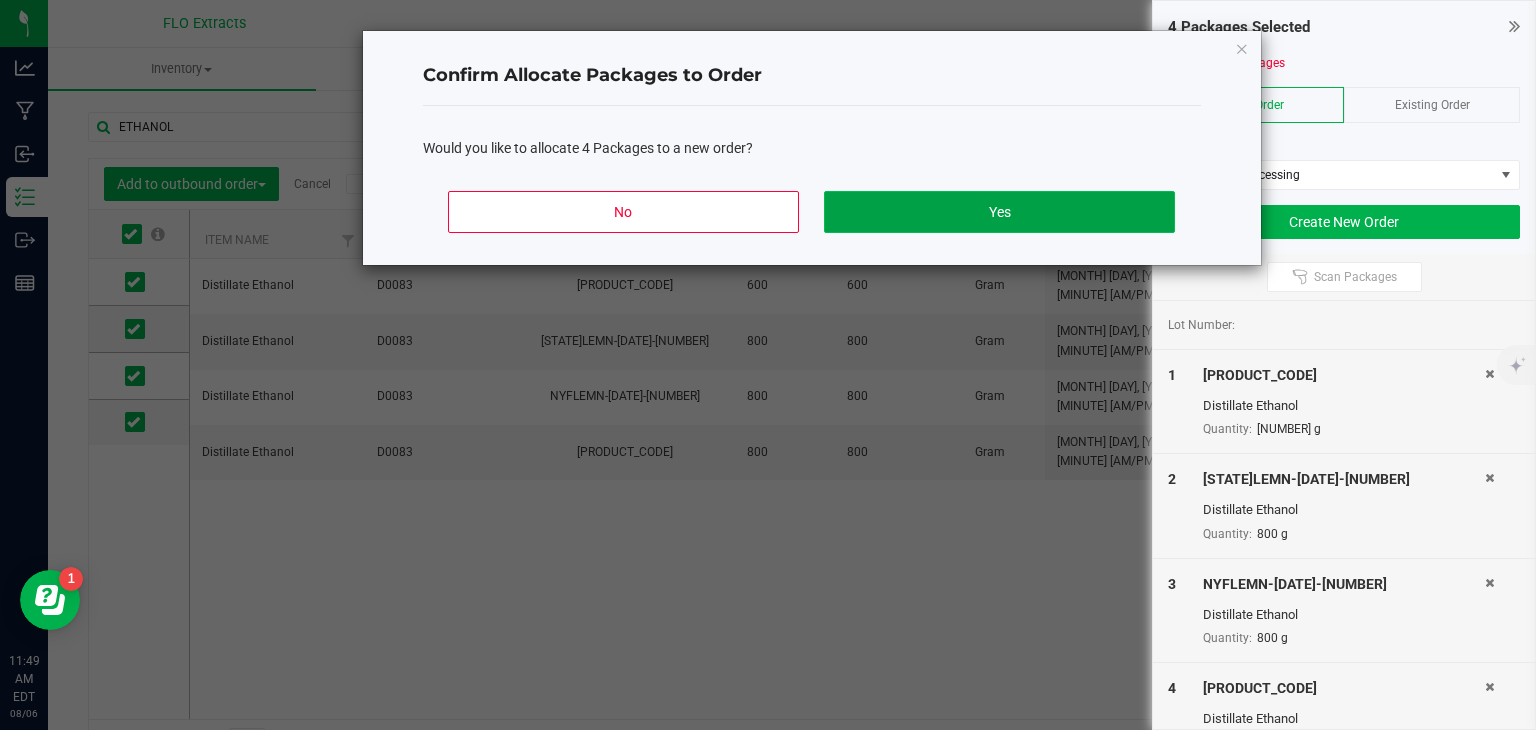 click on "Yes" 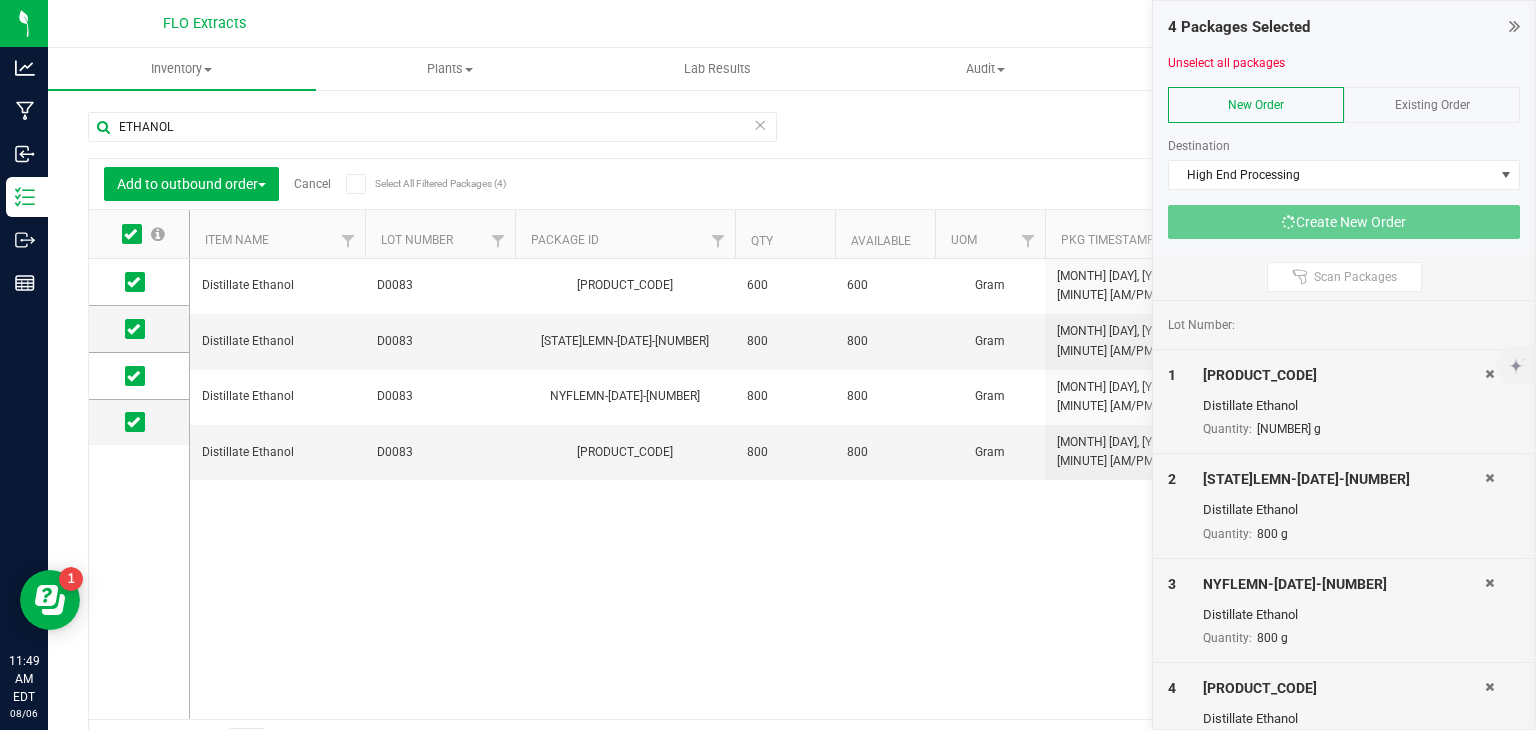 click on "Add to outbound order
Cancel
Select All Filtered Packages ([NUMBER])
Add to manufacturing run
Add to outbound order
Combine packages" at bounding box center (792, 184) 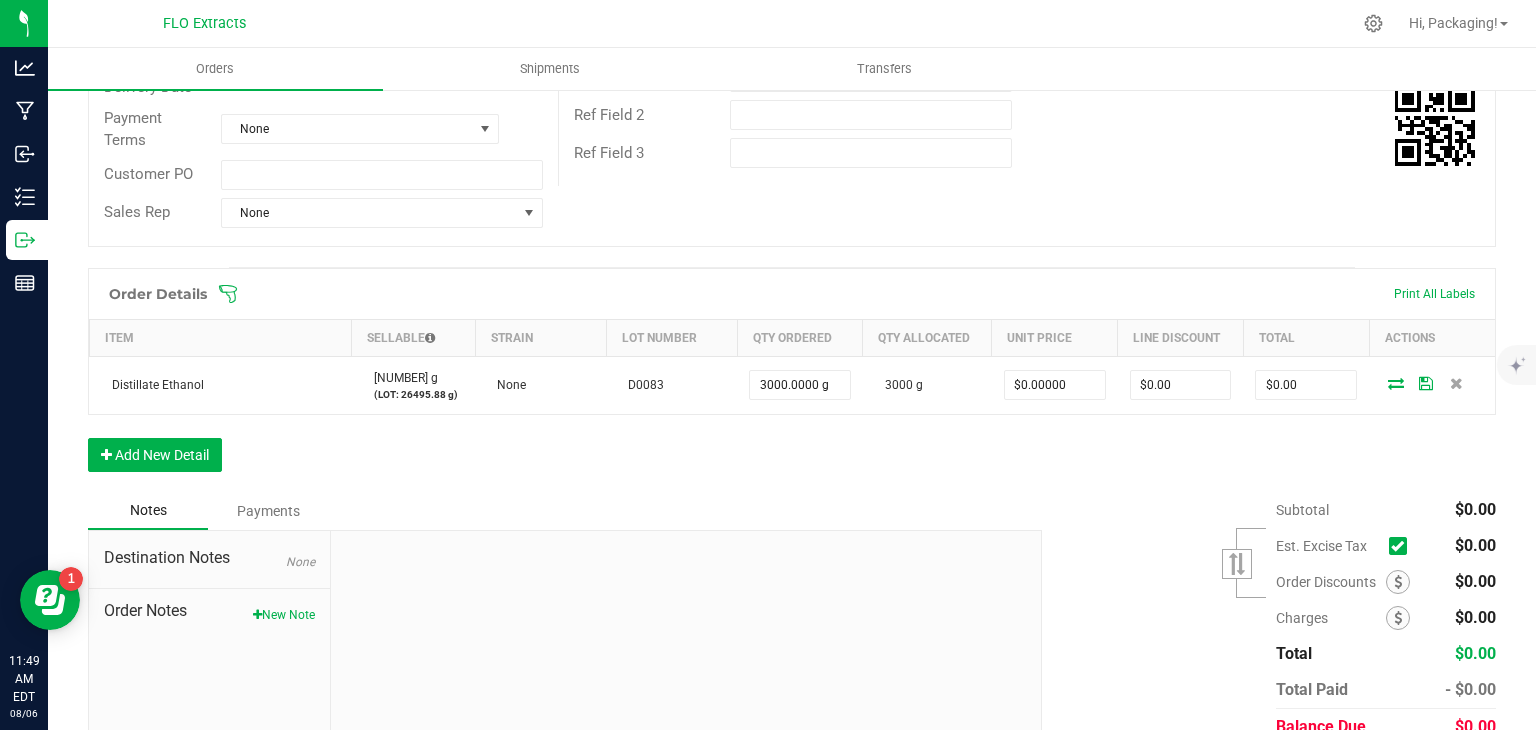 scroll, scrollTop: 411, scrollLeft: 0, axis: vertical 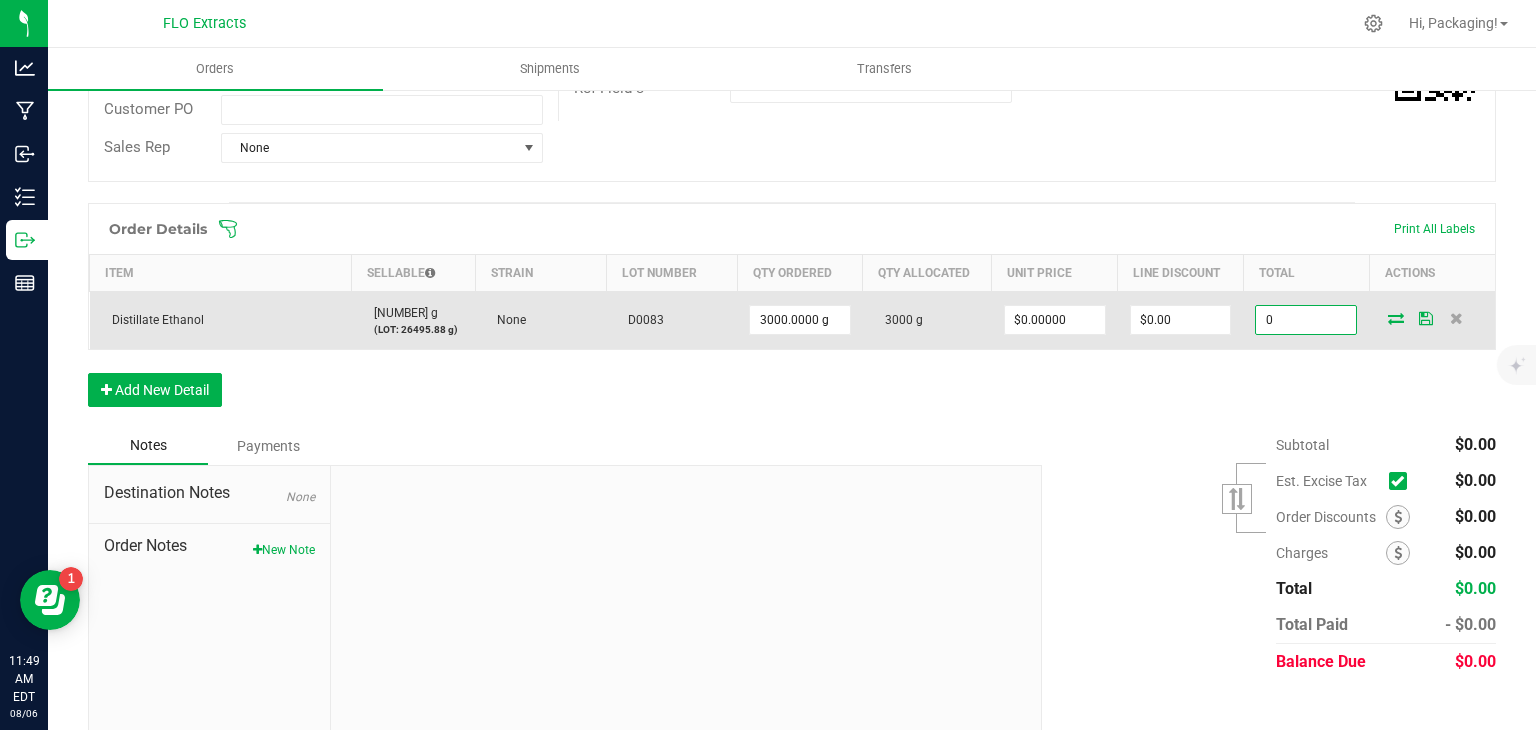 click on "0" at bounding box center [1306, 320] 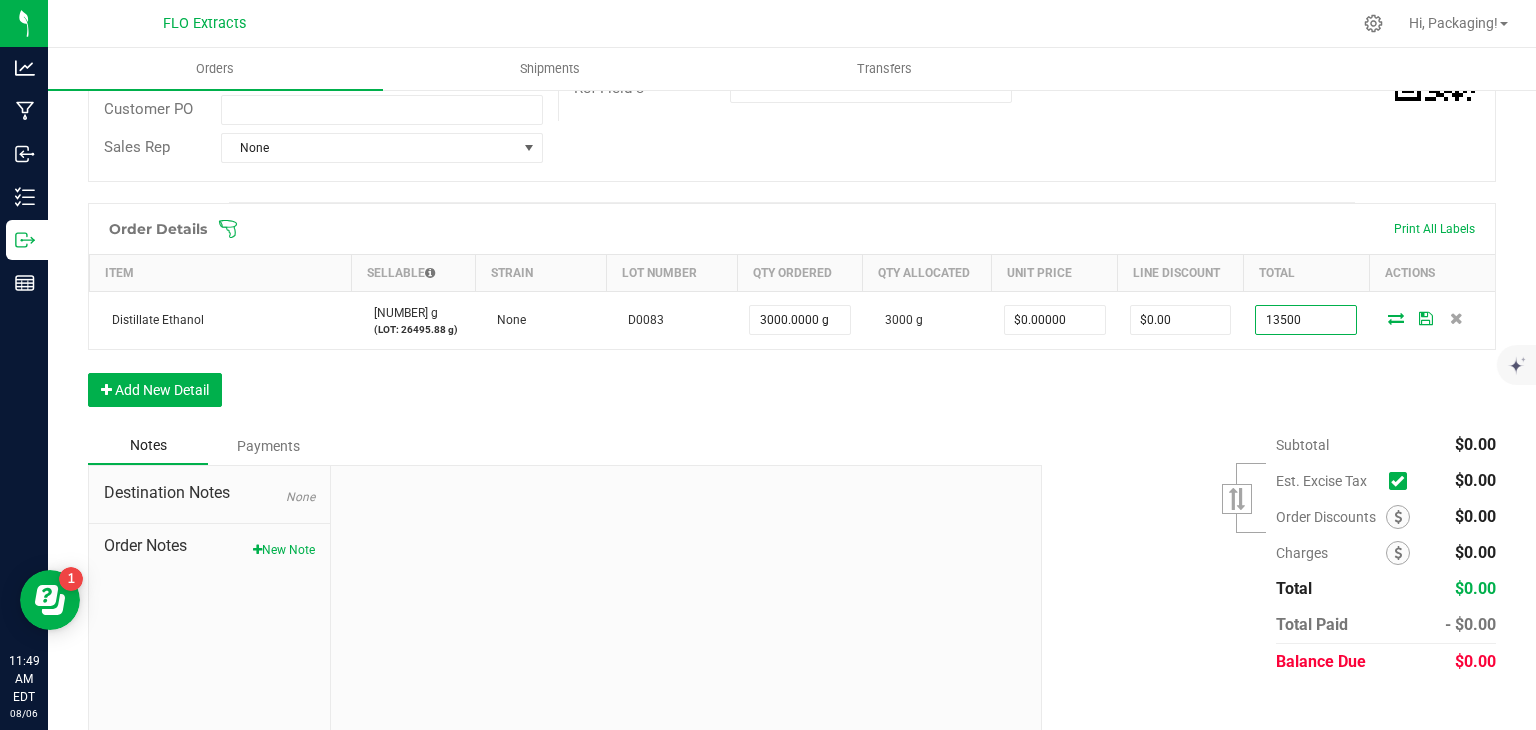 type on "13500" 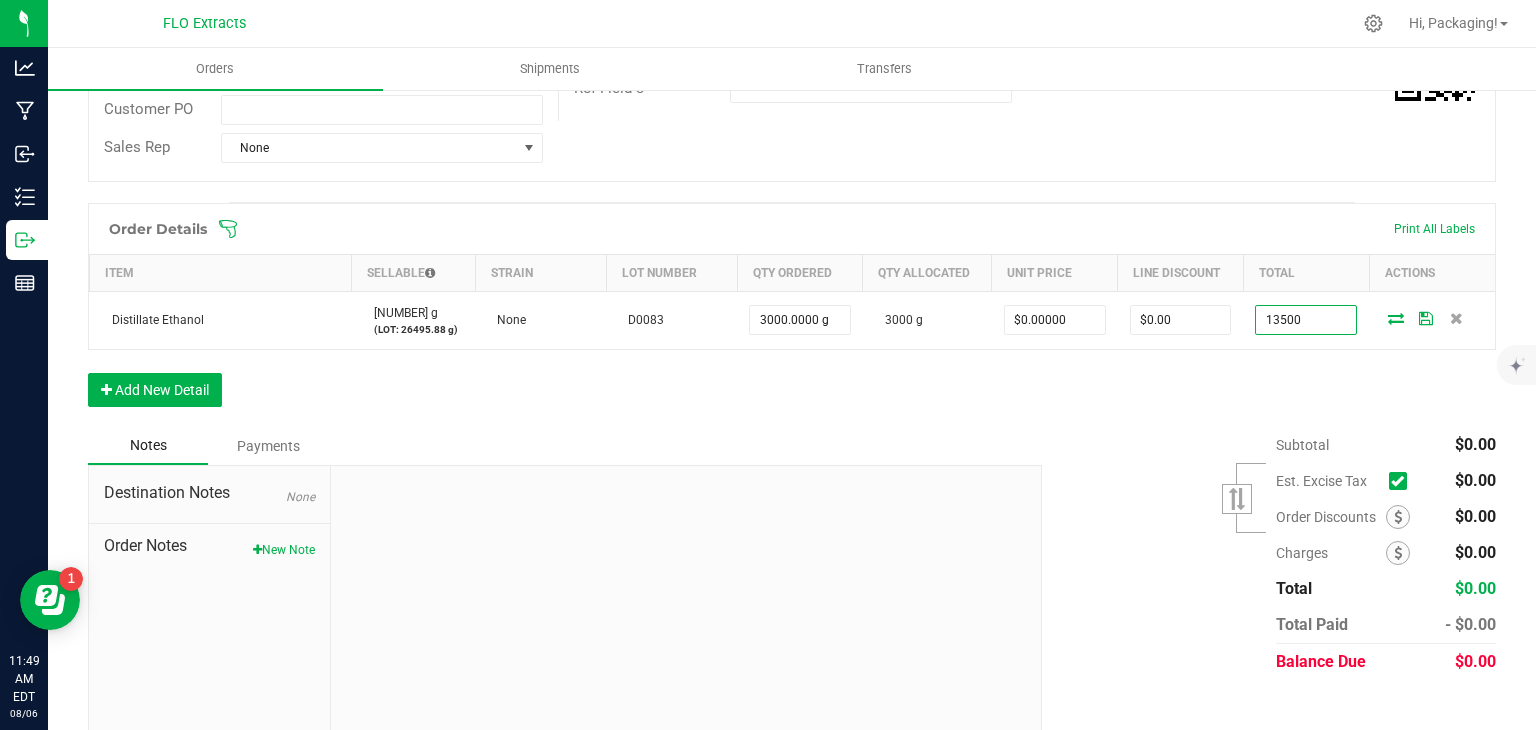 type on "$4.50000" 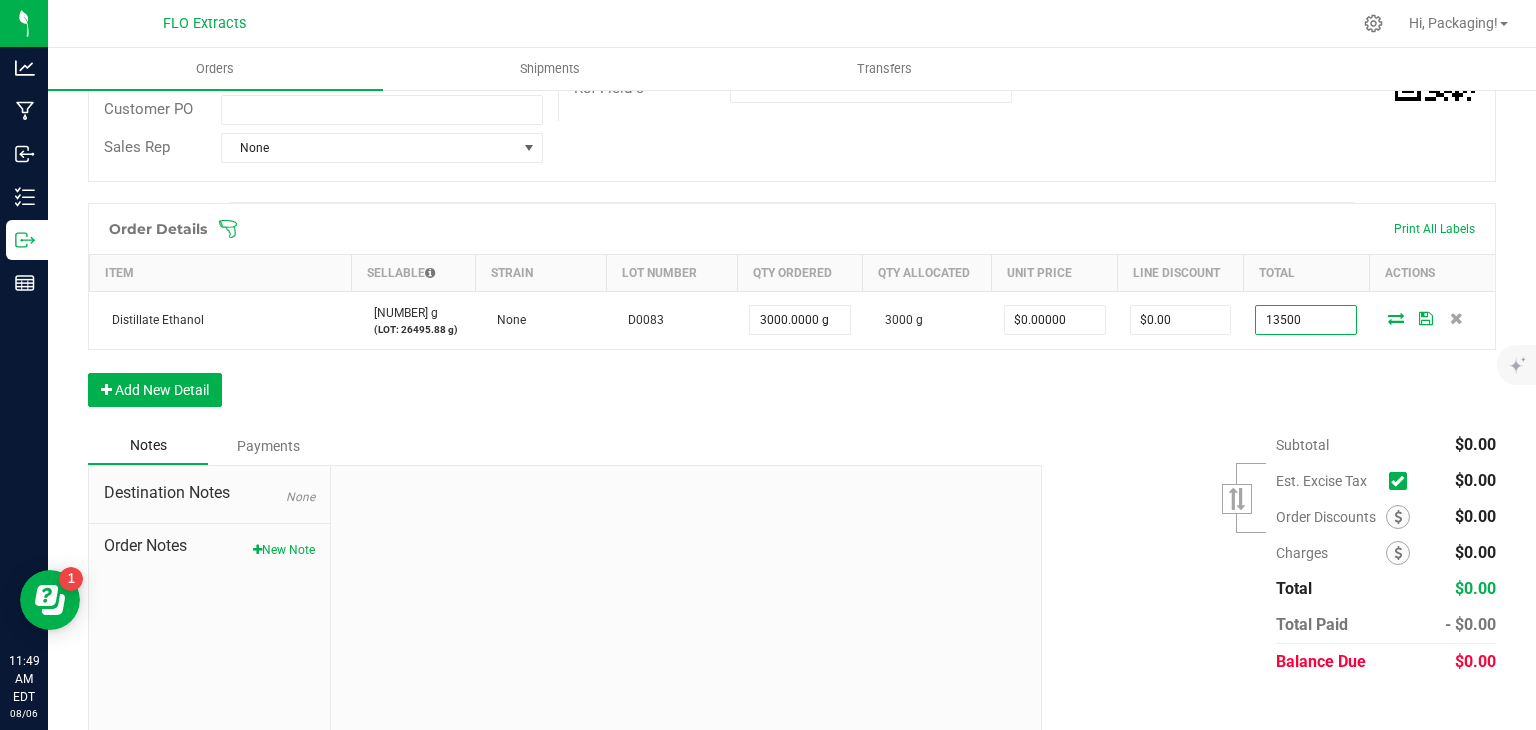 type on "$13,500.00" 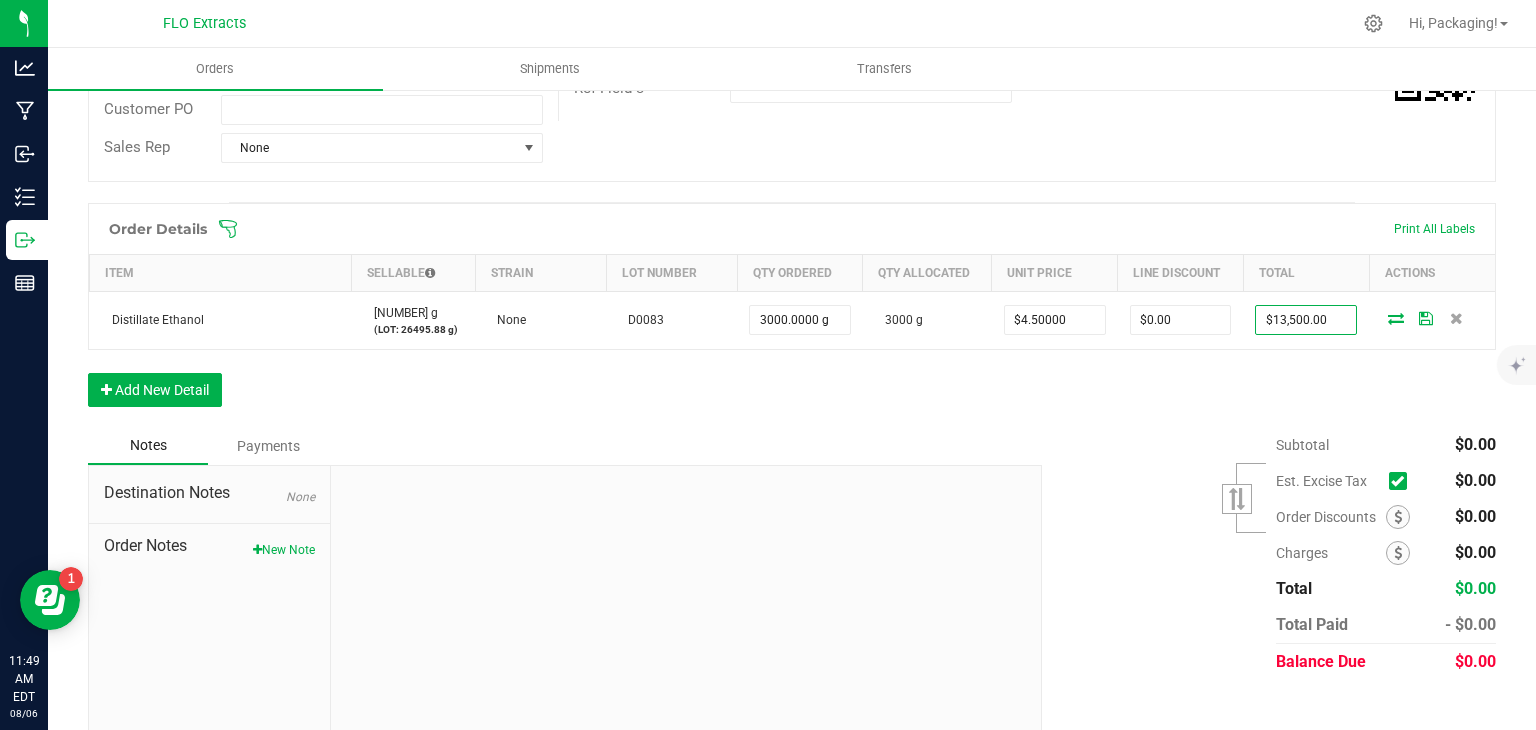click on "Order Details Print All Labels Item Sellable Strain Lot Number Qty Ordered Qty Allocated Unit Price Line Discount Total Actions Distillate Ethanol 26495.88 g (LOT: 26495.88 g) None D0083 3000.0000 g 3000 g $4.50000 $0.00 $13,500.00
Add New Detail" at bounding box center [792, 315] 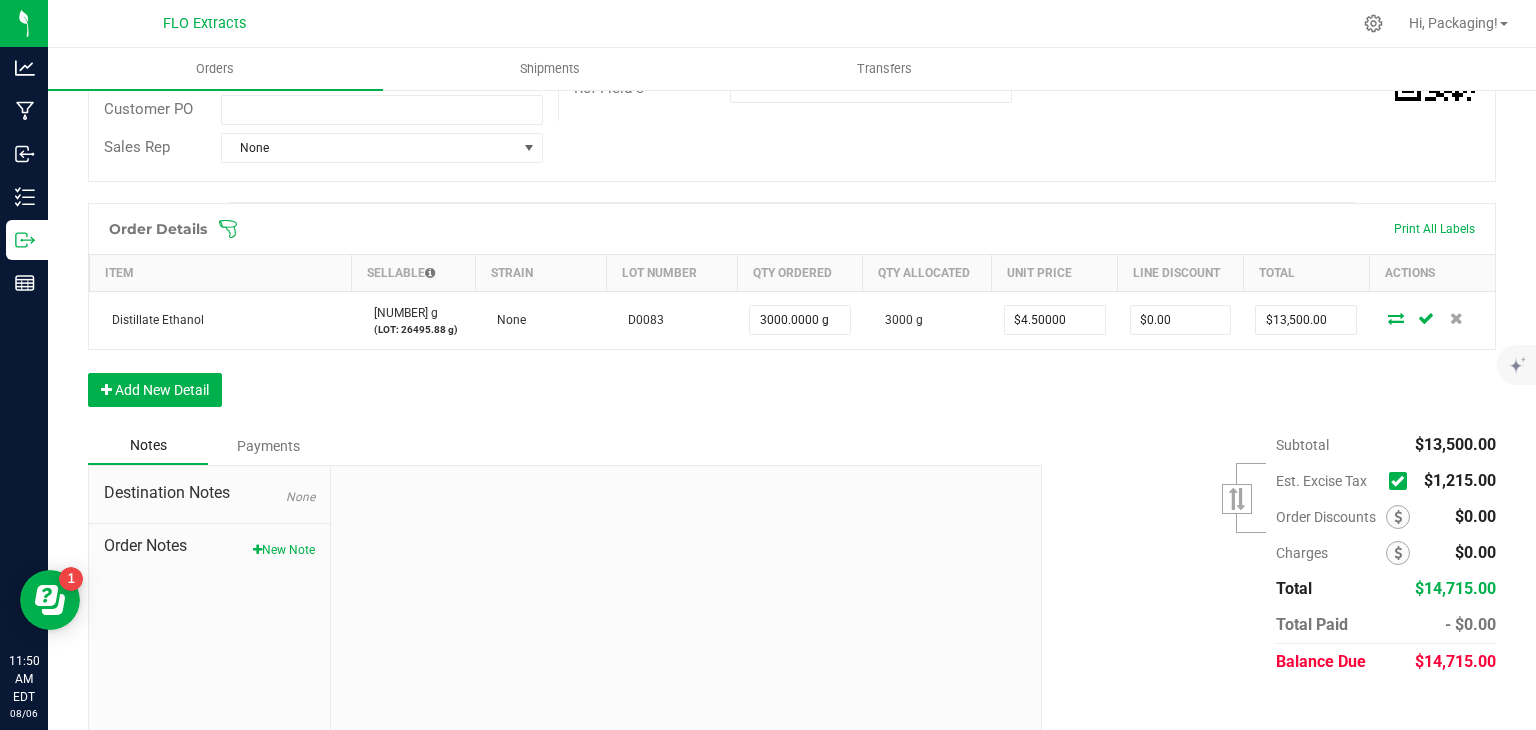 click at bounding box center (1397, 481) 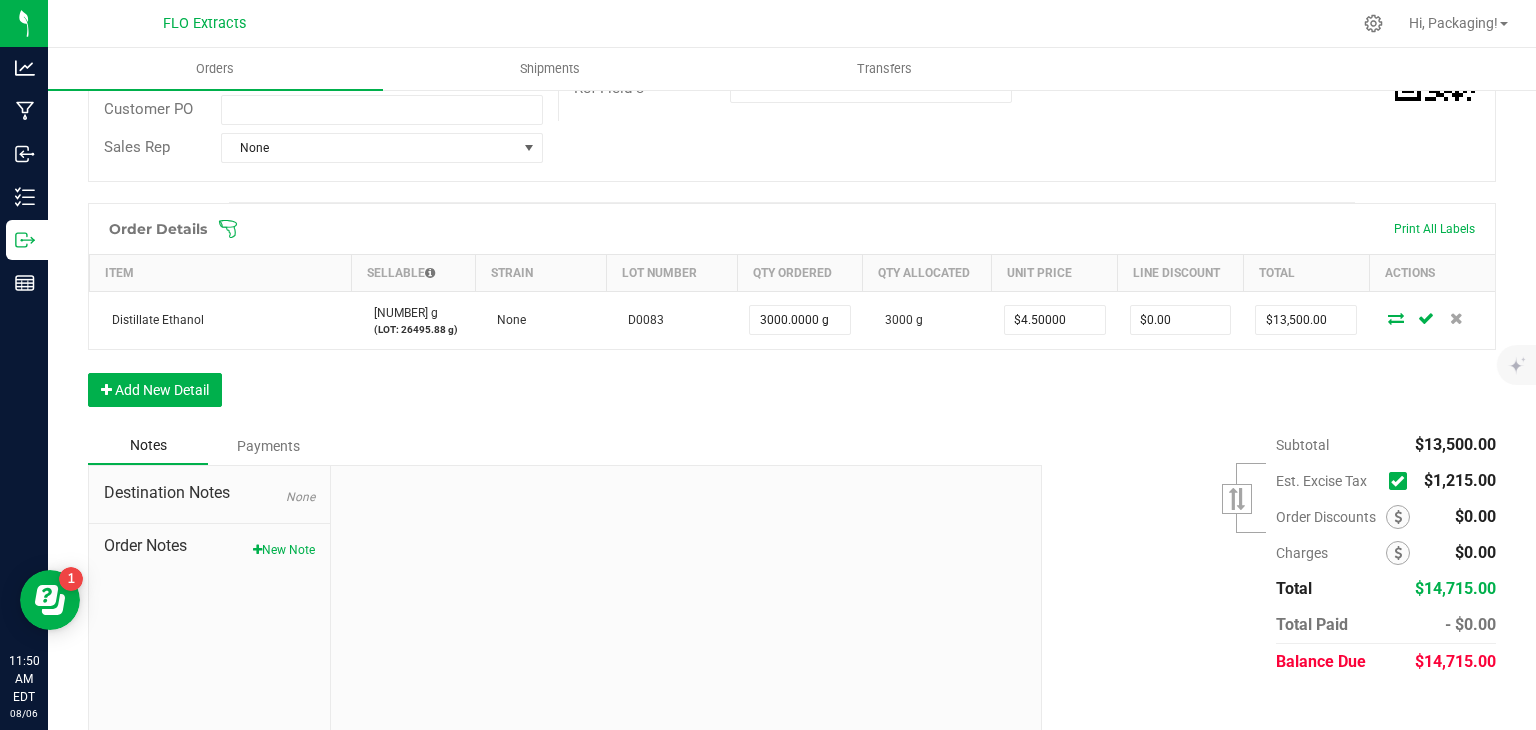 click at bounding box center (0, 0) 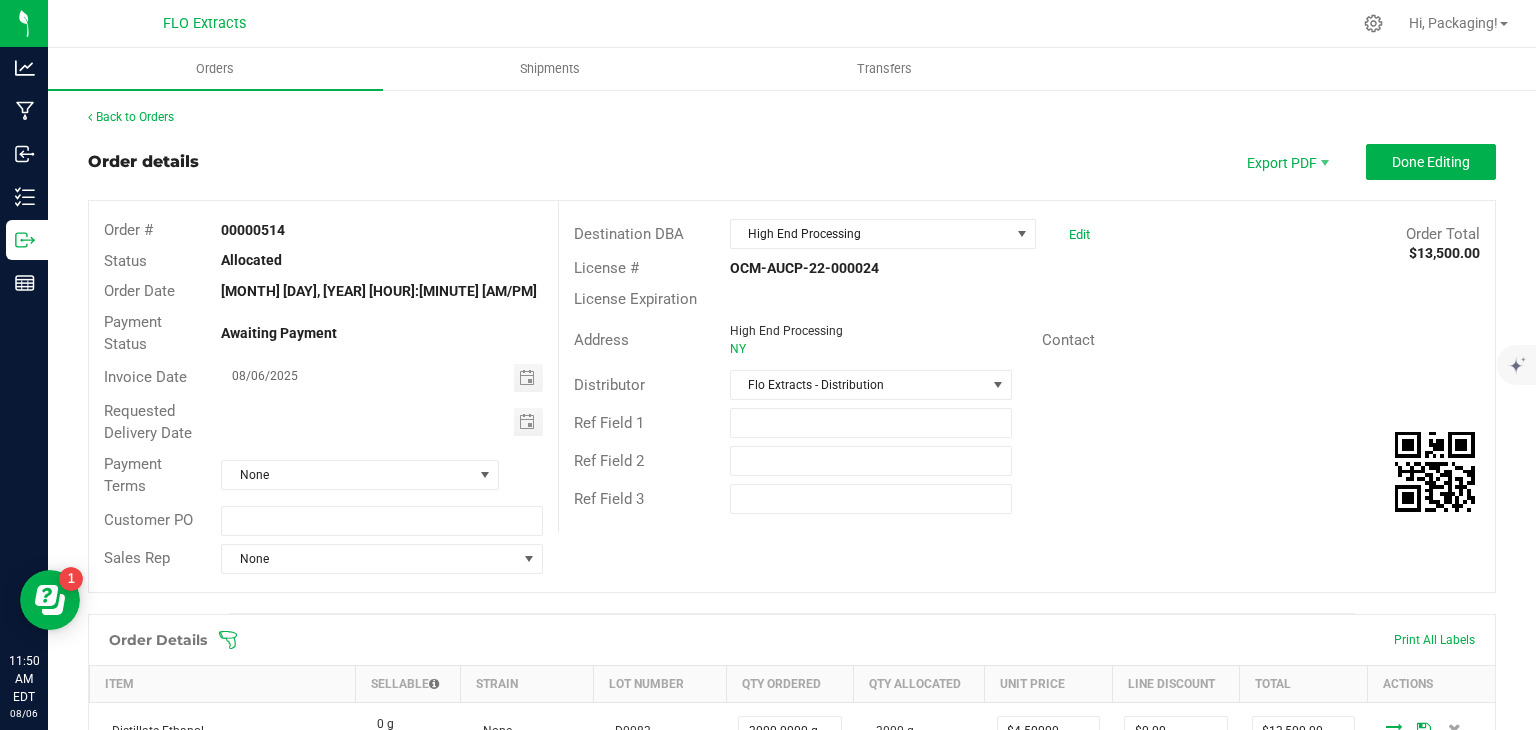 scroll, scrollTop: 0, scrollLeft: 0, axis: both 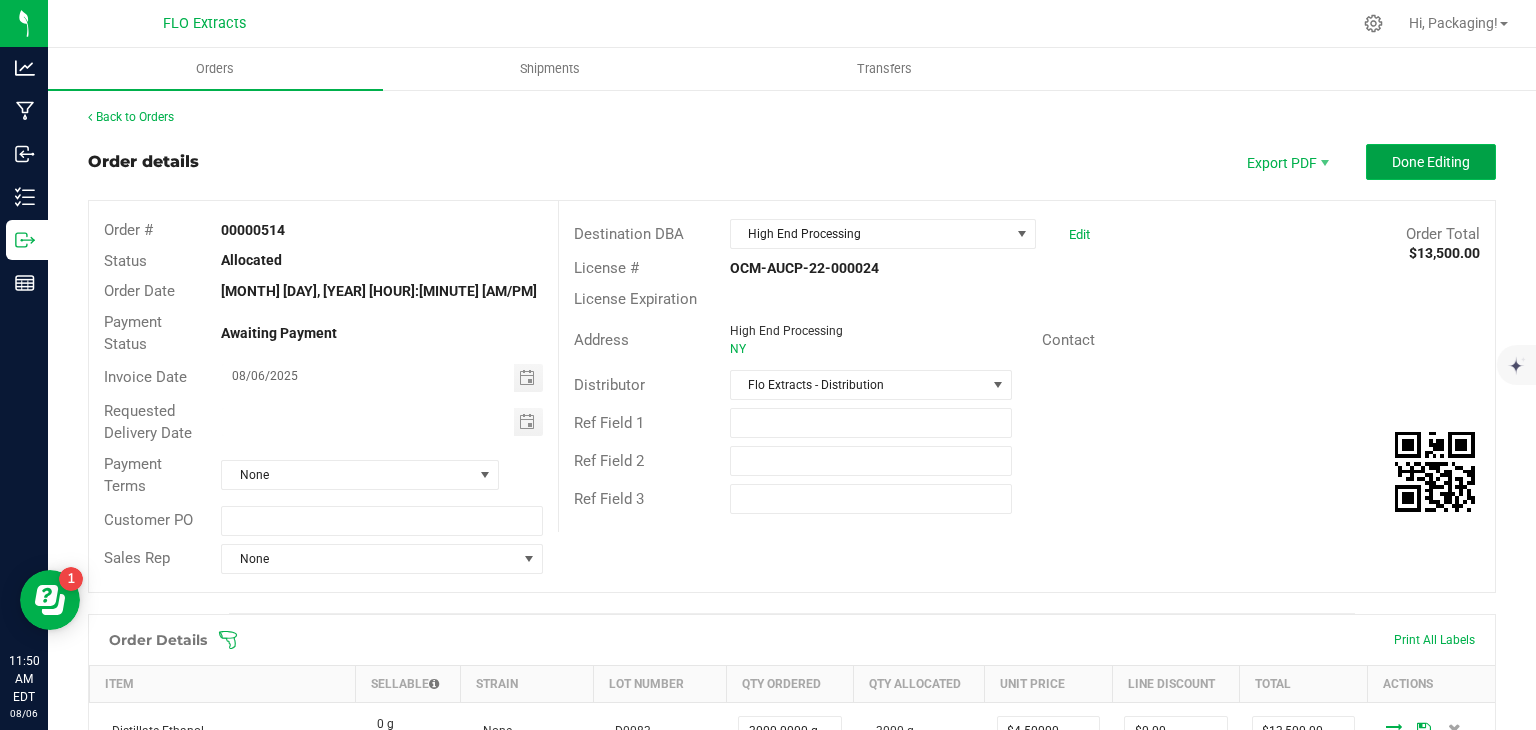 click on "Done Editing" at bounding box center (1431, 162) 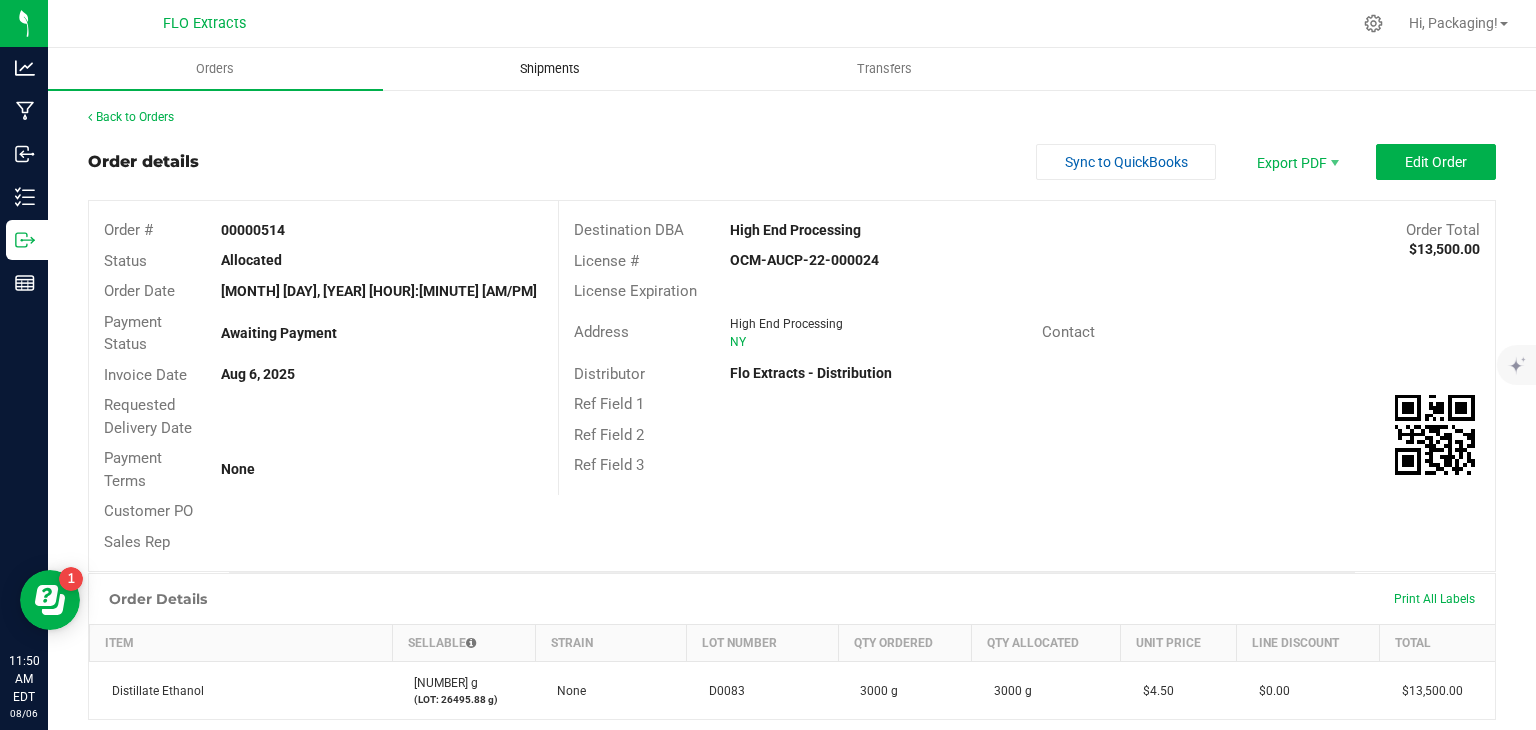 click on "Shipments" at bounding box center [550, 69] 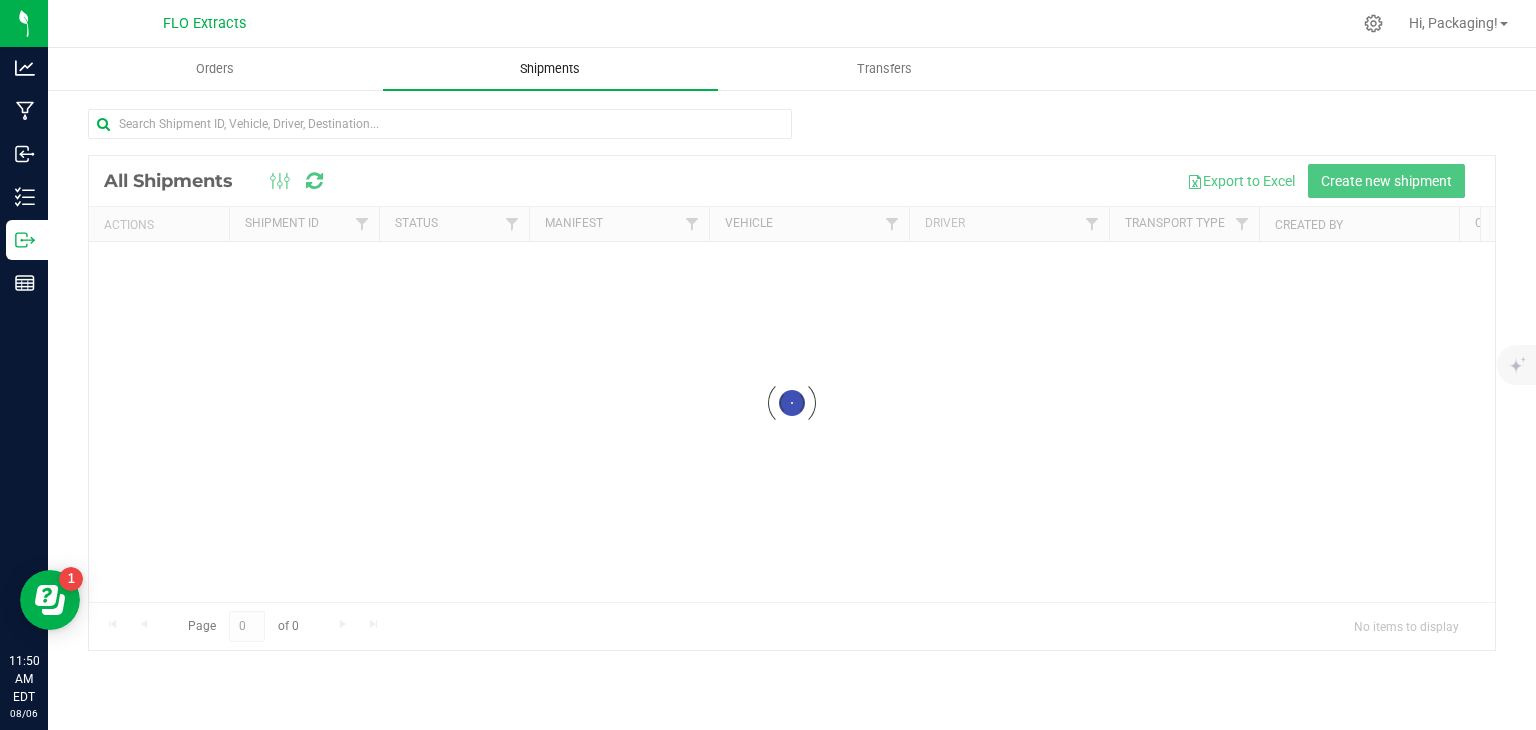 scroll, scrollTop: 0, scrollLeft: 0, axis: both 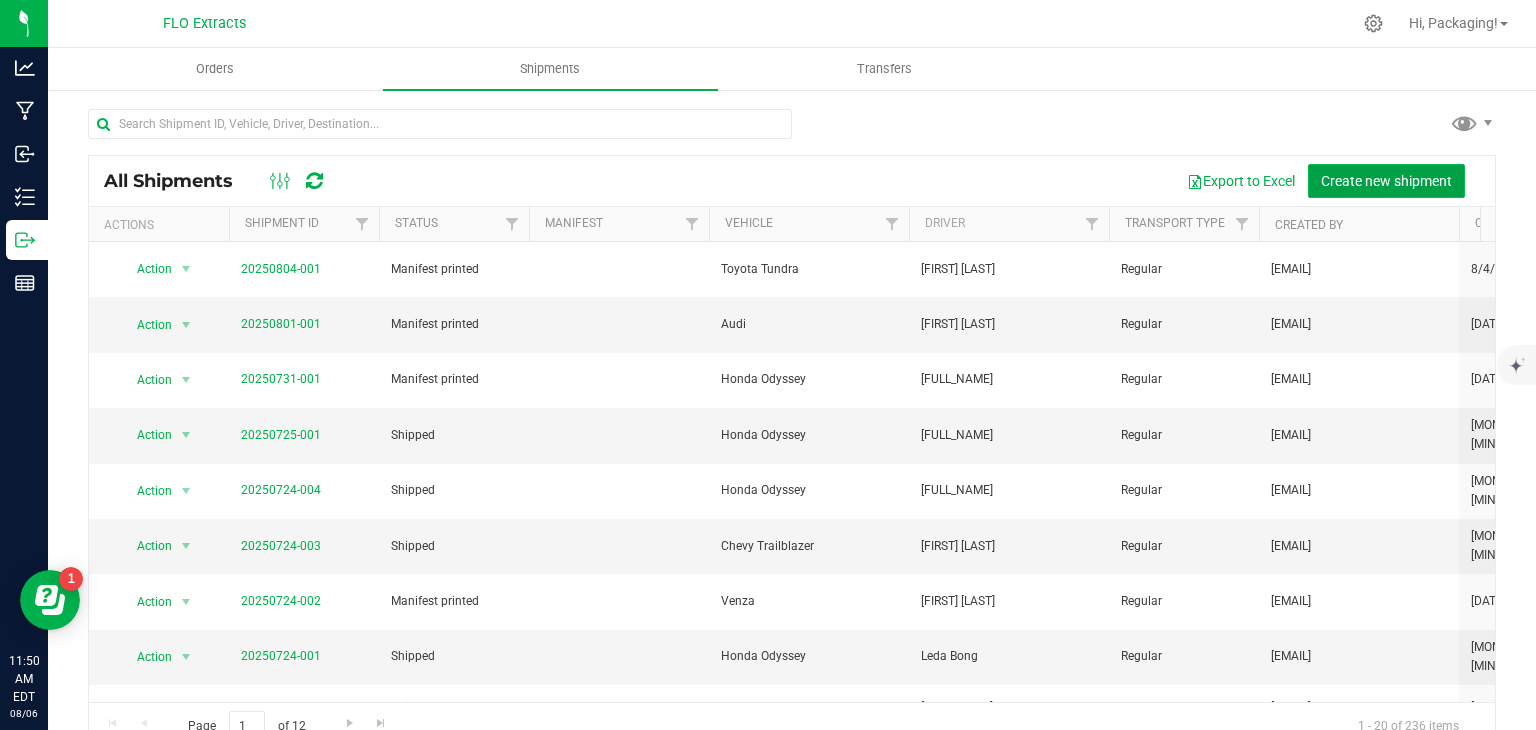 click on "Create new shipment" at bounding box center [1386, 181] 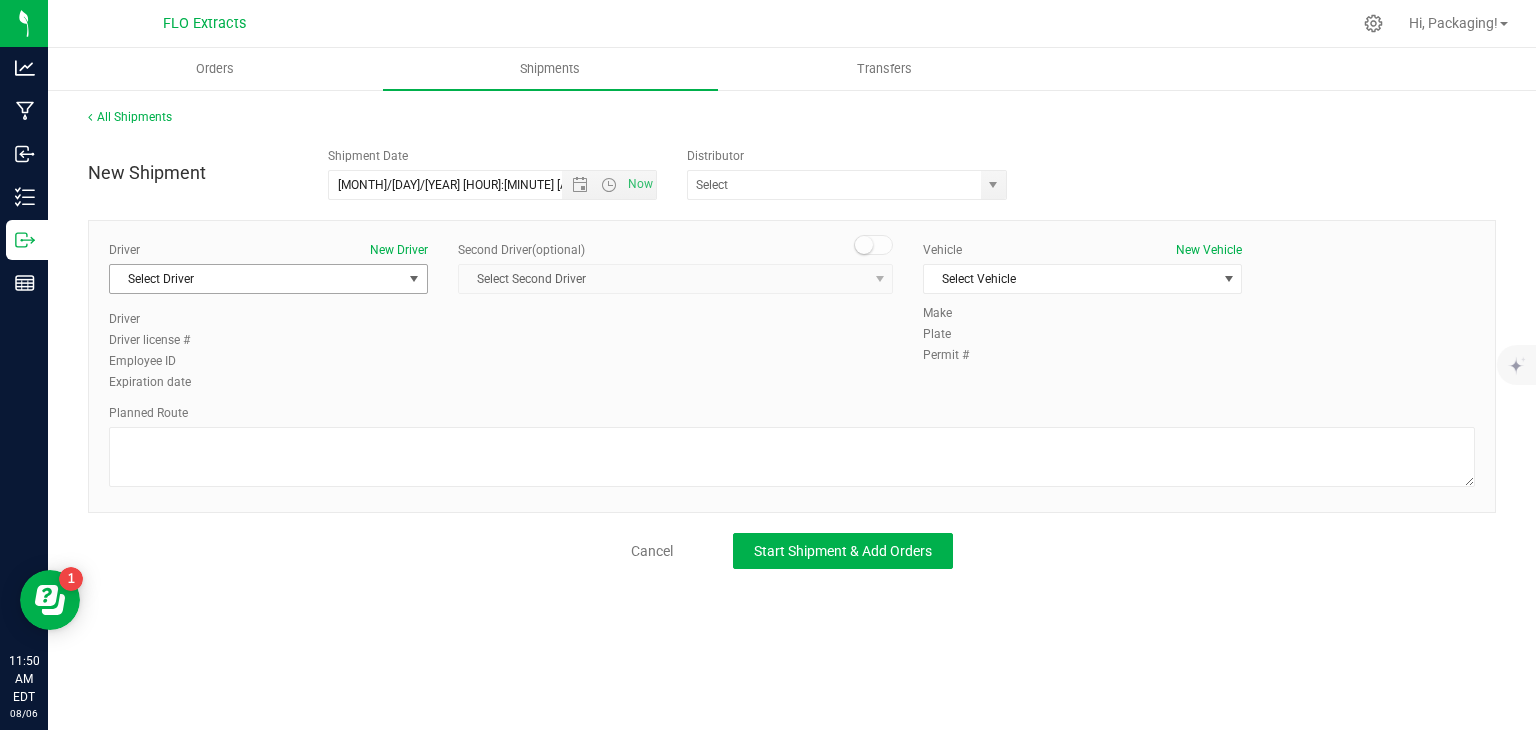 click on "Select Driver" at bounding box center (256, 279) 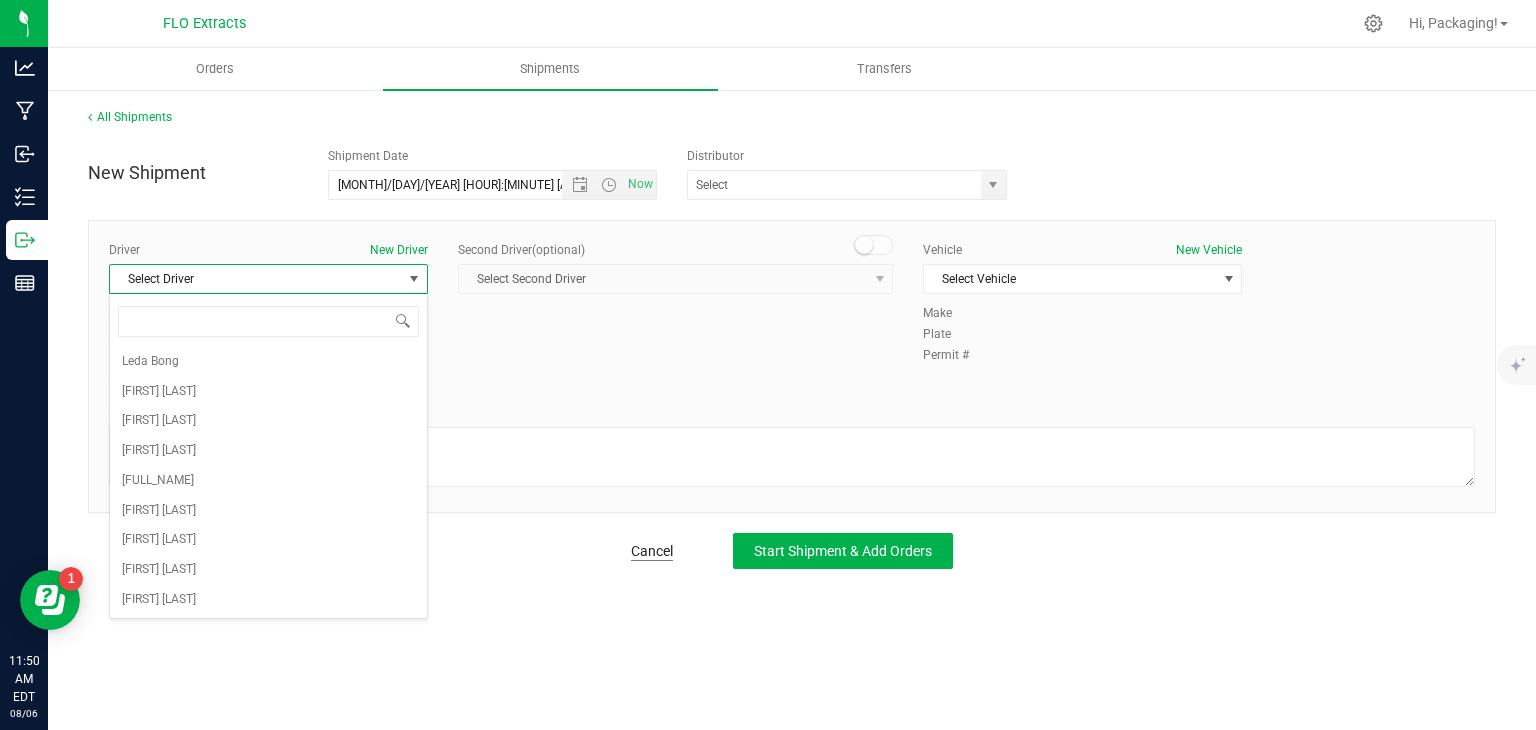 click on "Cancel" at bounding box center (652, 551) 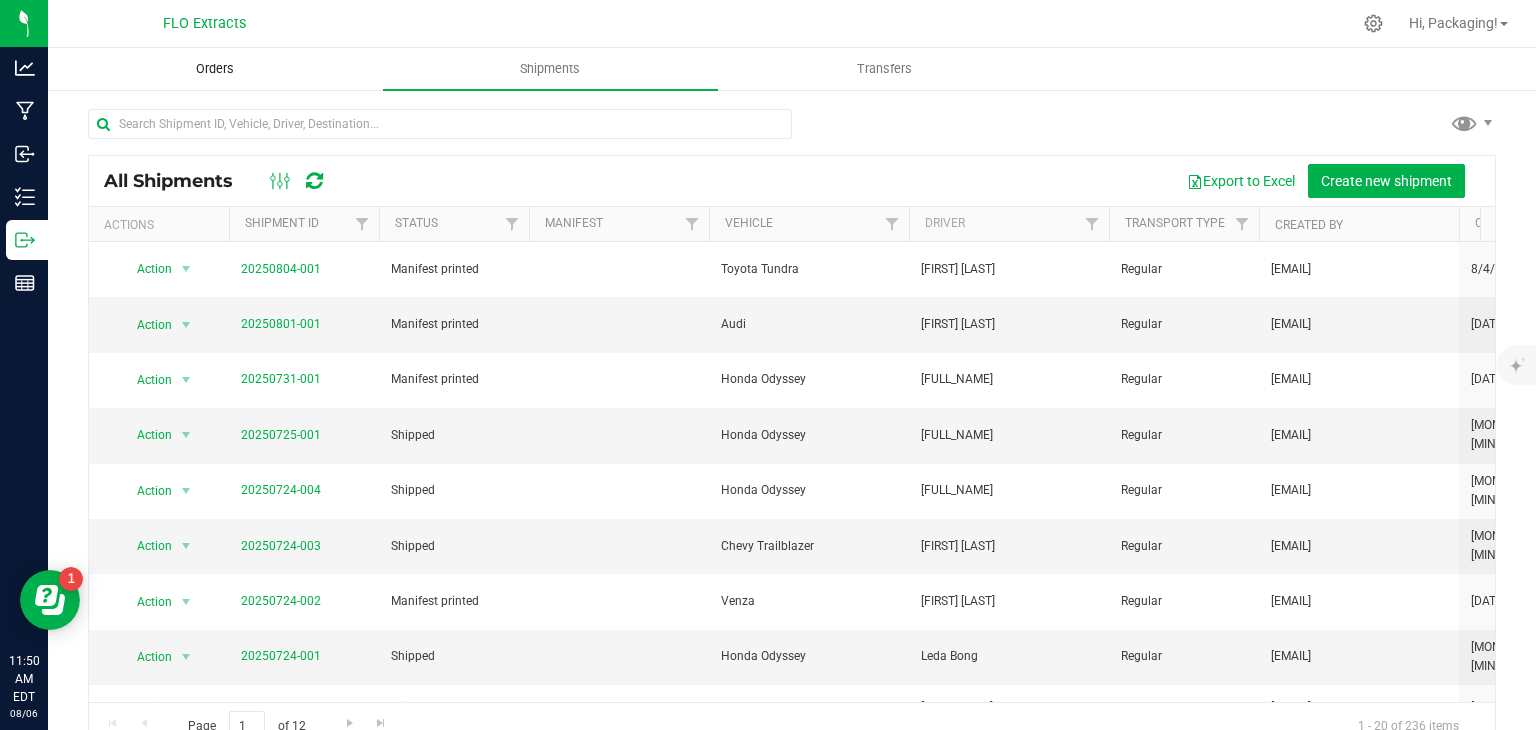 click on "Orders" at bounding box center [215, 69] 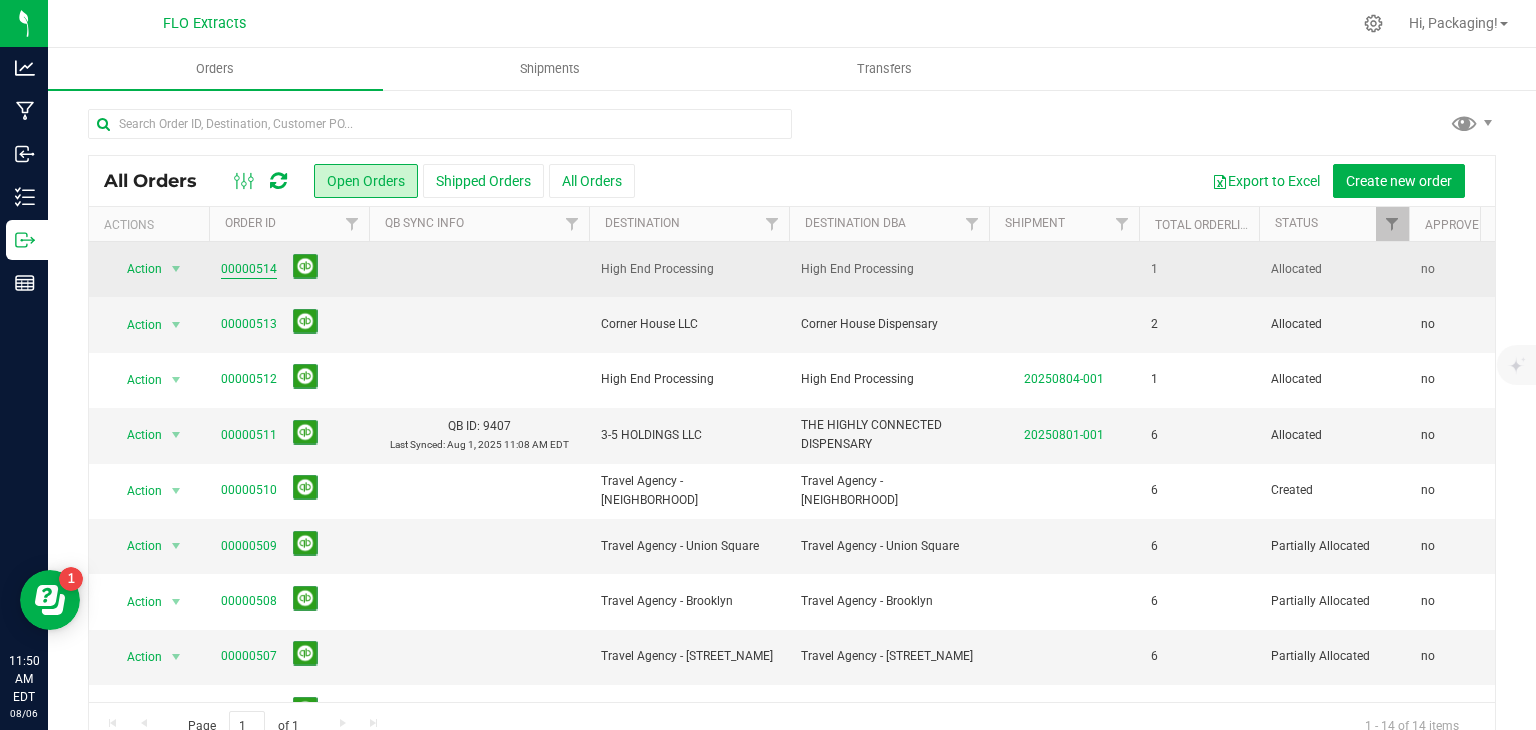 click on "00000514" at bounding box center (249, 269) 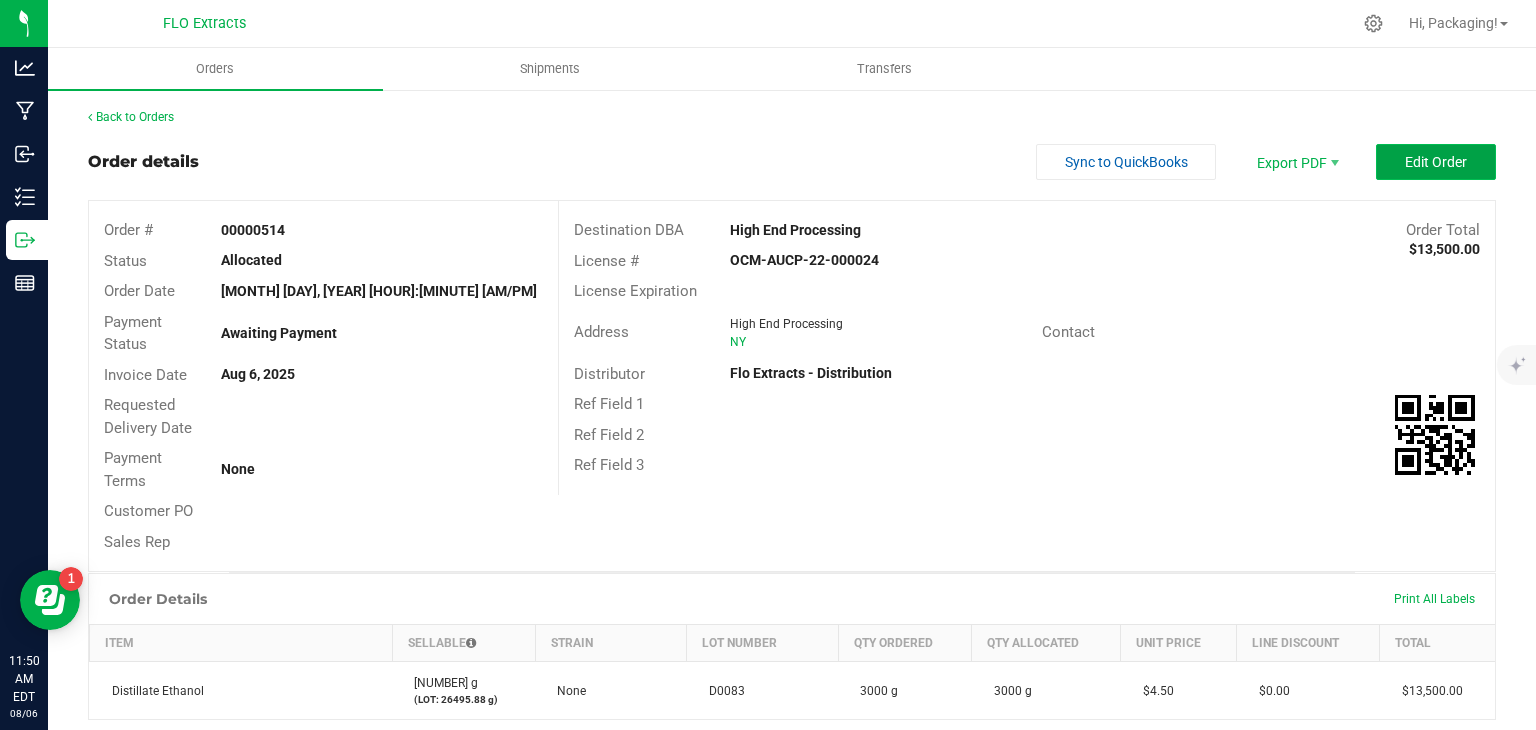 click on "Edit Order" at bounding box center [1436, 162] 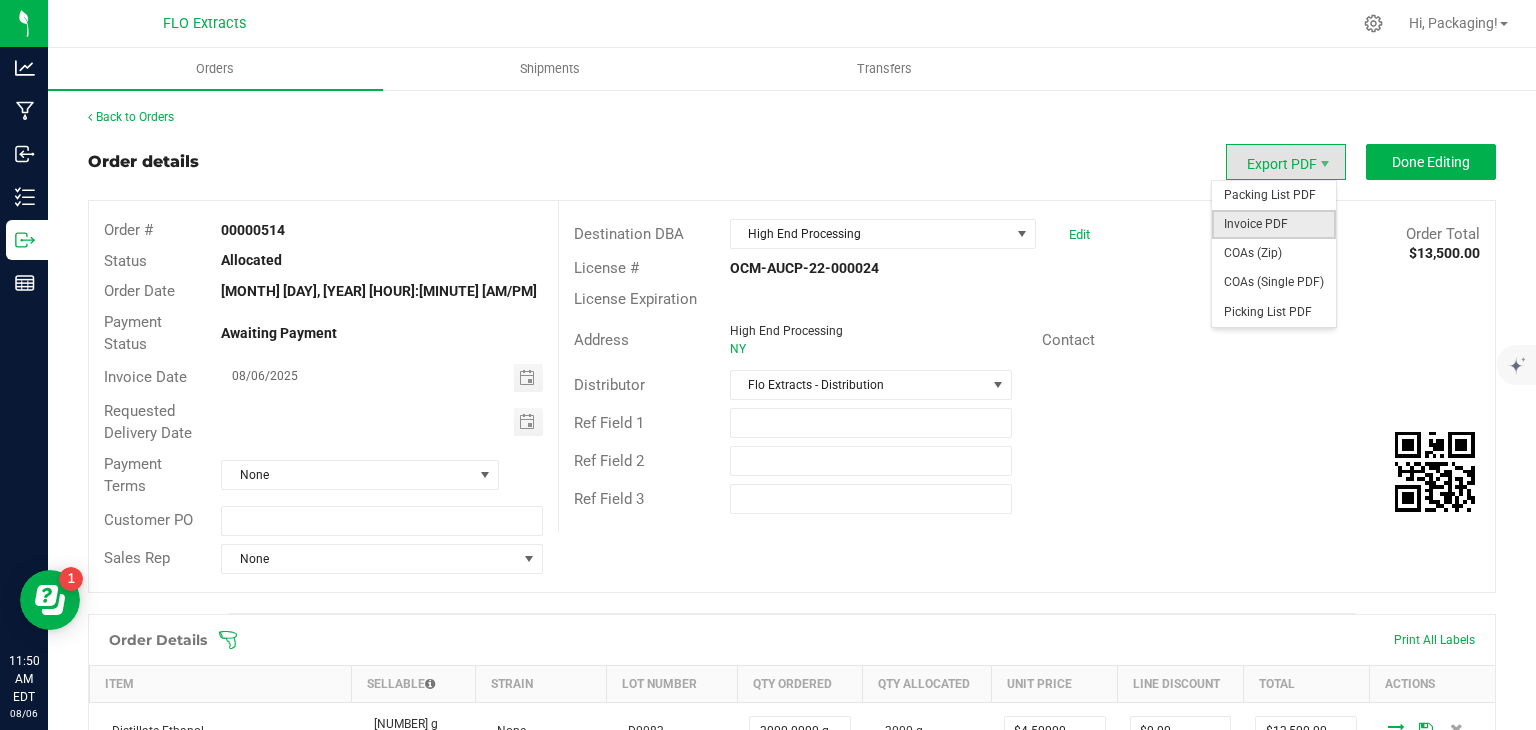 click on "Invoice PDF" at bounding box center [1274, 224] 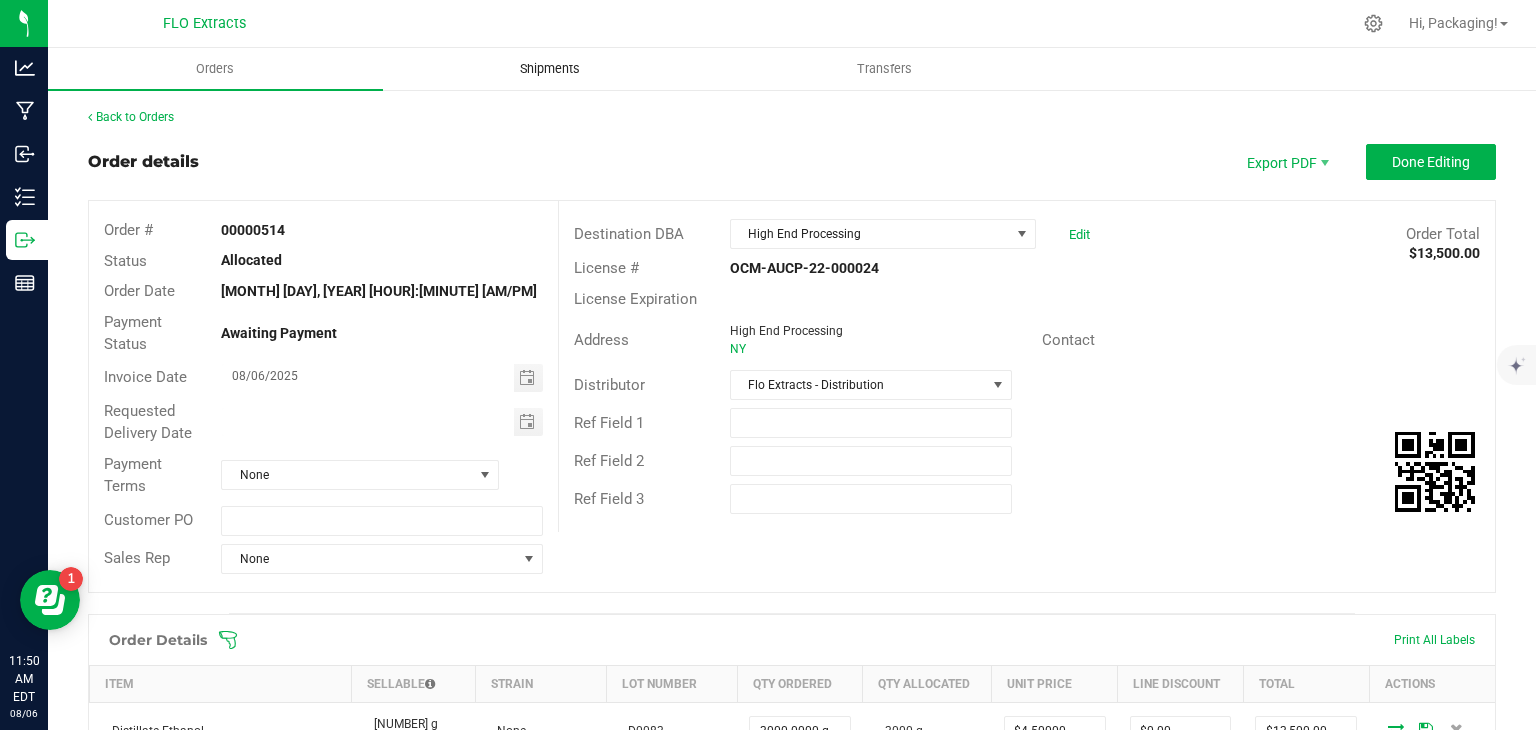click on "Shipments" at bounding box center [550, 69] 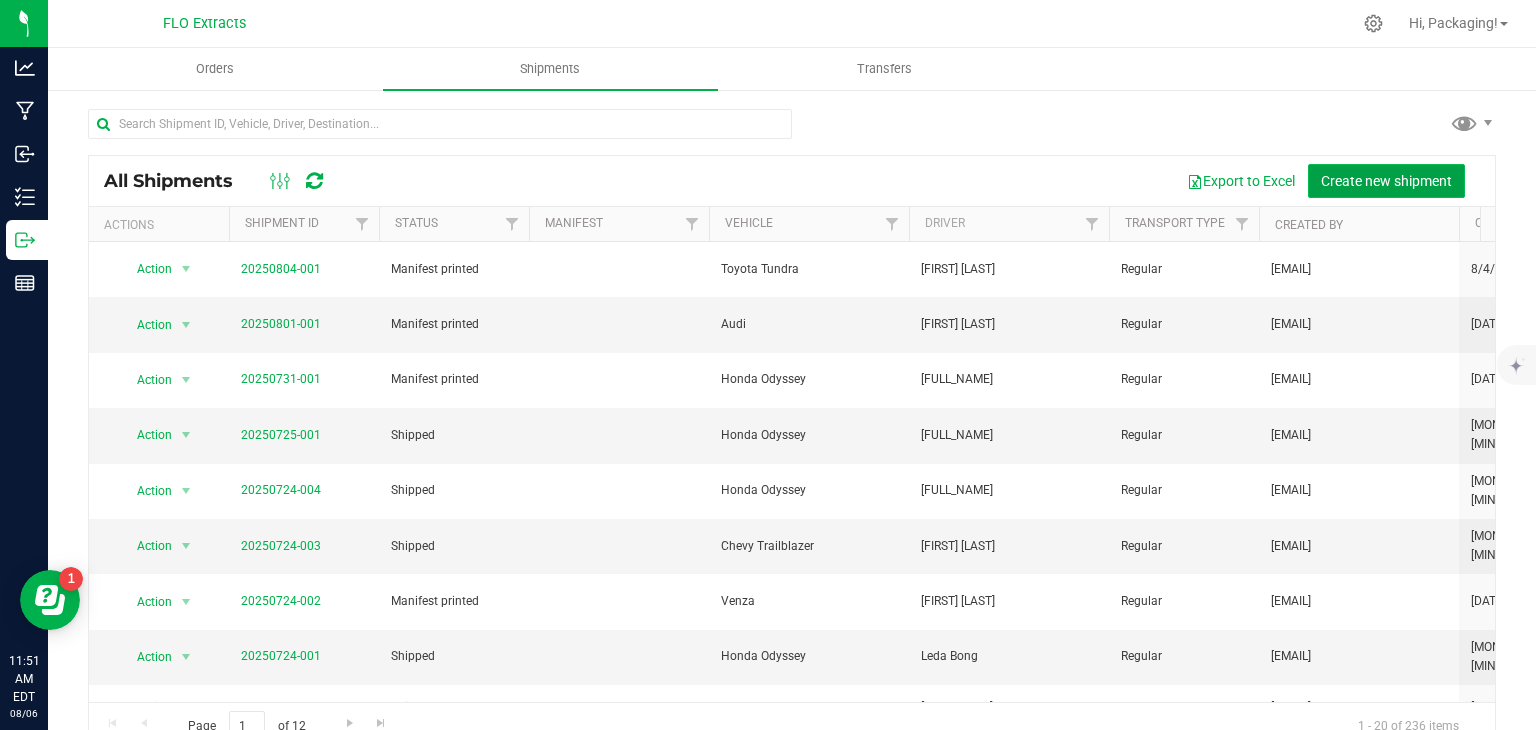 click on "Create new shipment" at bounding box center (1386, 181) 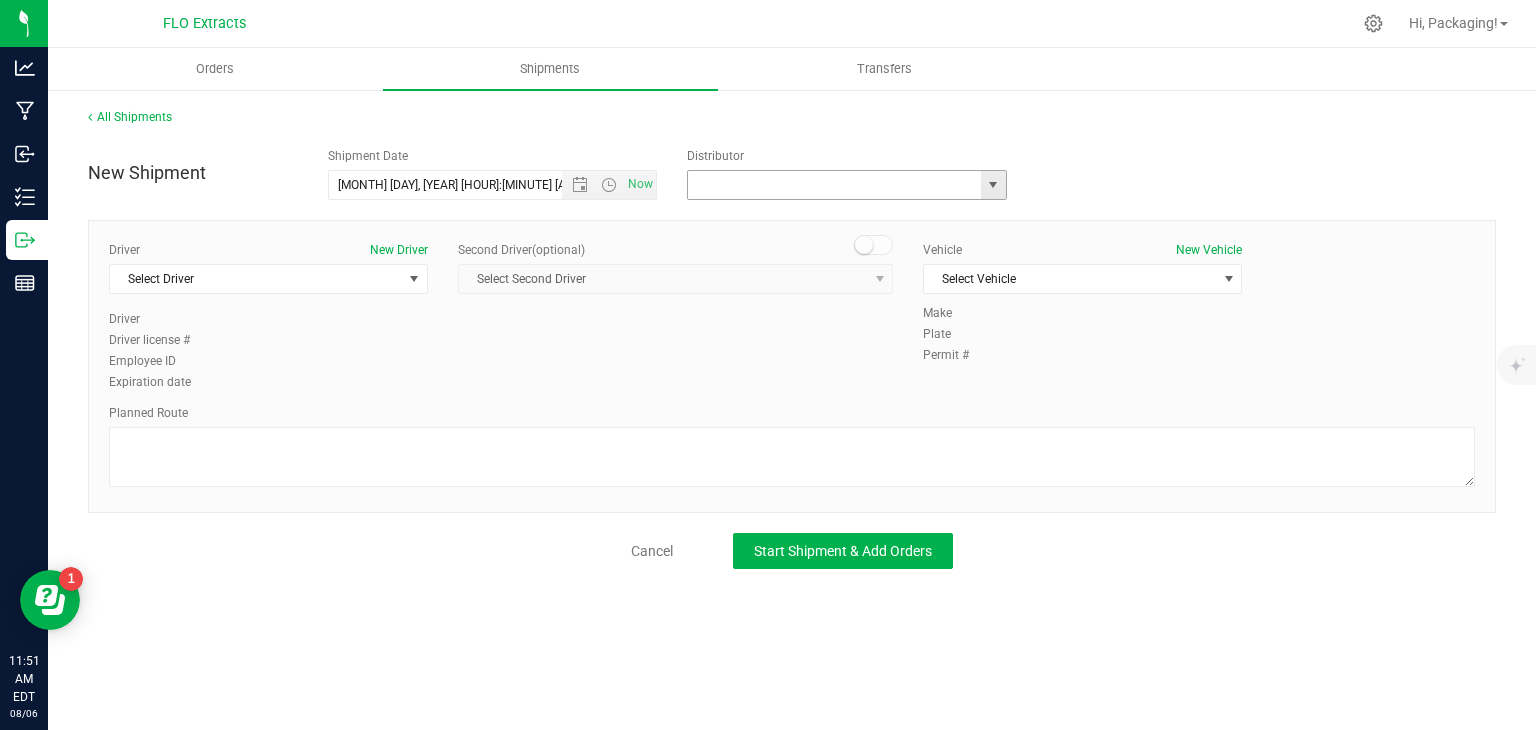 click at bounding box center (830, 185) 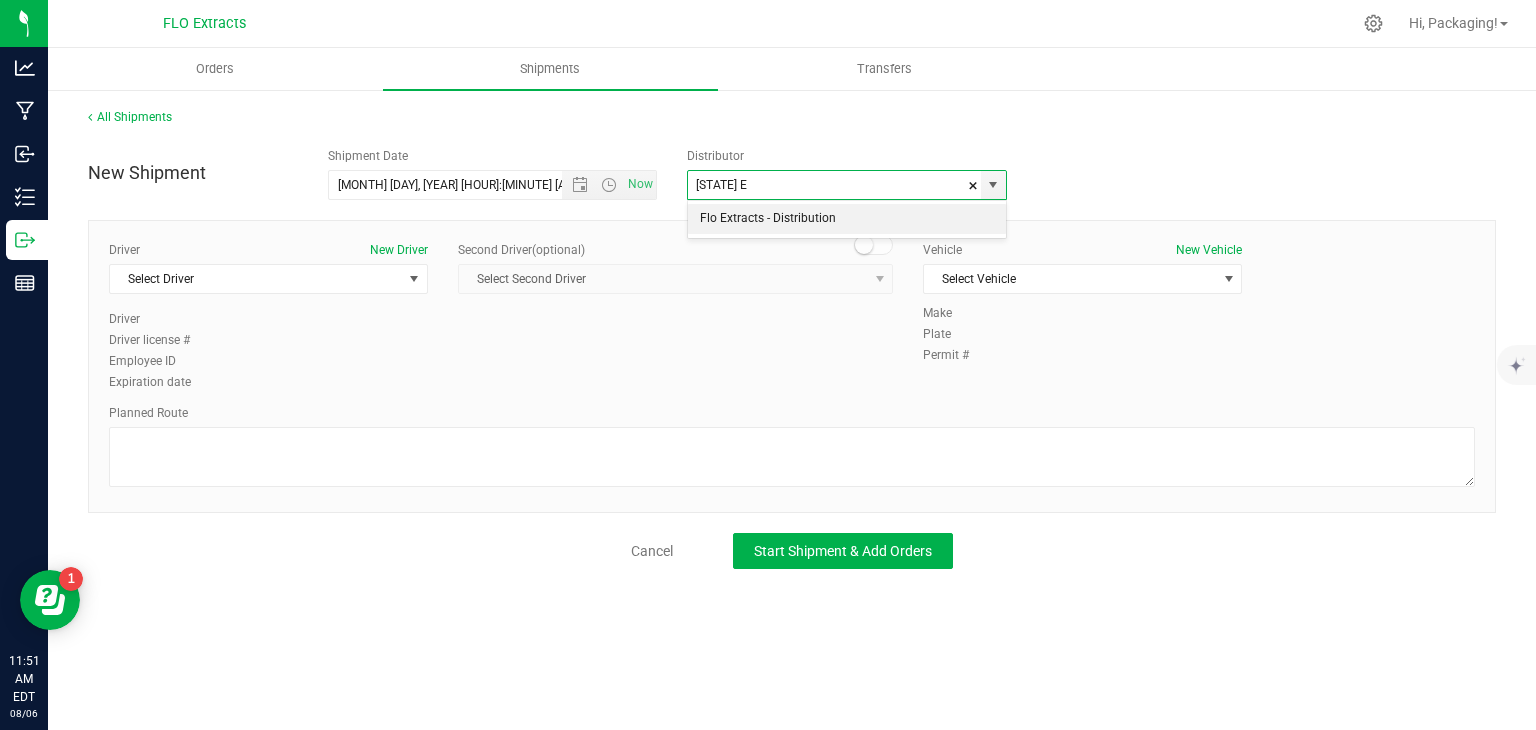 click on "Flo Extracts - Distribution" at bounding box center (847, 219) 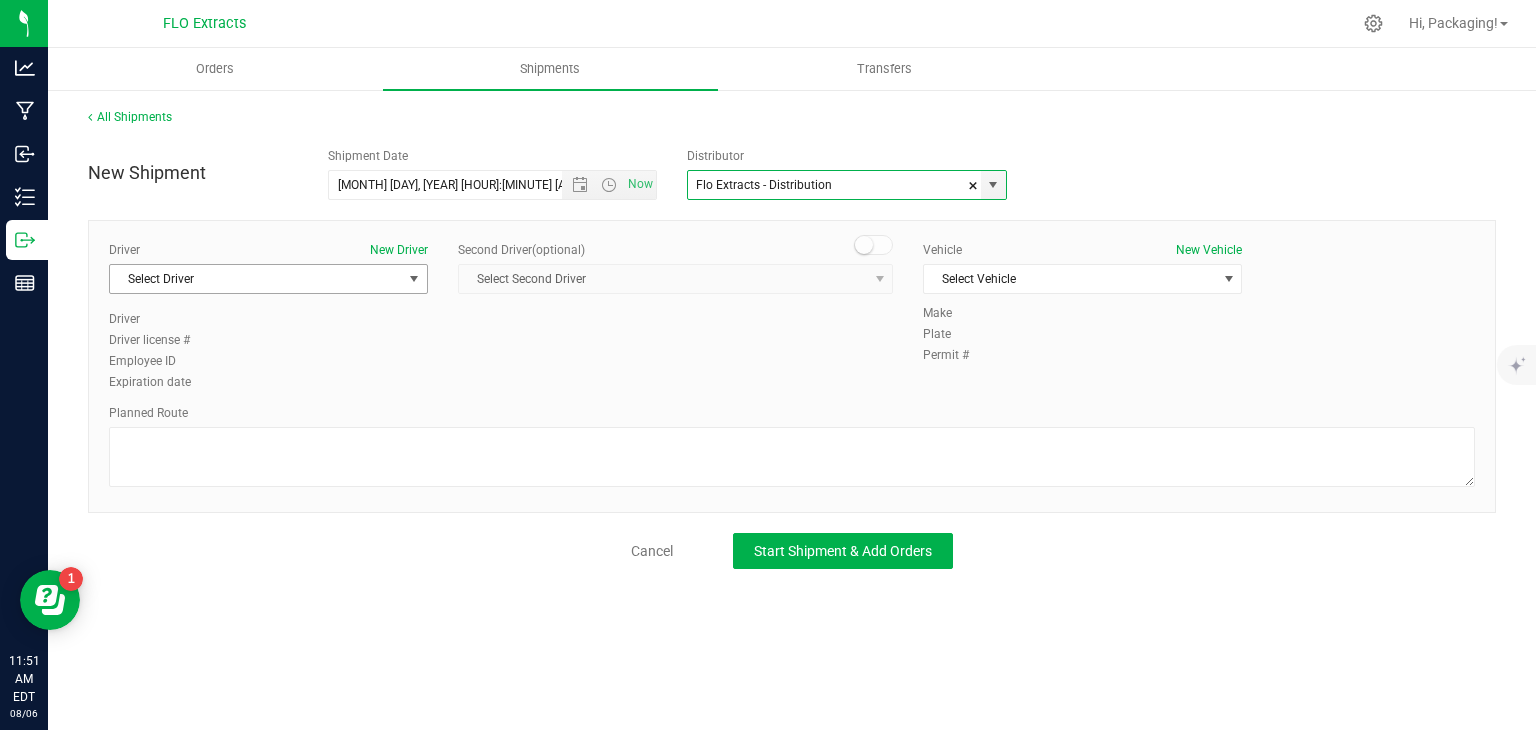 type on "Flo Extracts - Distribution" 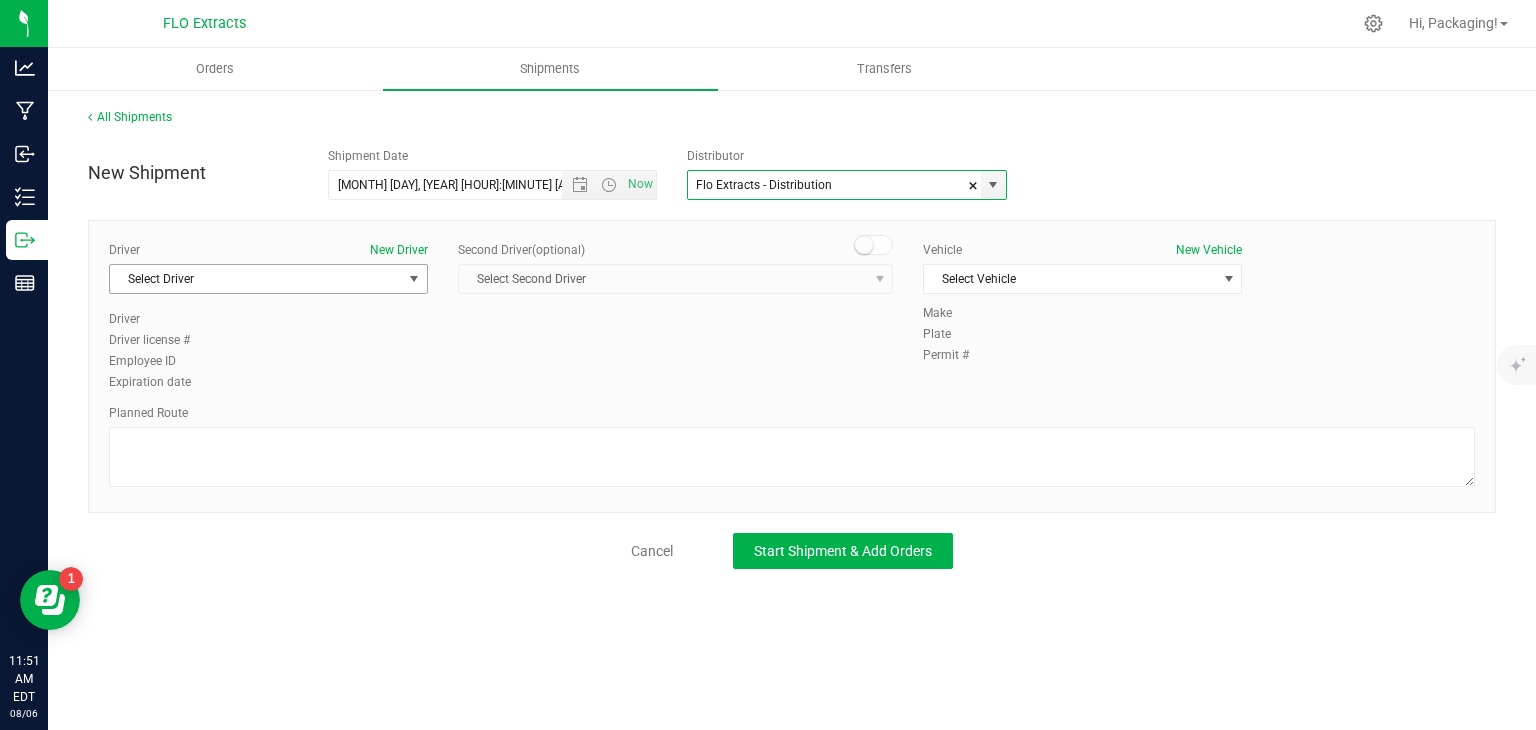 click on "Select Driver" at bounding box center [256, 279] 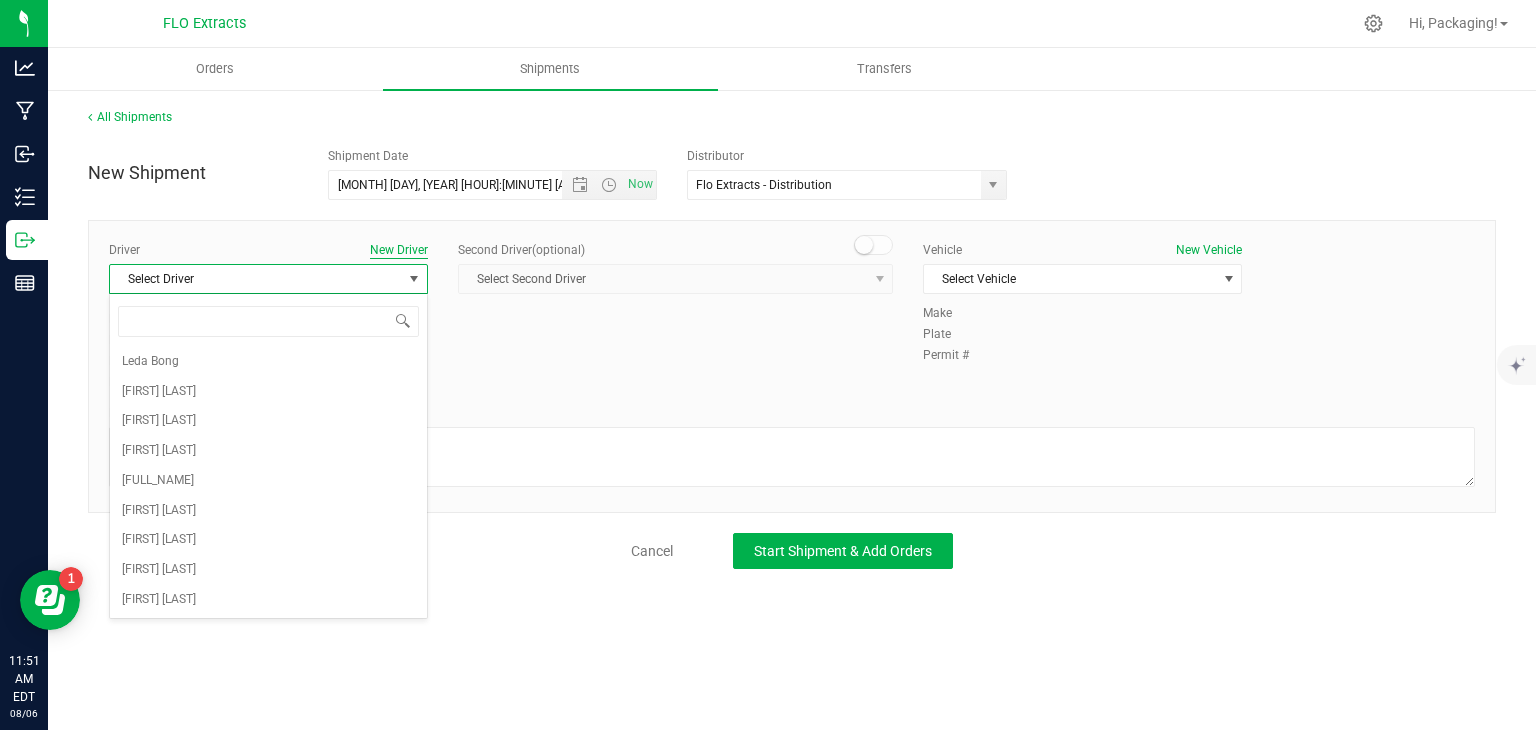 click on "New Driver" at bounding box center [399, 250] 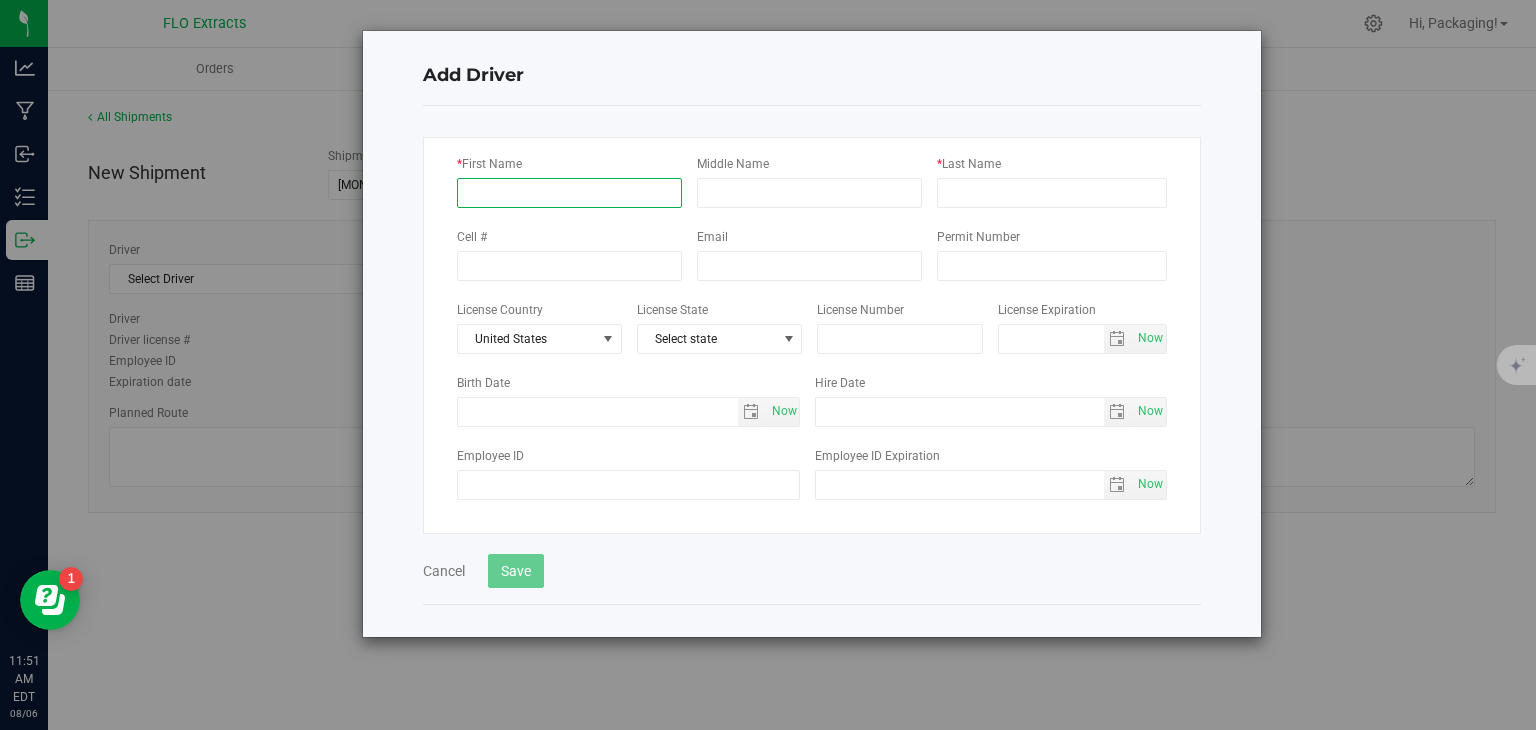 click on "*
First Name" at bounding box center (569, 193) 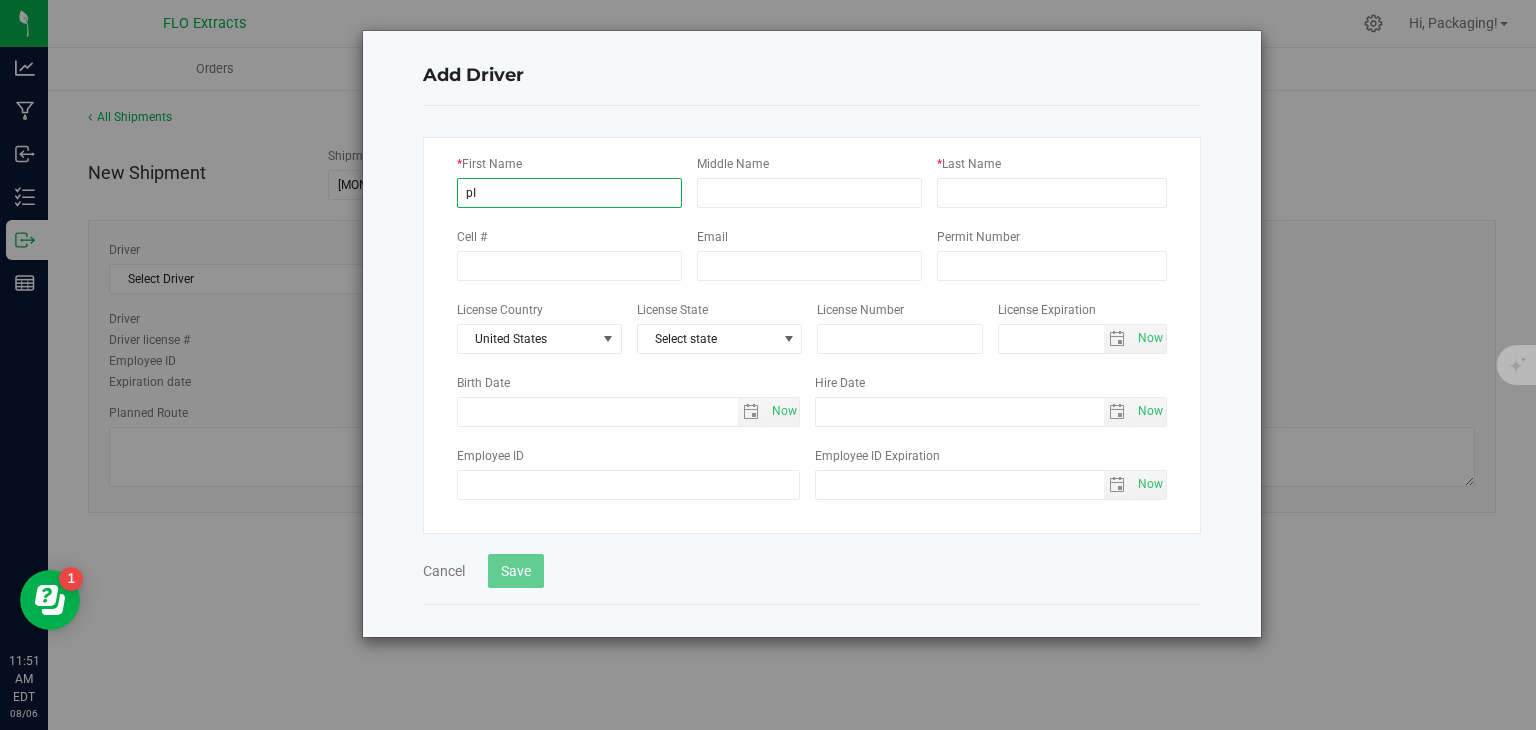 type on "p" 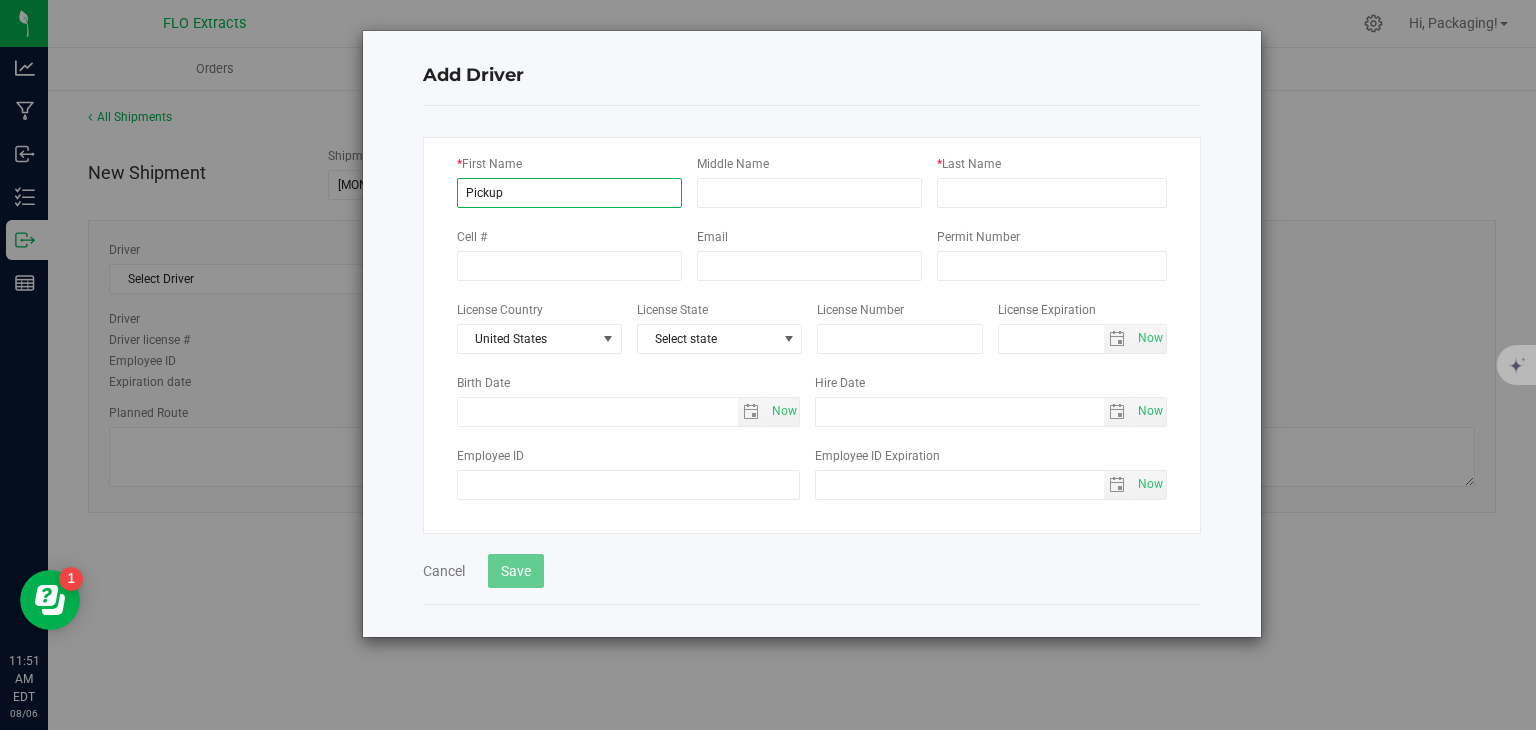 type on "Pickup" 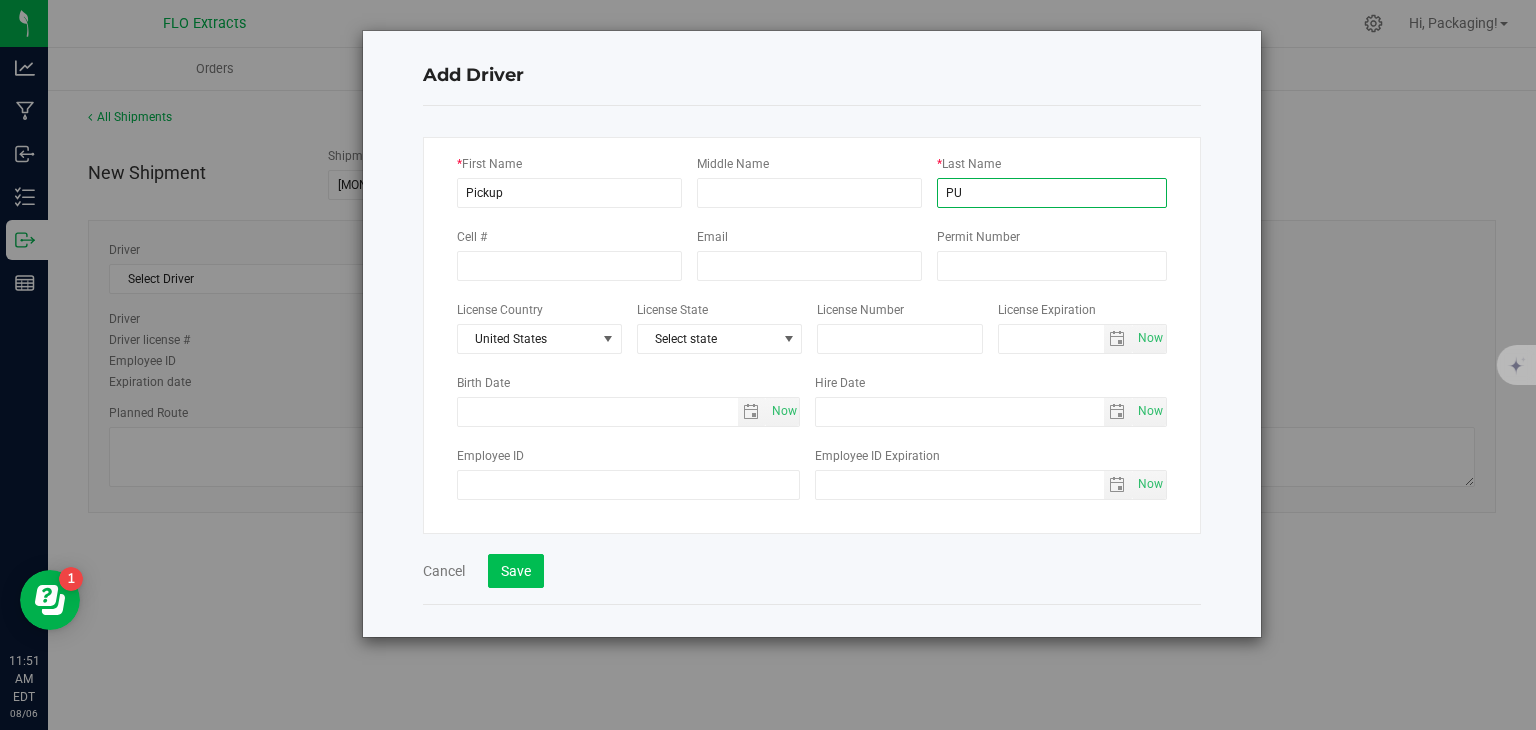 type on "PU" 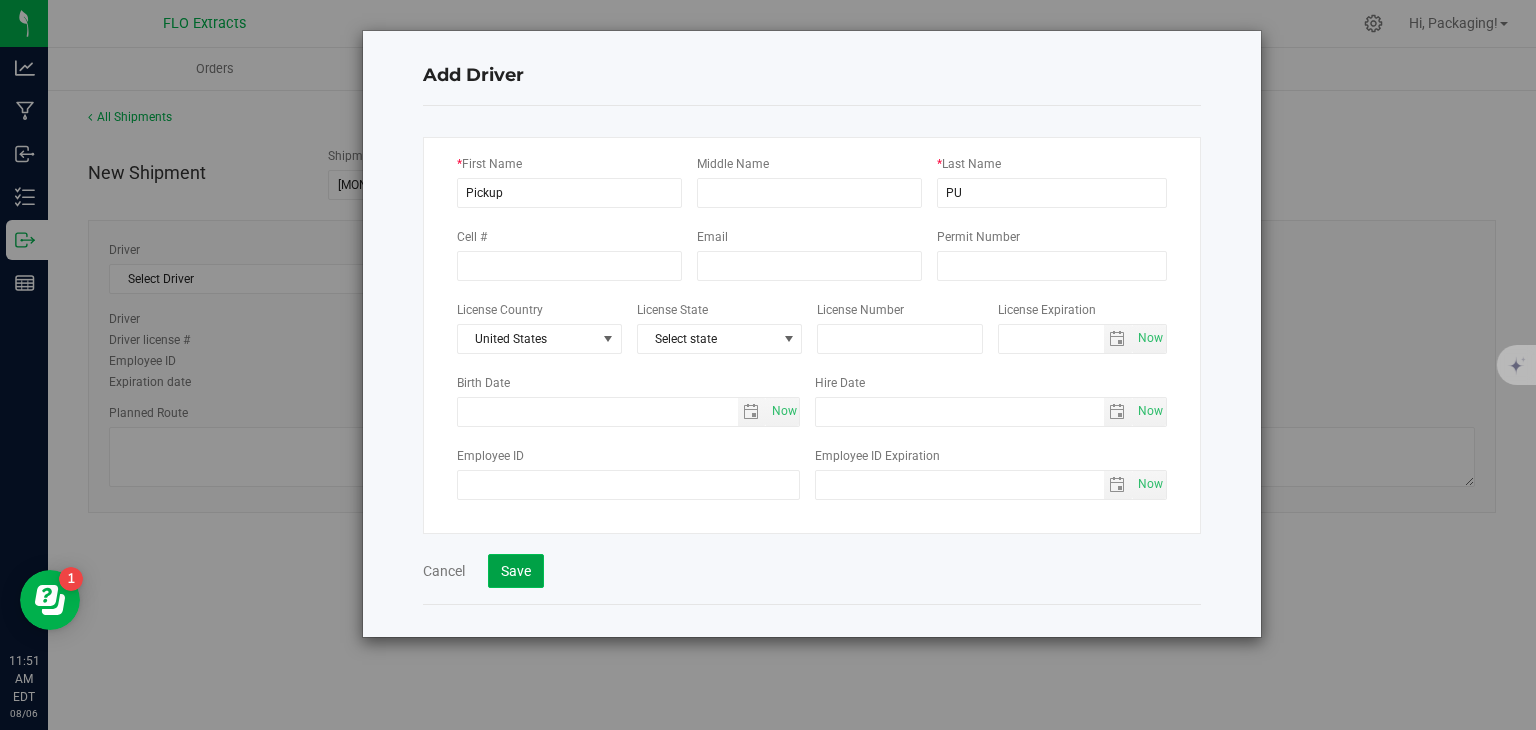 click on "Save" at bounding box center (516, 571) 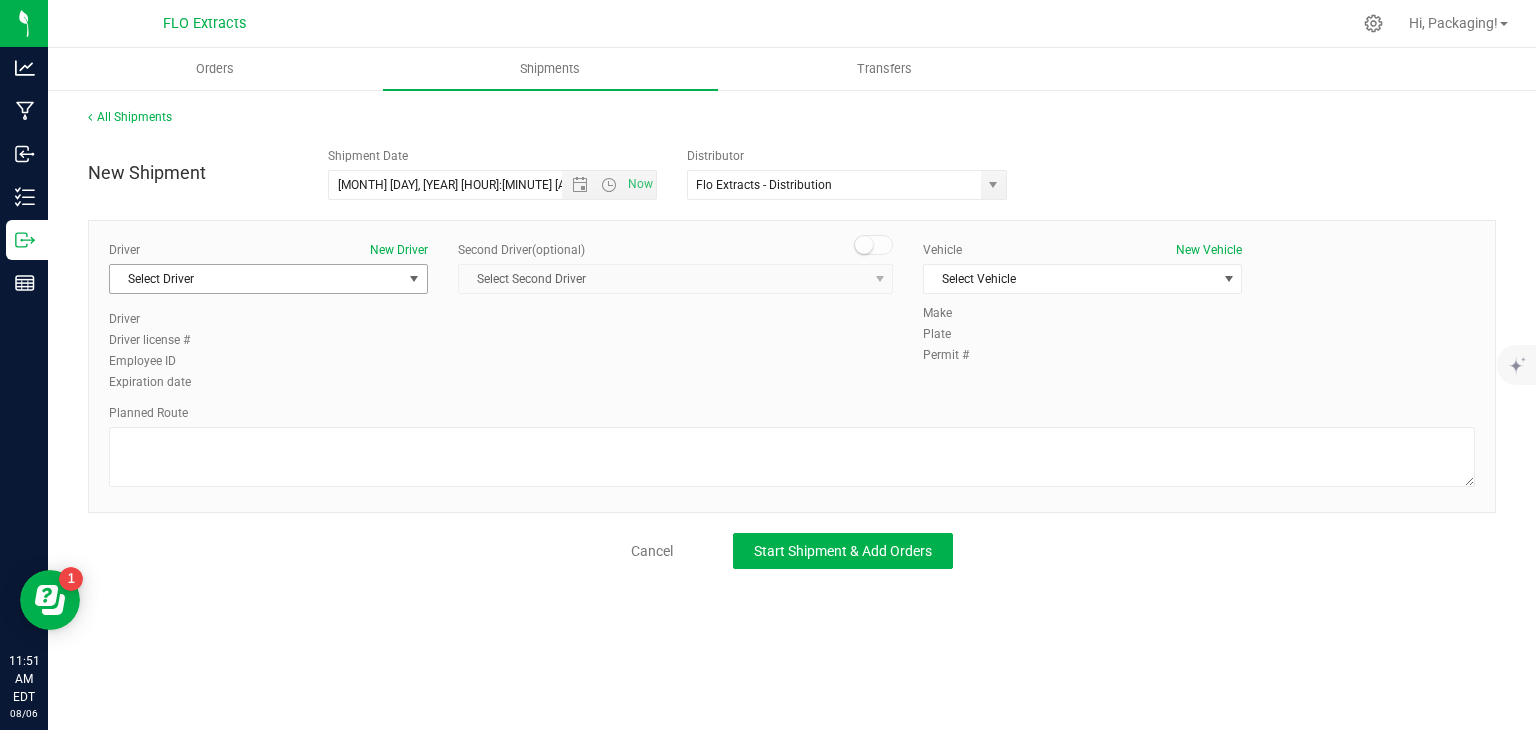 click on "Select Driver" at bounding box center (256, 279) 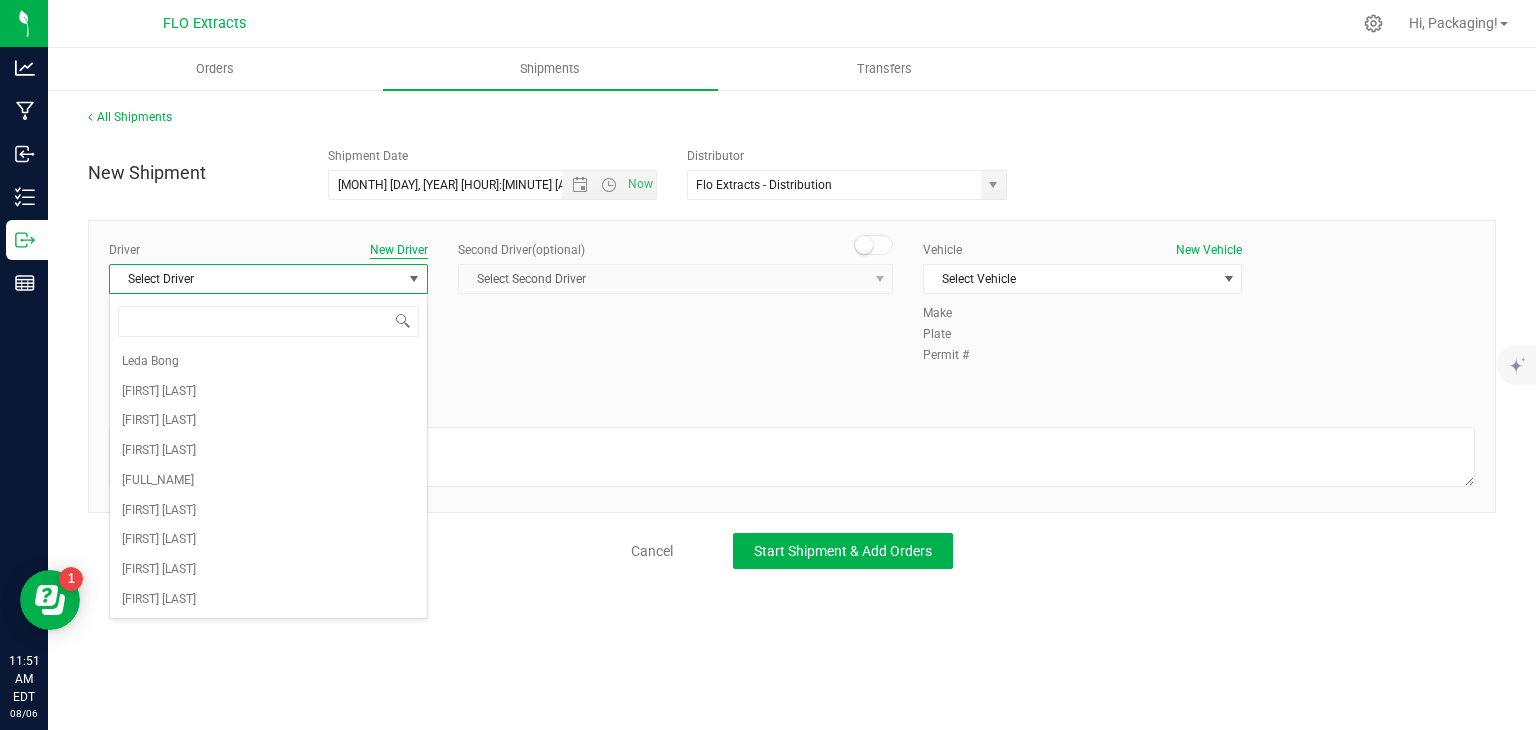 drag, startPoint x: 399, startPoint y: 277, endPoint x: 384, endPoint y: 251, distance: 30.016663 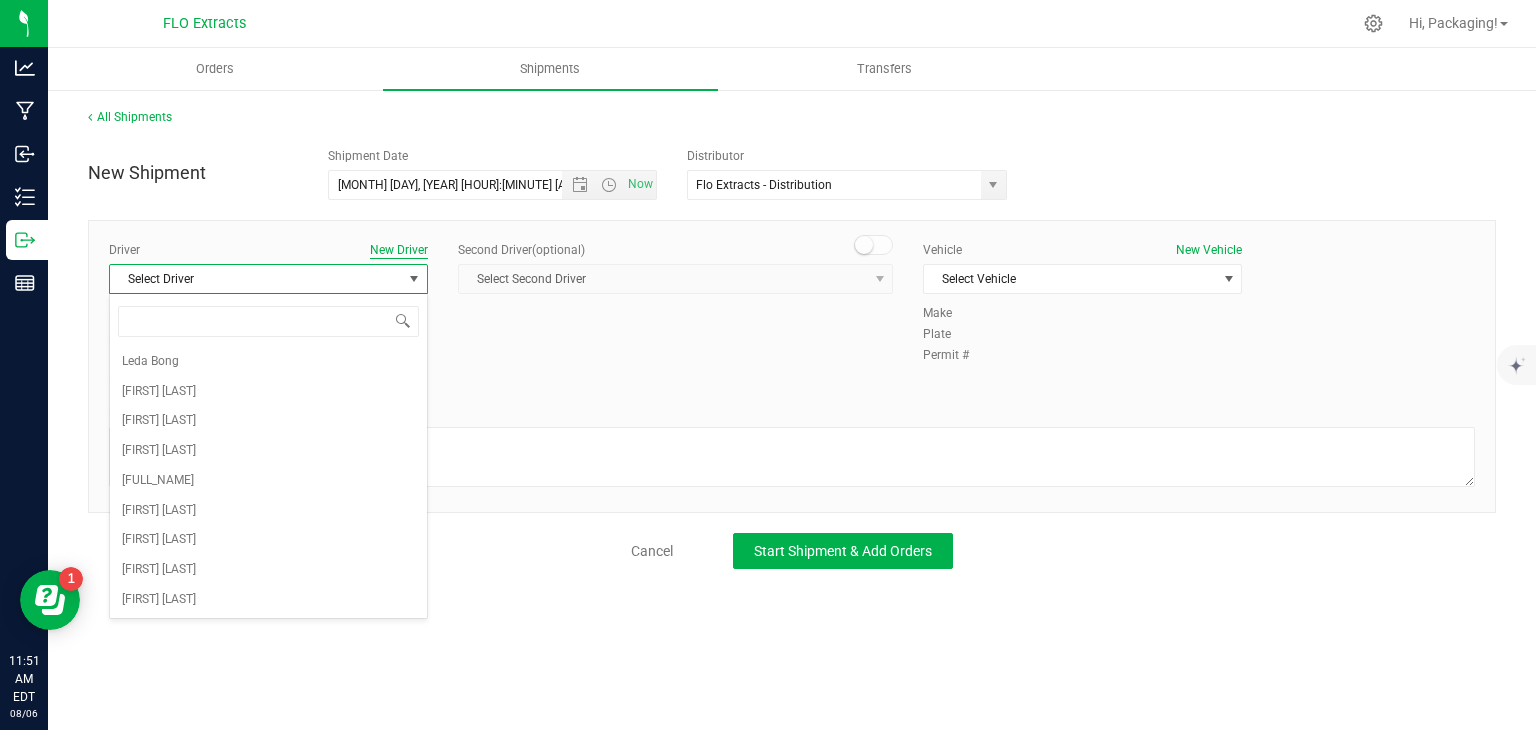 click on "New Driver" at bounding box center [399, 250] 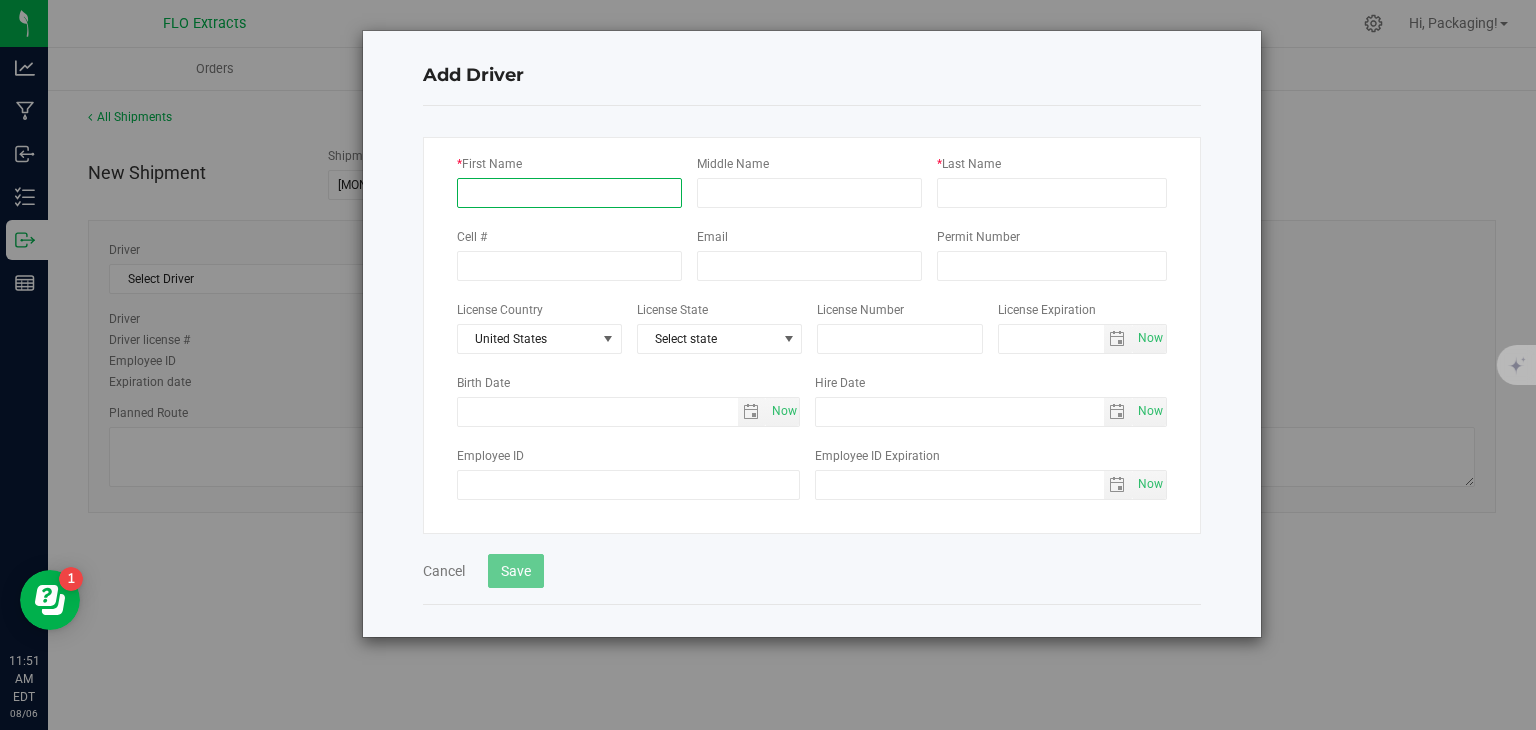 click on "*
First Name" at bounding box center (569, 193) 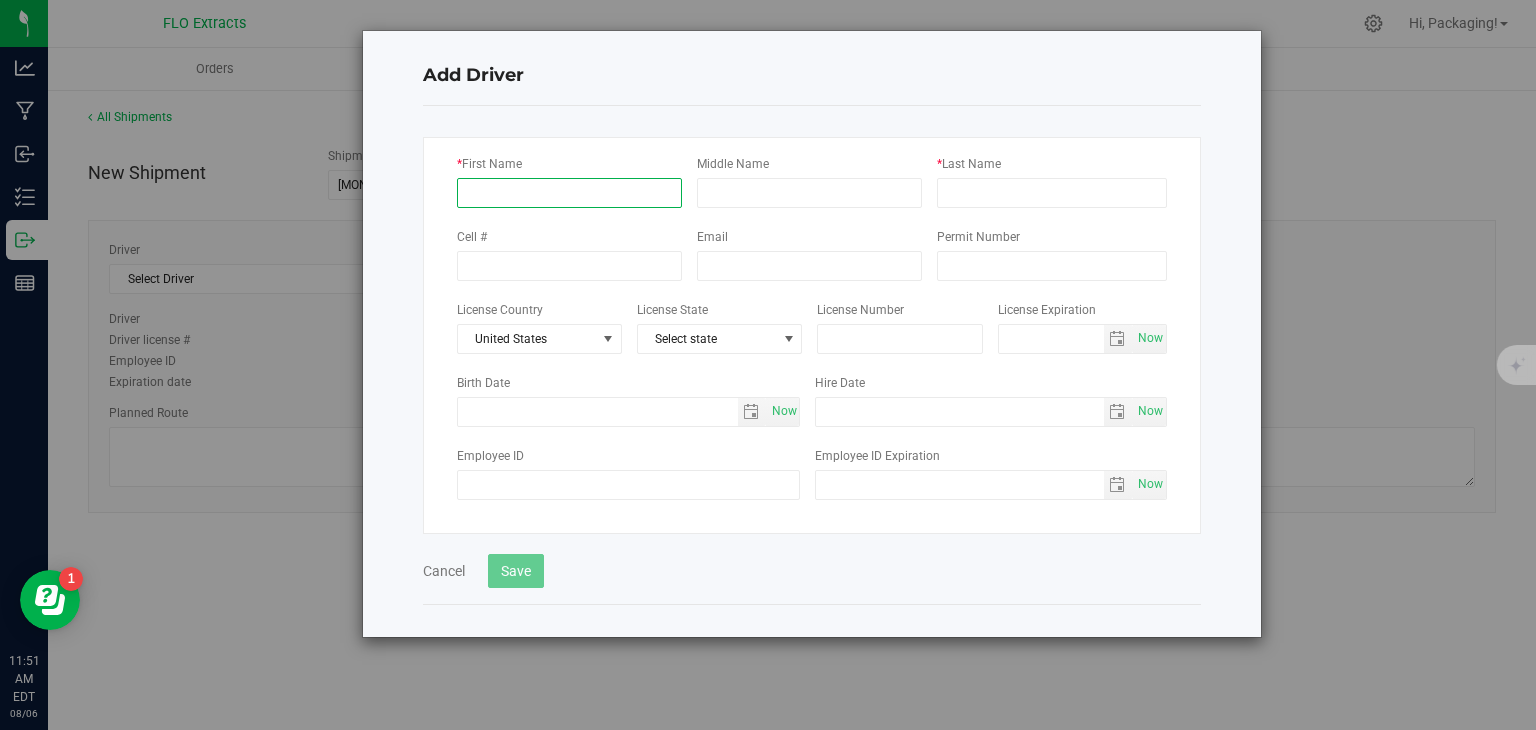 type on "Pickup" 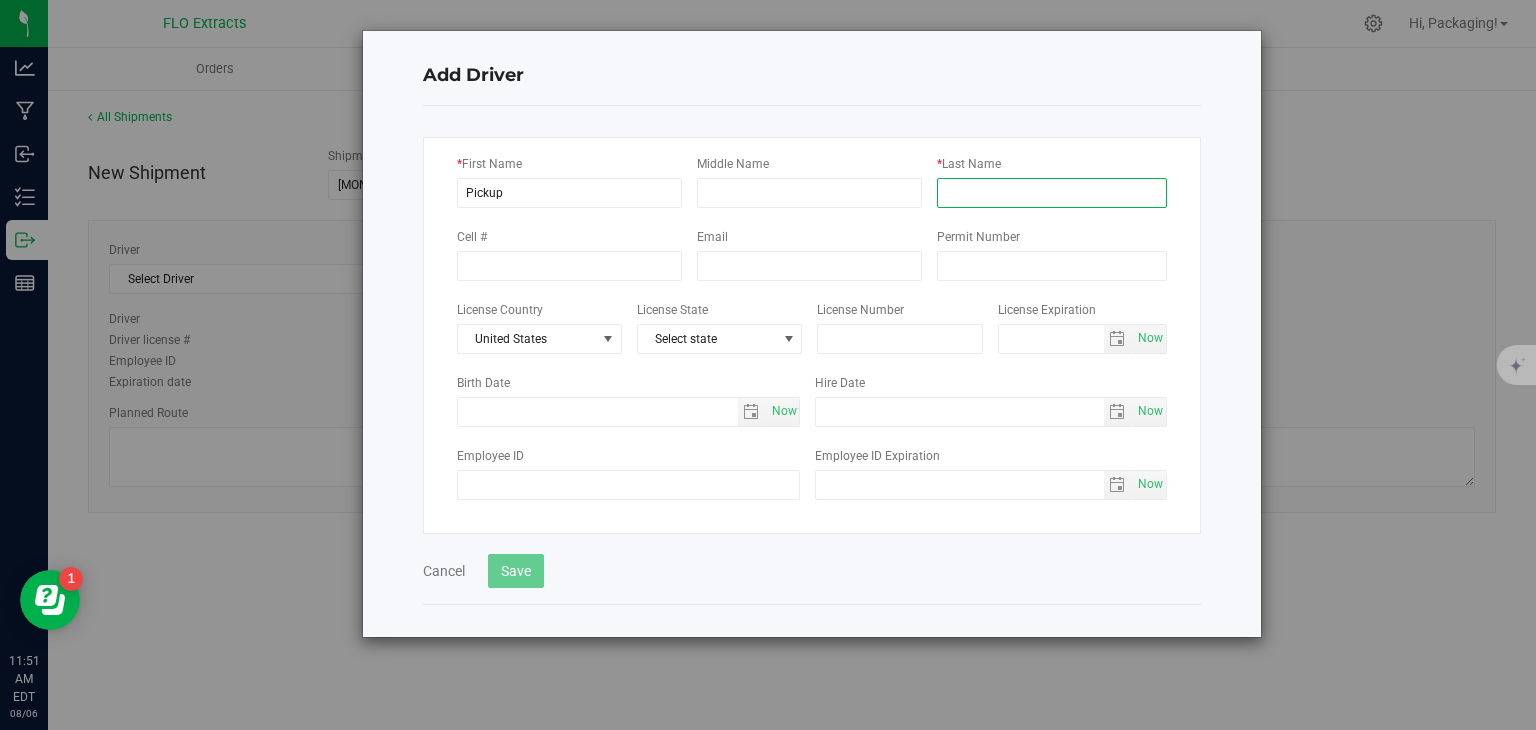 click on "*
Last Name" at bounding box center (1052, 193) 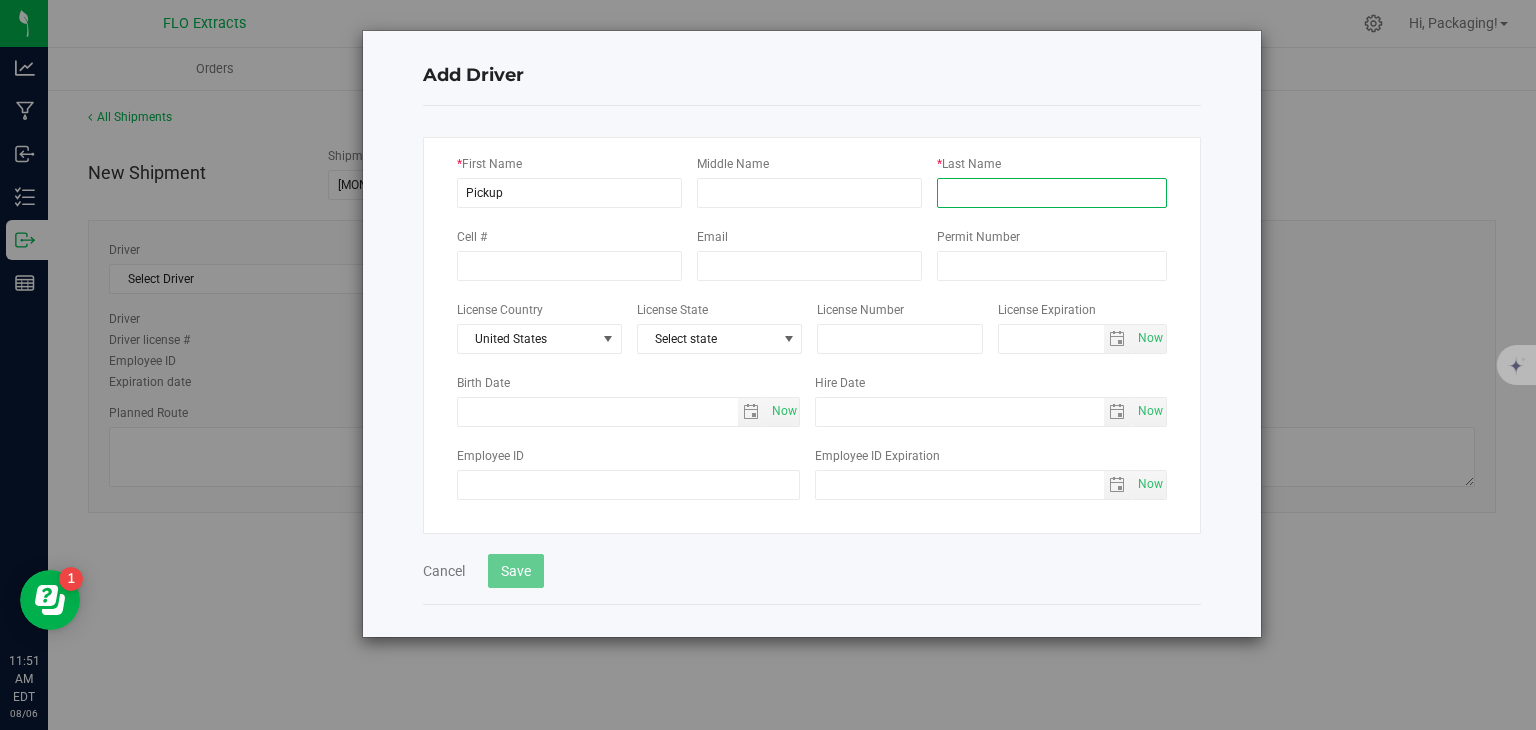 type on "PU" 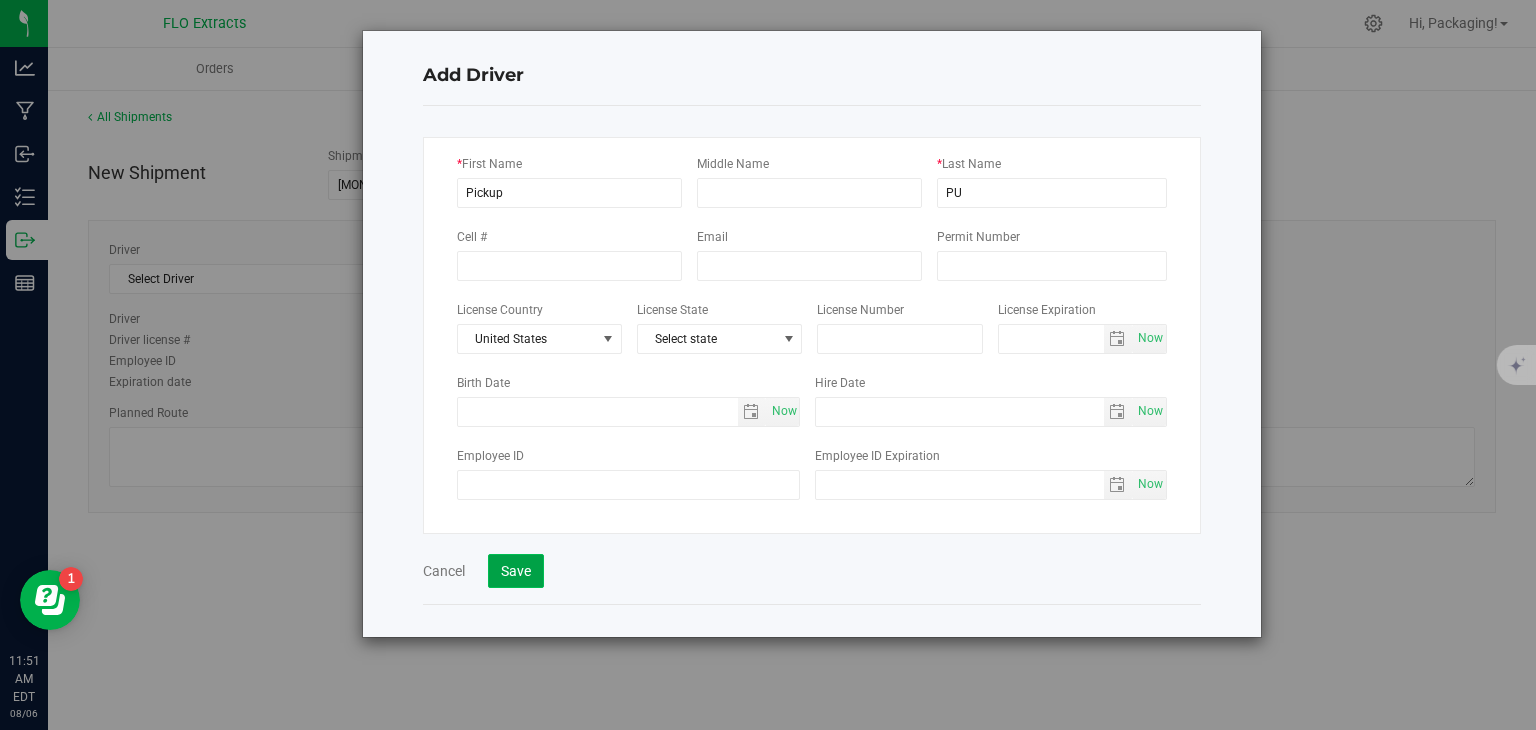 click on "Save" at bounding box center (516, 571) 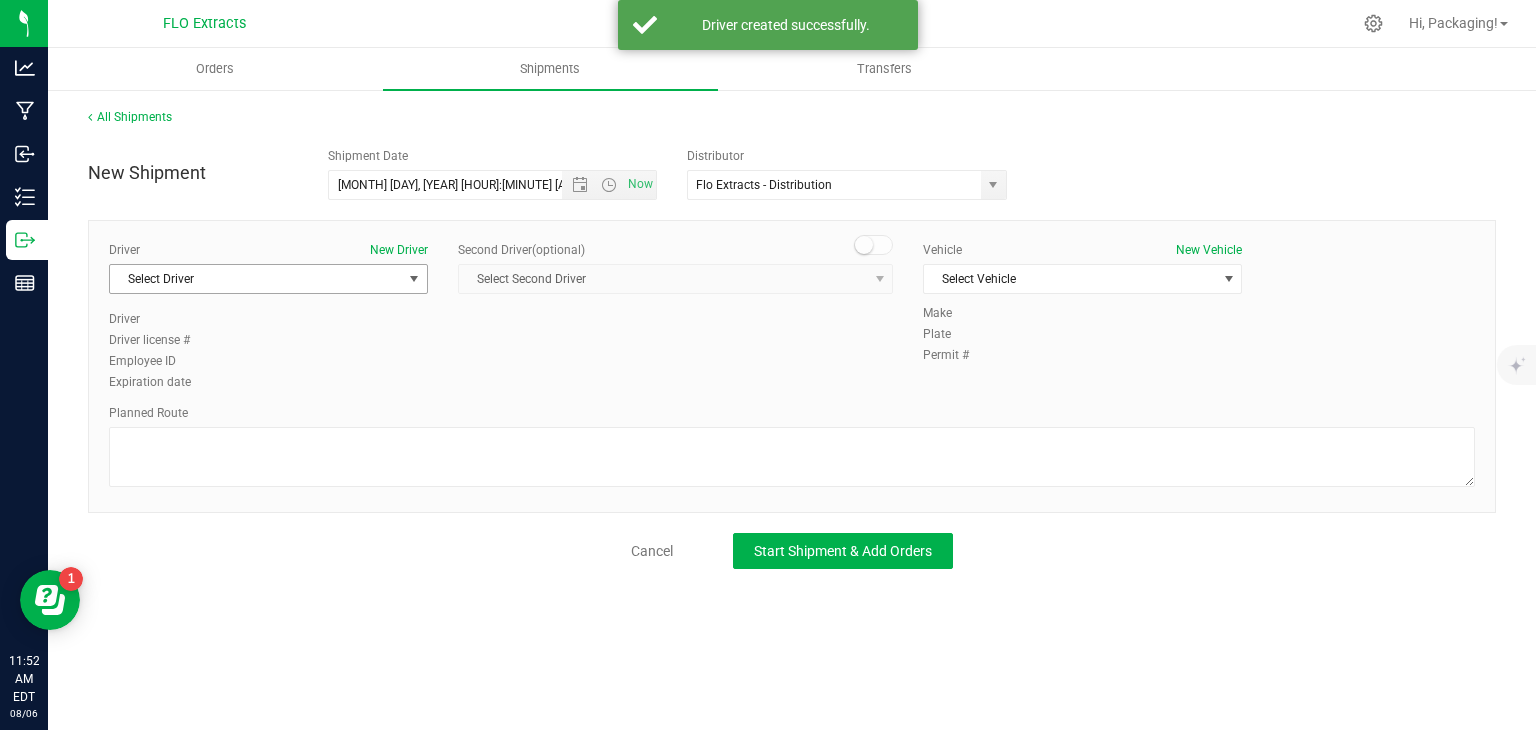 click at bounding box center (414, 279) 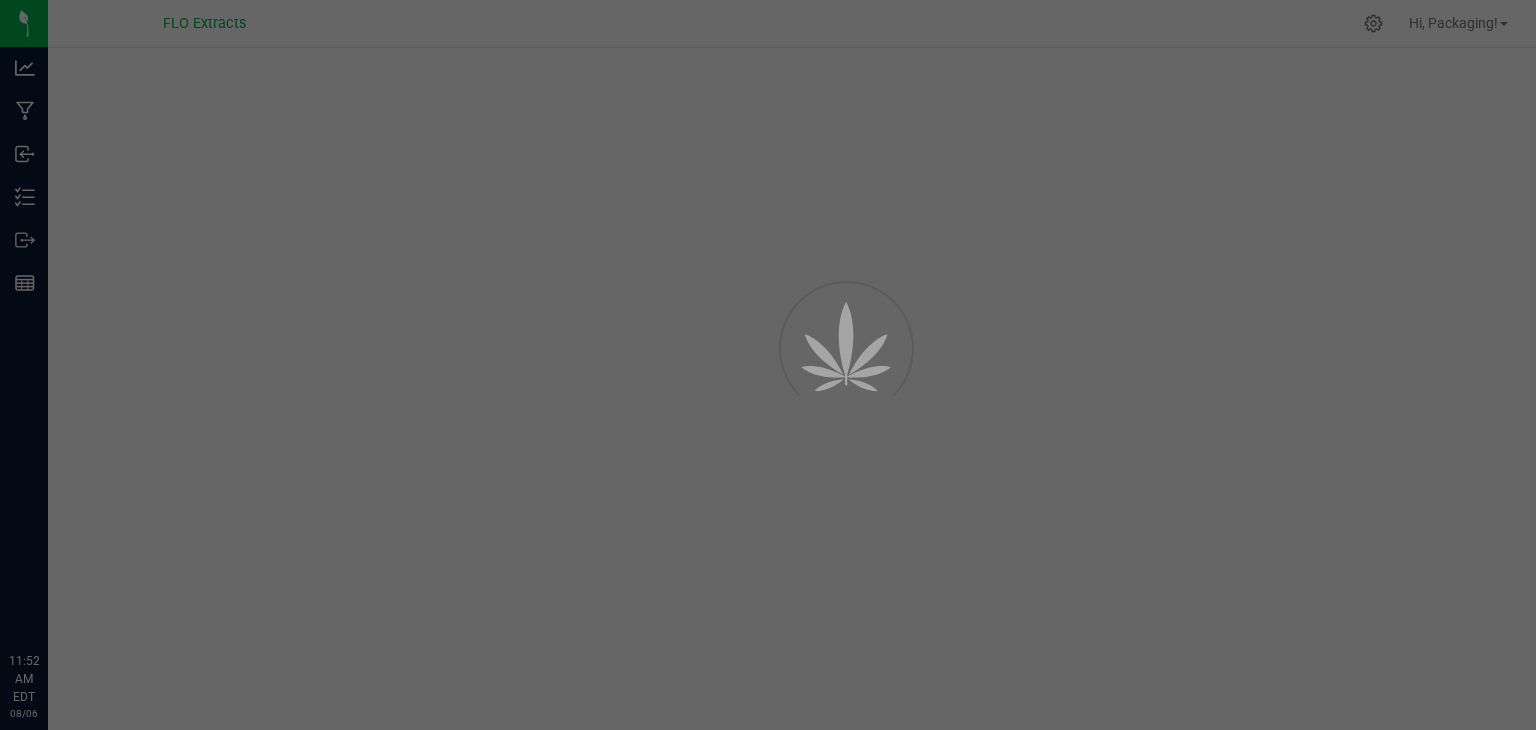 scroll, scrollTop: 0, scrollLeft: 0, axis: both 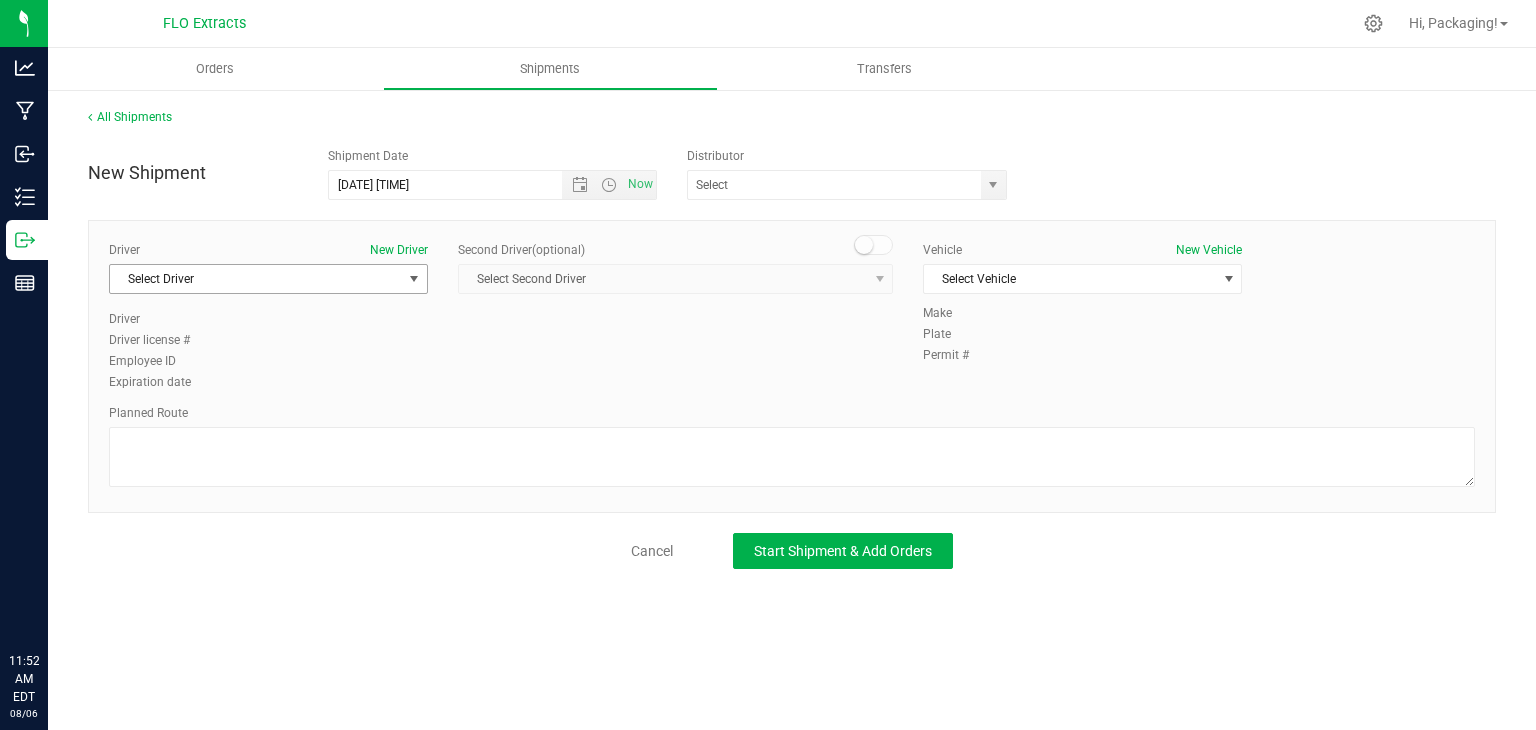 click on "Select Driver" at bounding box center [256, 279] 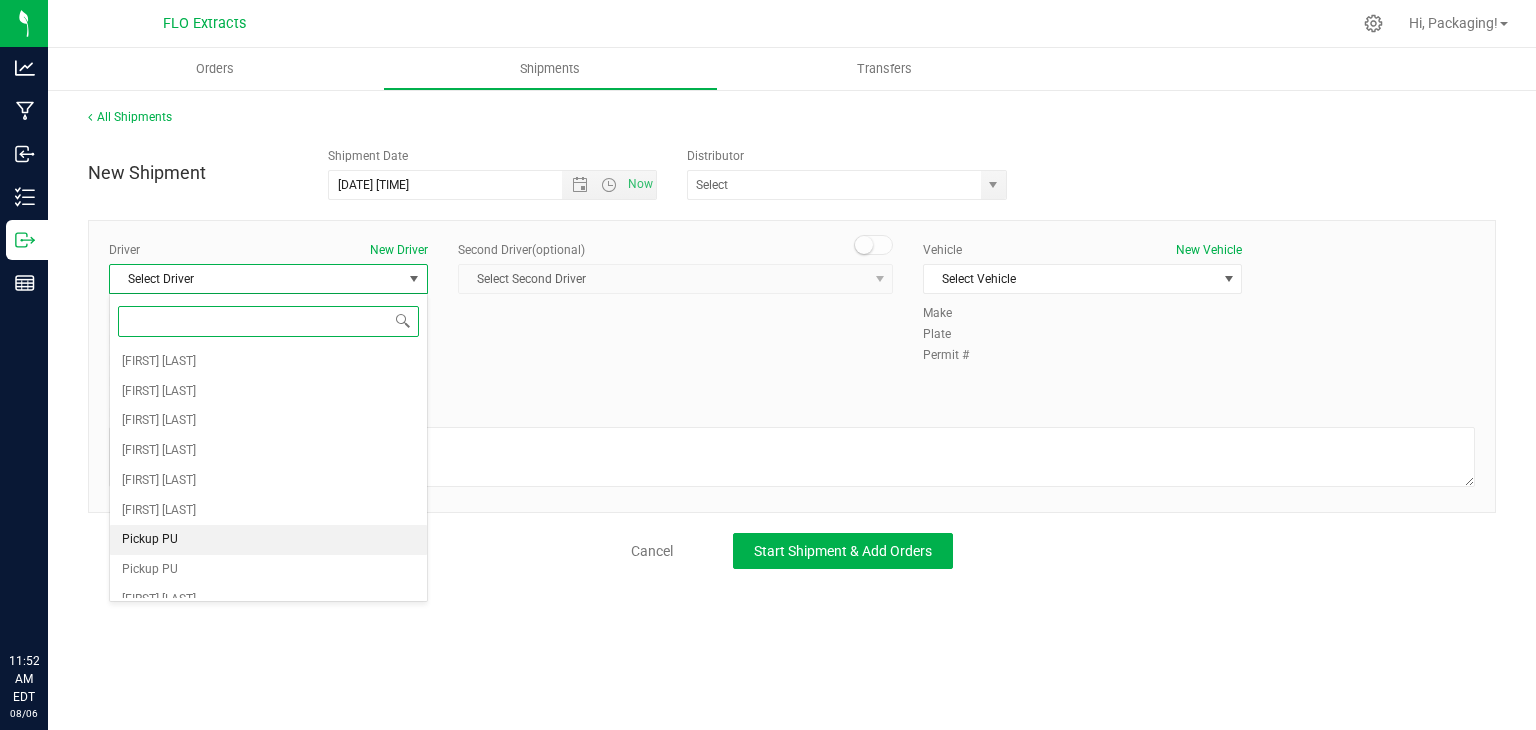 click on "Pickup PU" at bounding box center [268, 540] 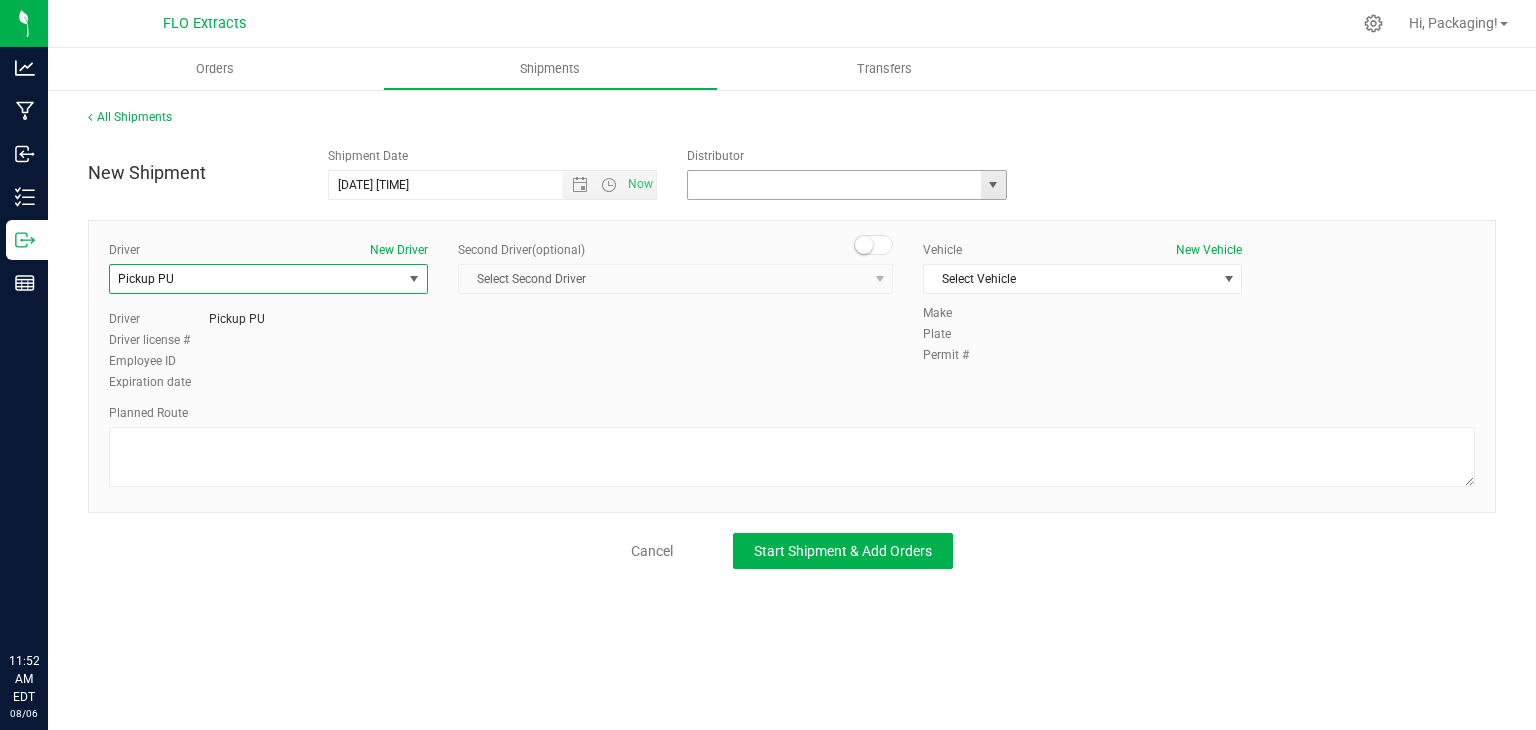 click at bounding box center (830, 185) 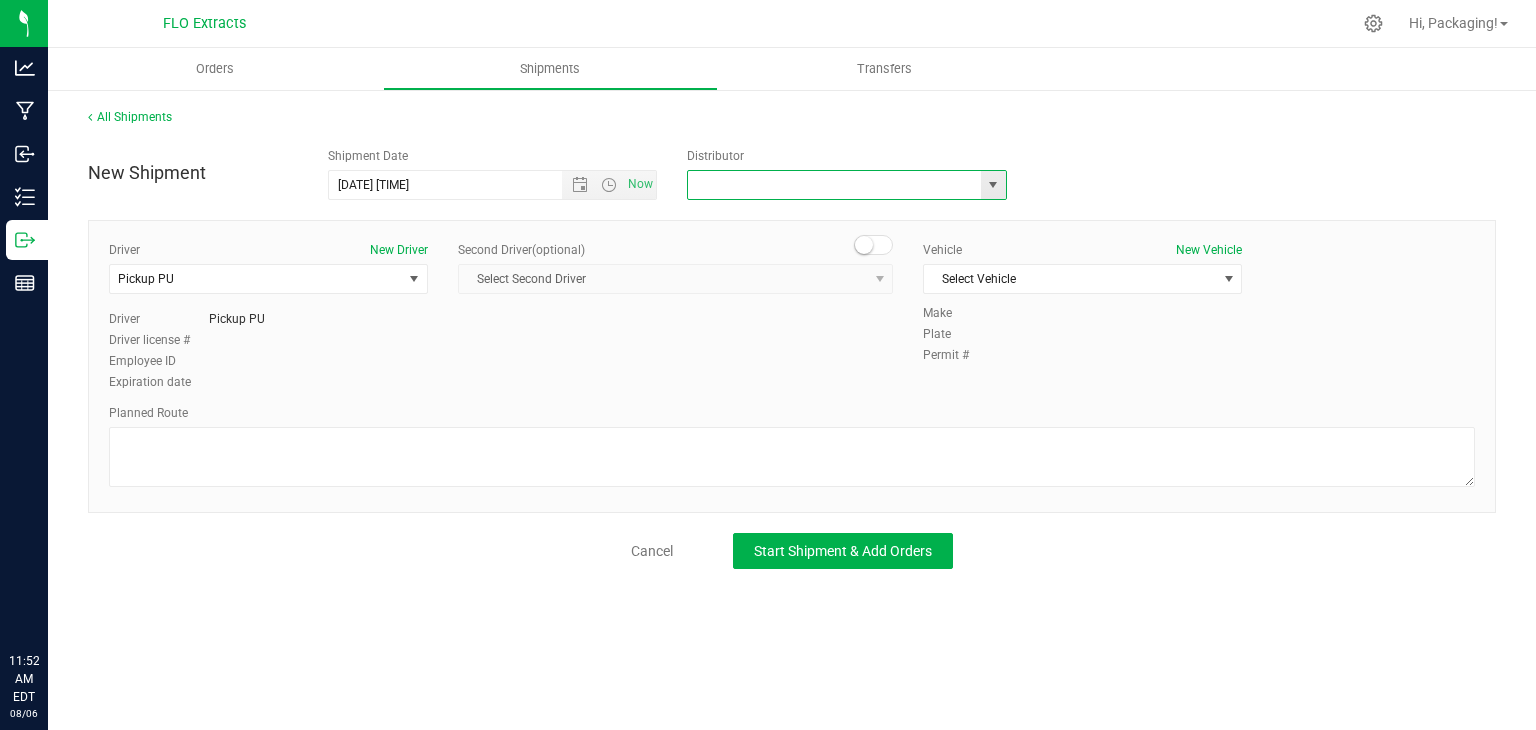 click at bounding box center [993, 185] 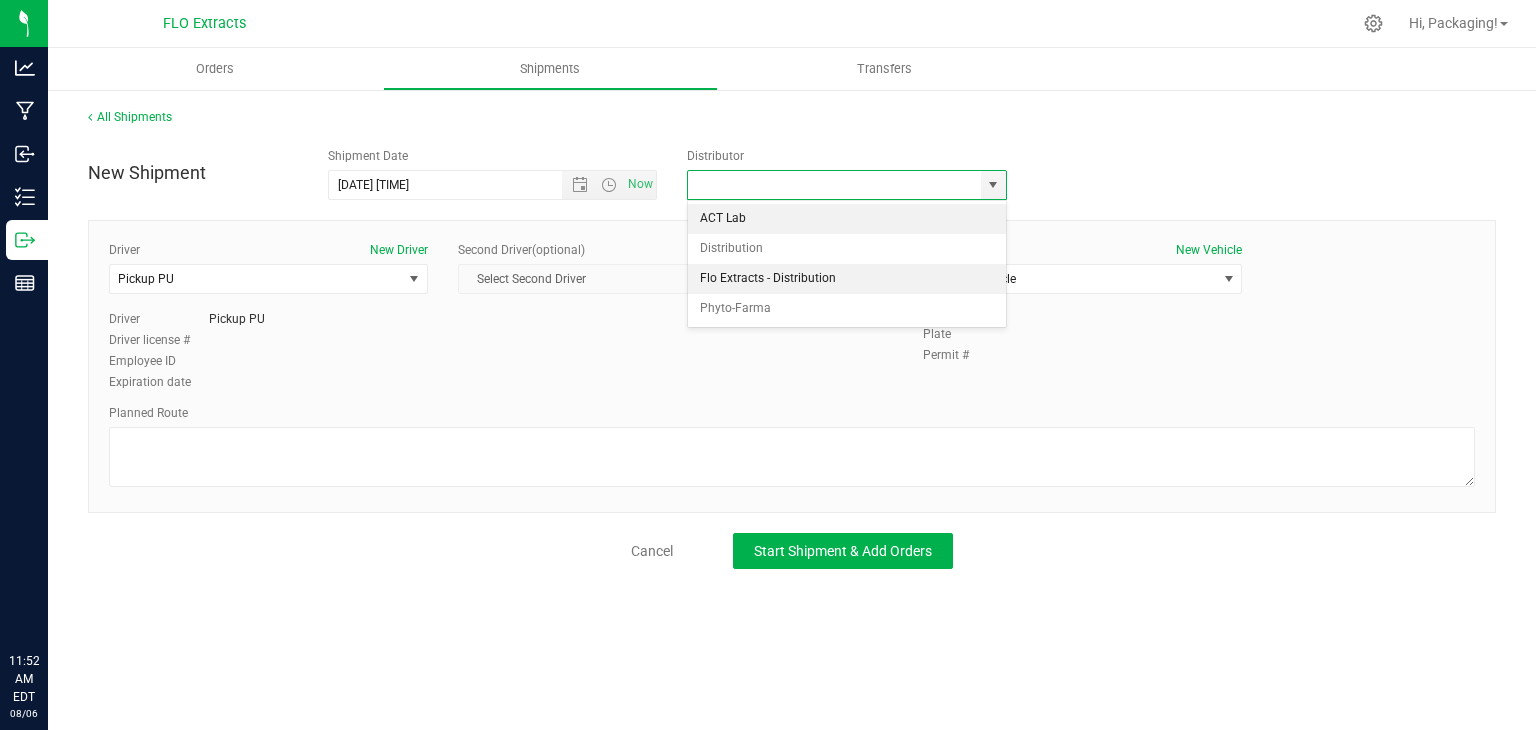 click on "Flo Extracts - Distribution" at bounding box center (847, 279) 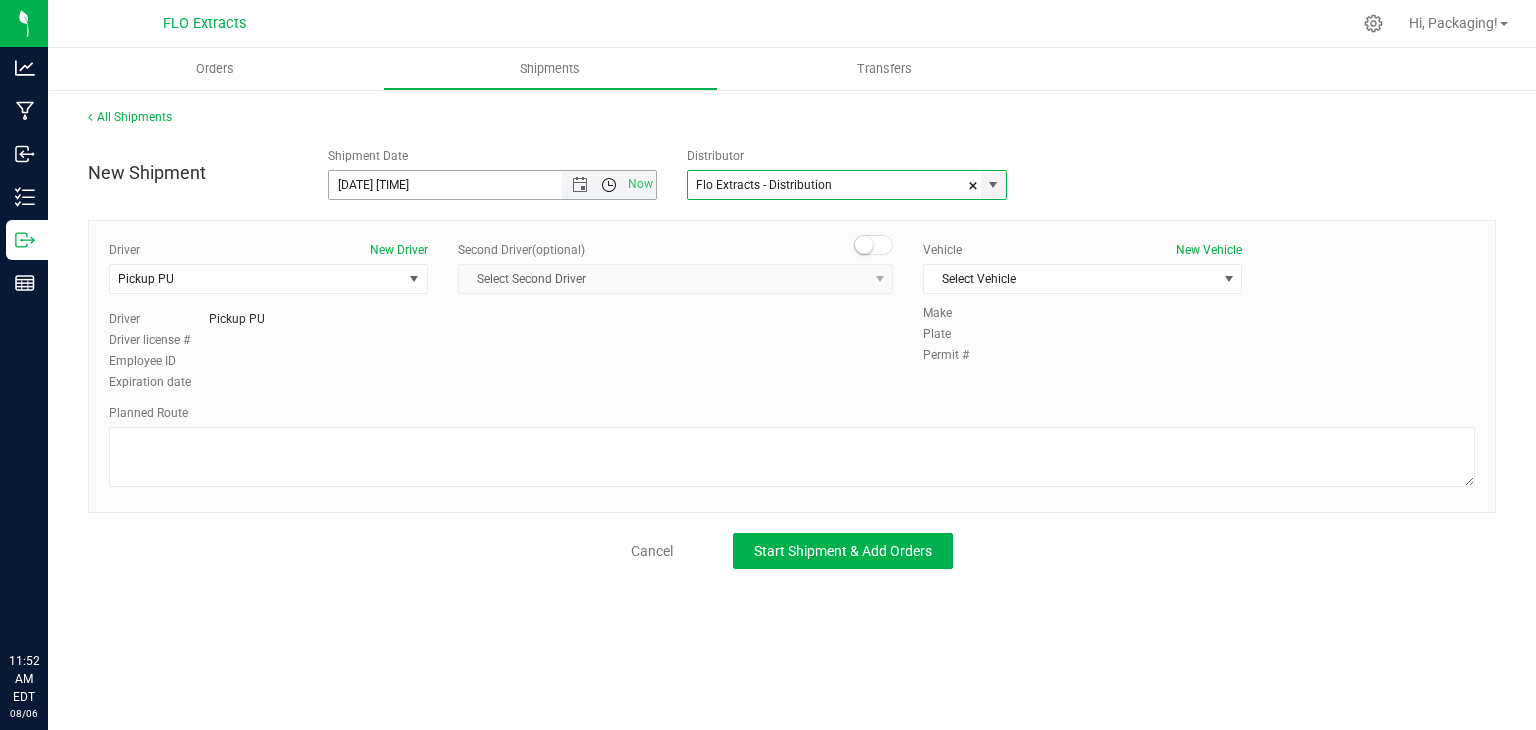 click at bounding box center (609, 185) 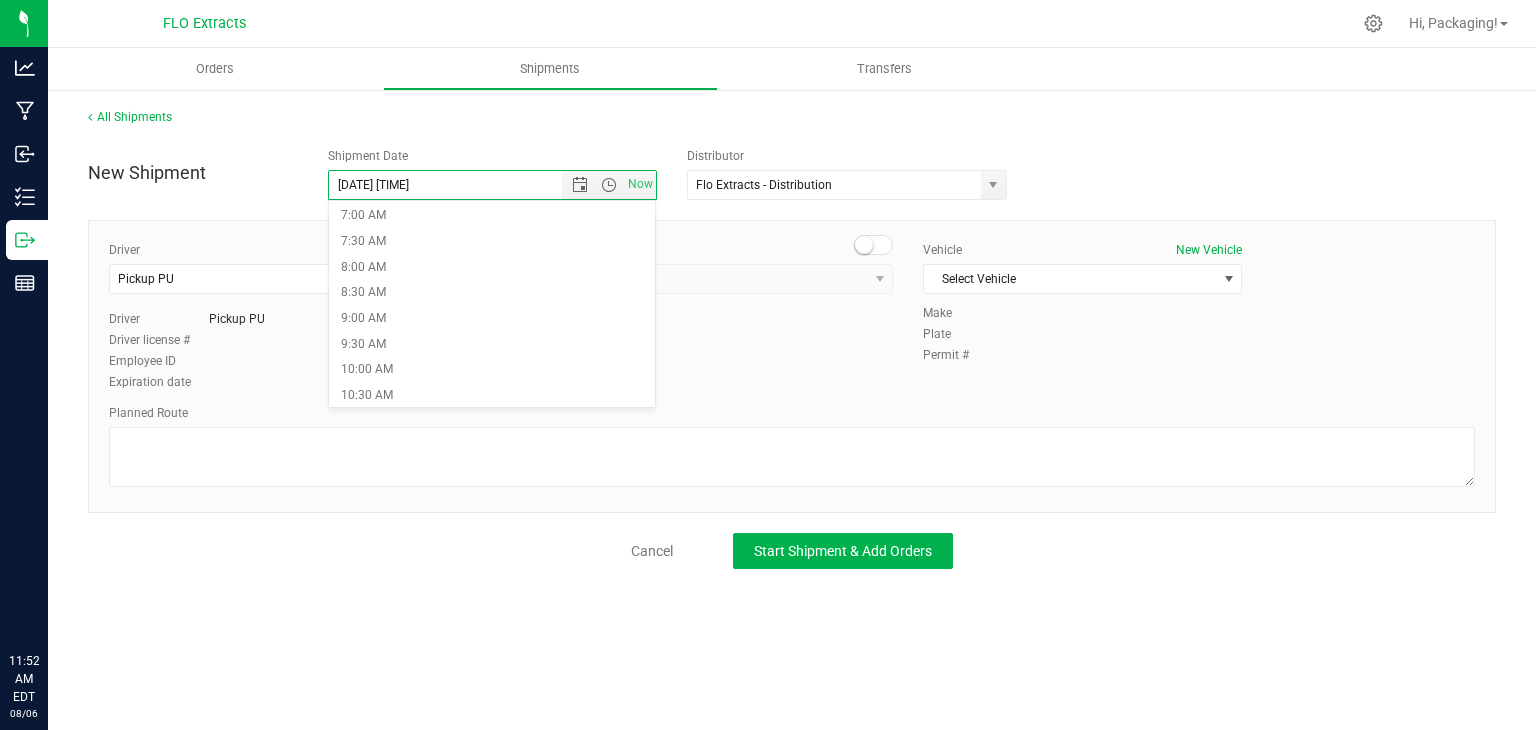 scroll, scrollTop: 542, scrollLeft: 0, axis: vertical 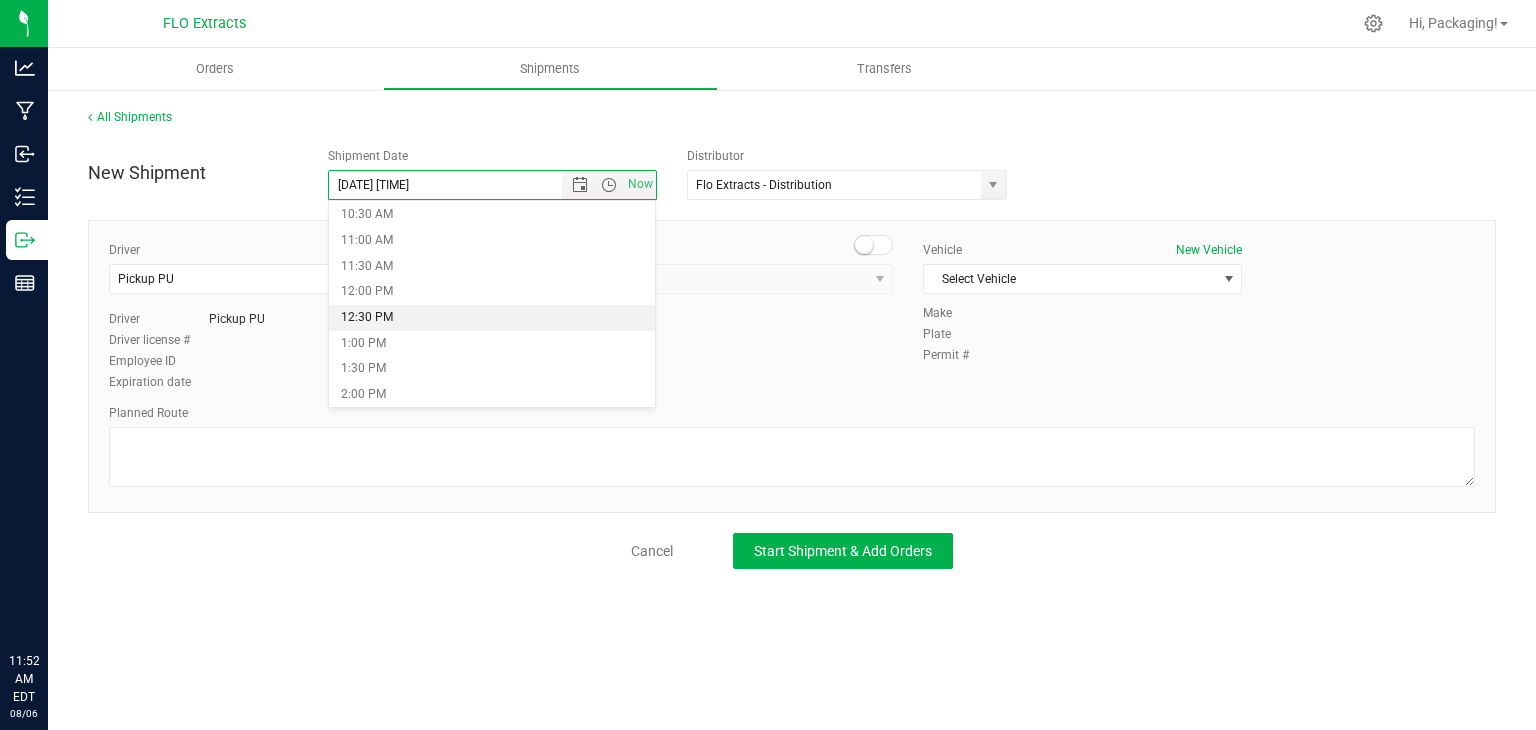 click on "12:30 PM" at bounding box center (492, 318) 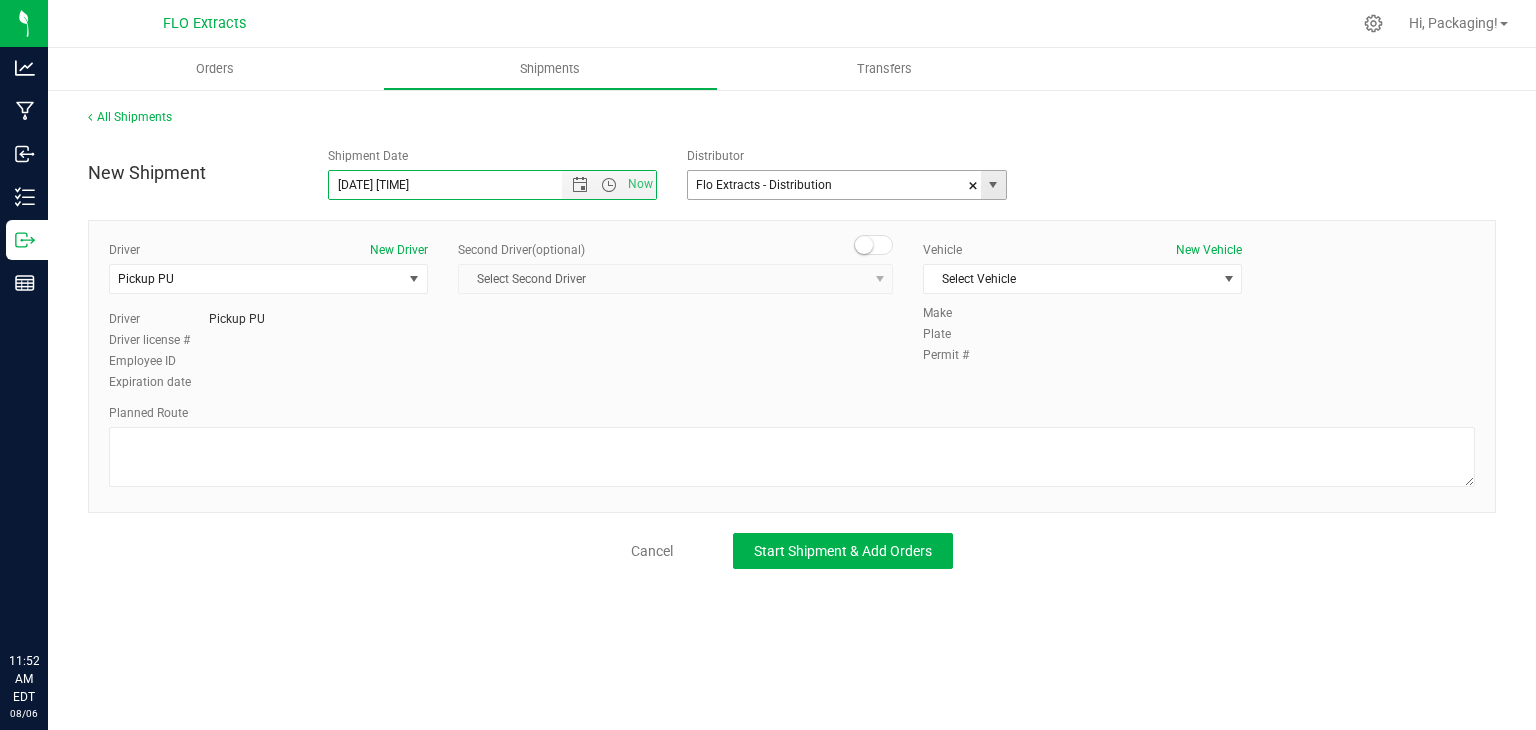 click at bounding box center (993, 185) 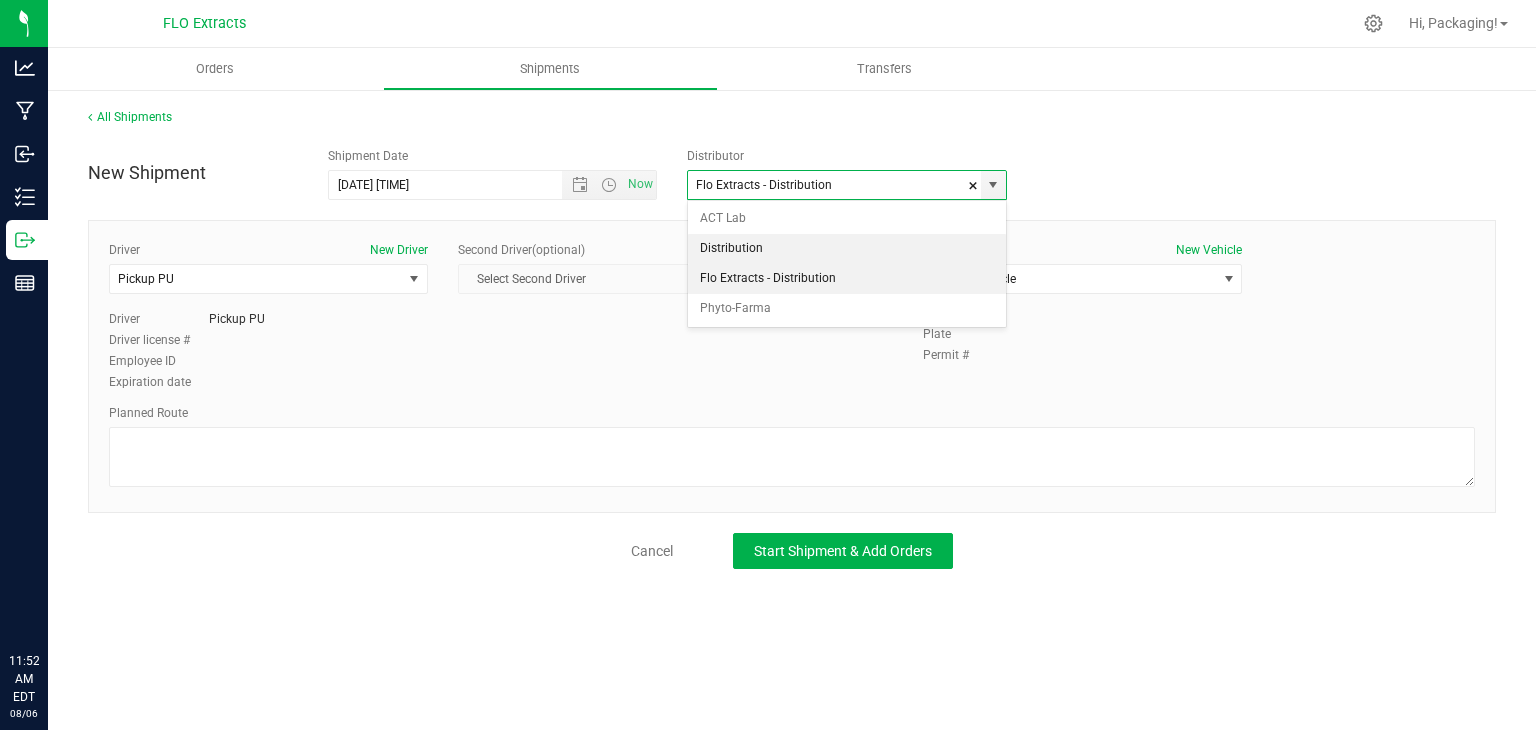 click on "Distribution" at bounding box center [847, 249] 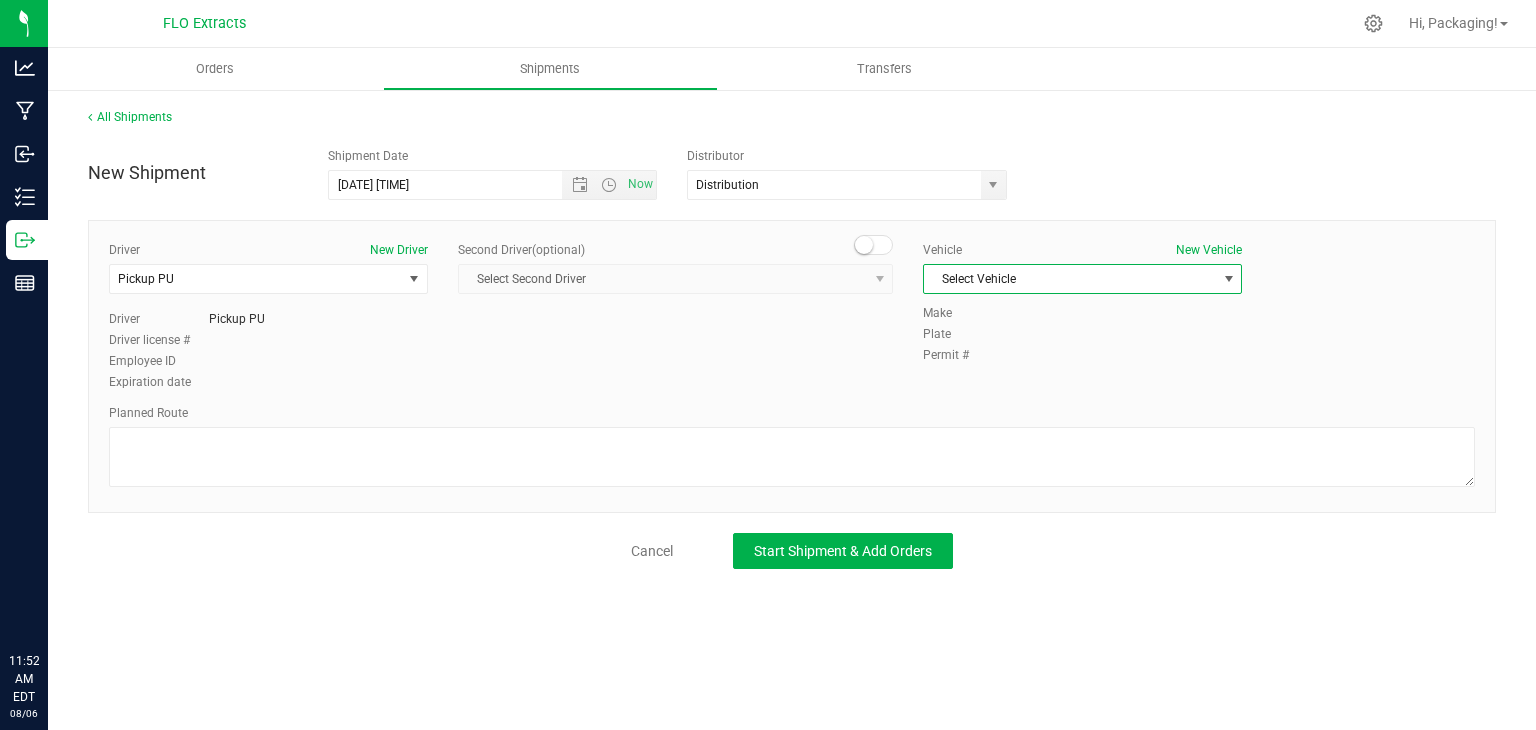 click on "Select Vehicle" at bounding box center [1070, 279] 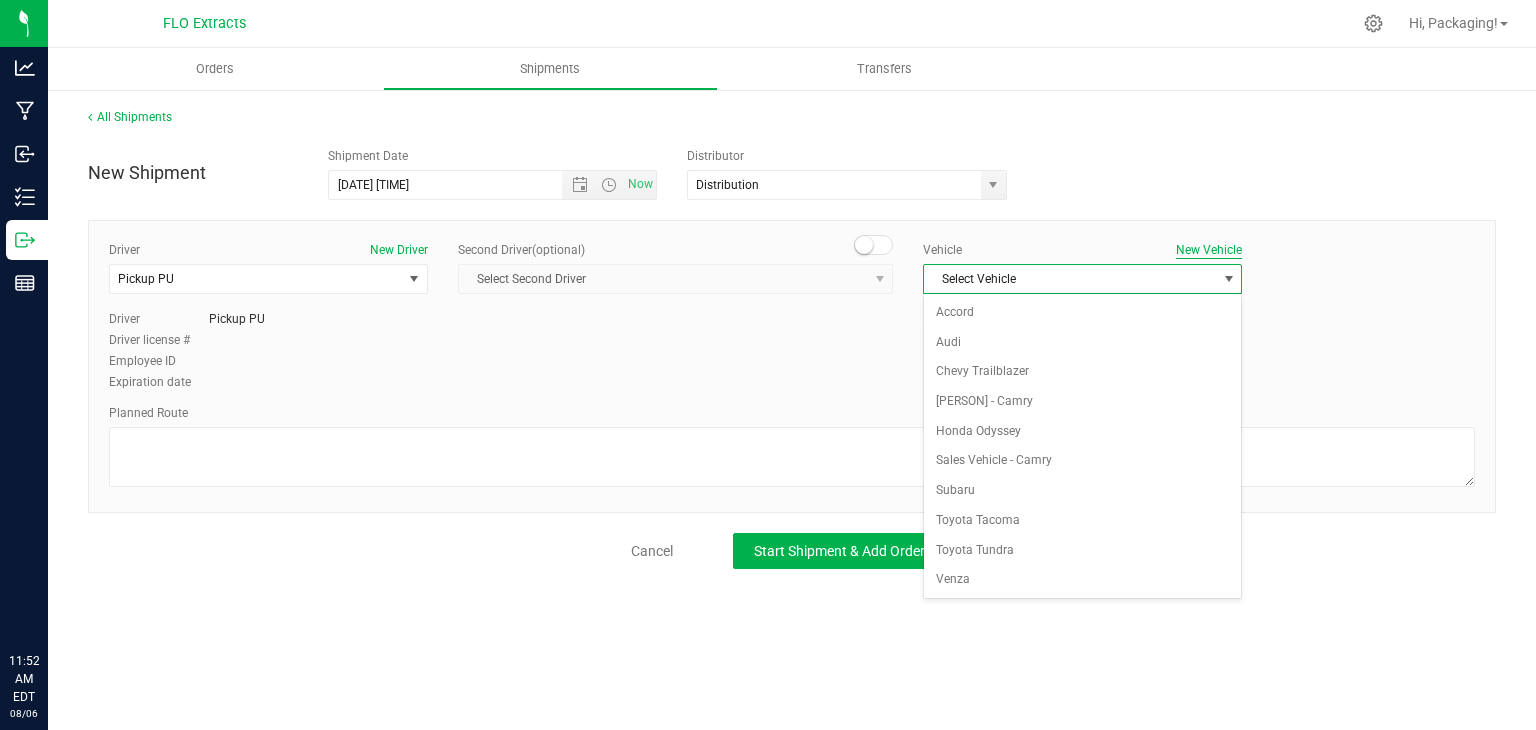 click on "New Vehicle" at bounding box center (1209, 250) 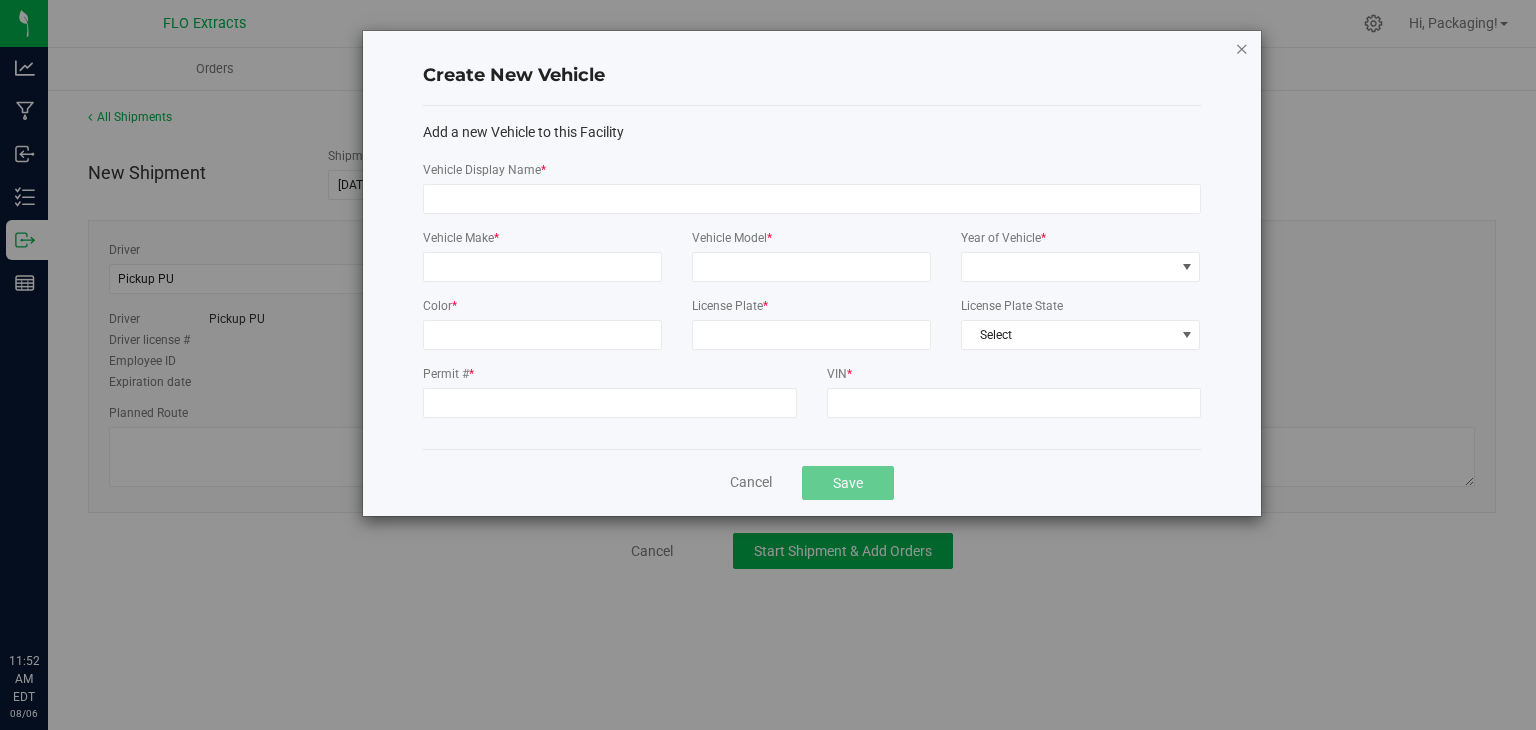 click at bounding box center [1242, 48] 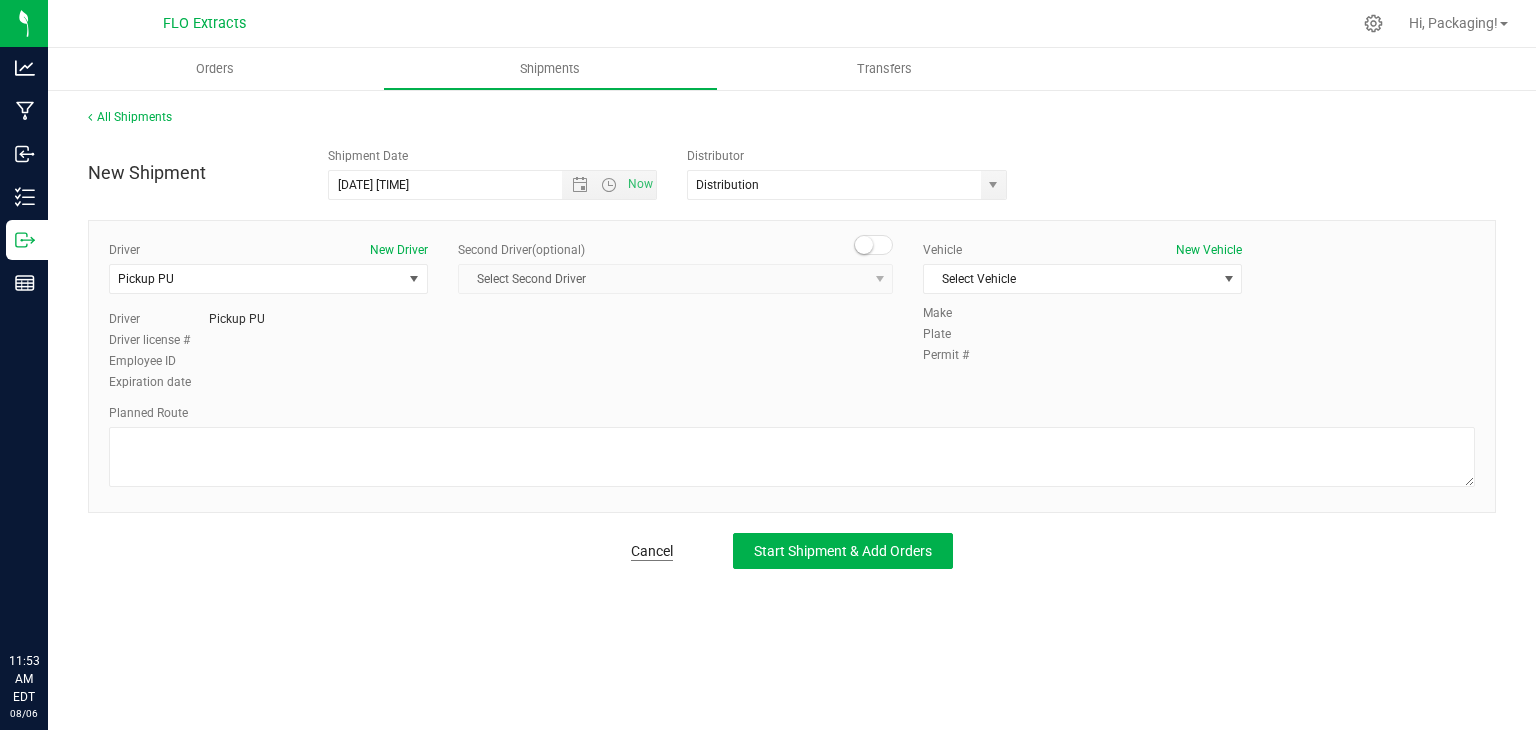 click on "Cancel" at bounding box center [652, 551] 